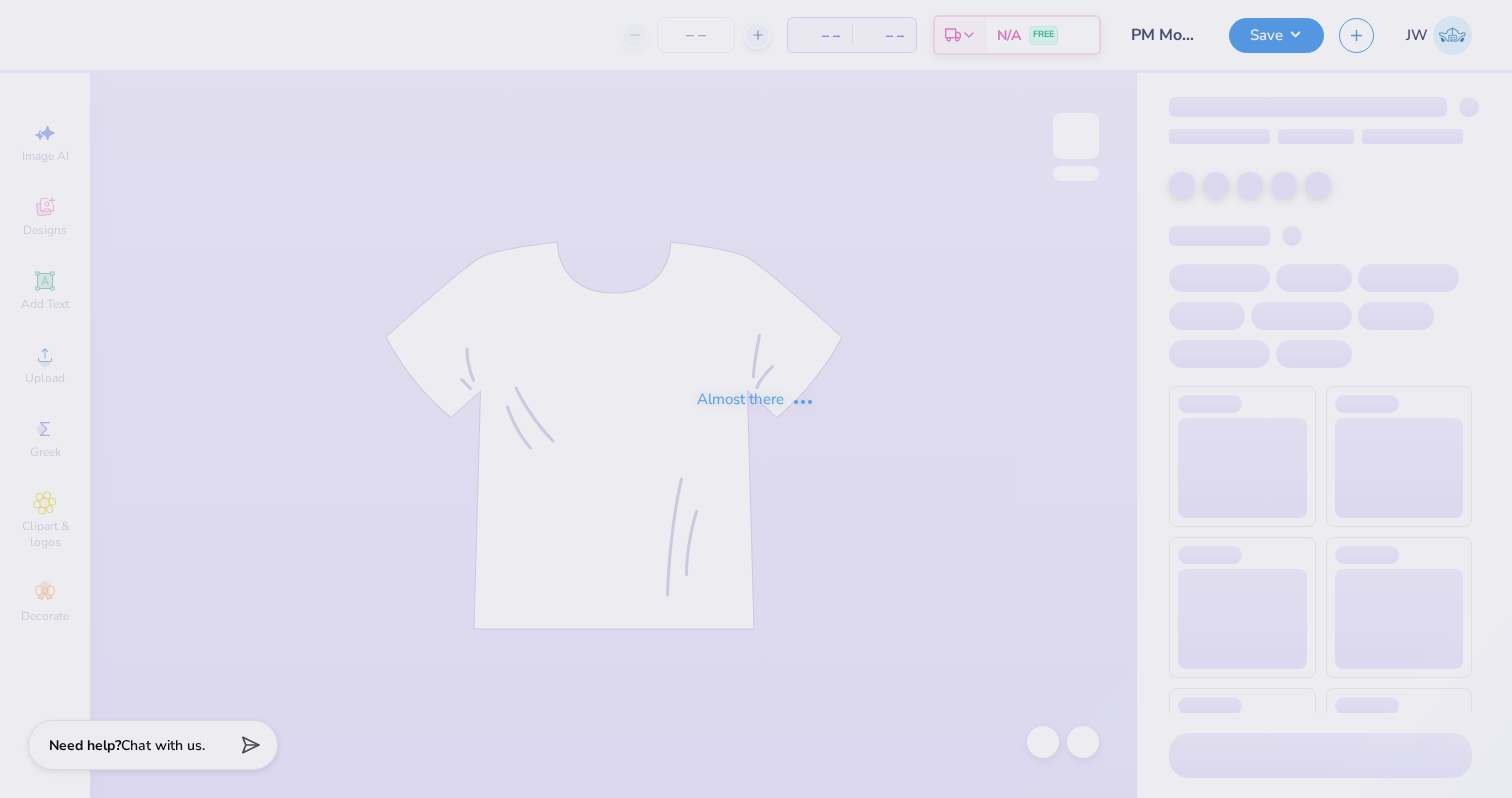 scroll, scrollTop: 0, scrollLeft: 0, axis: both 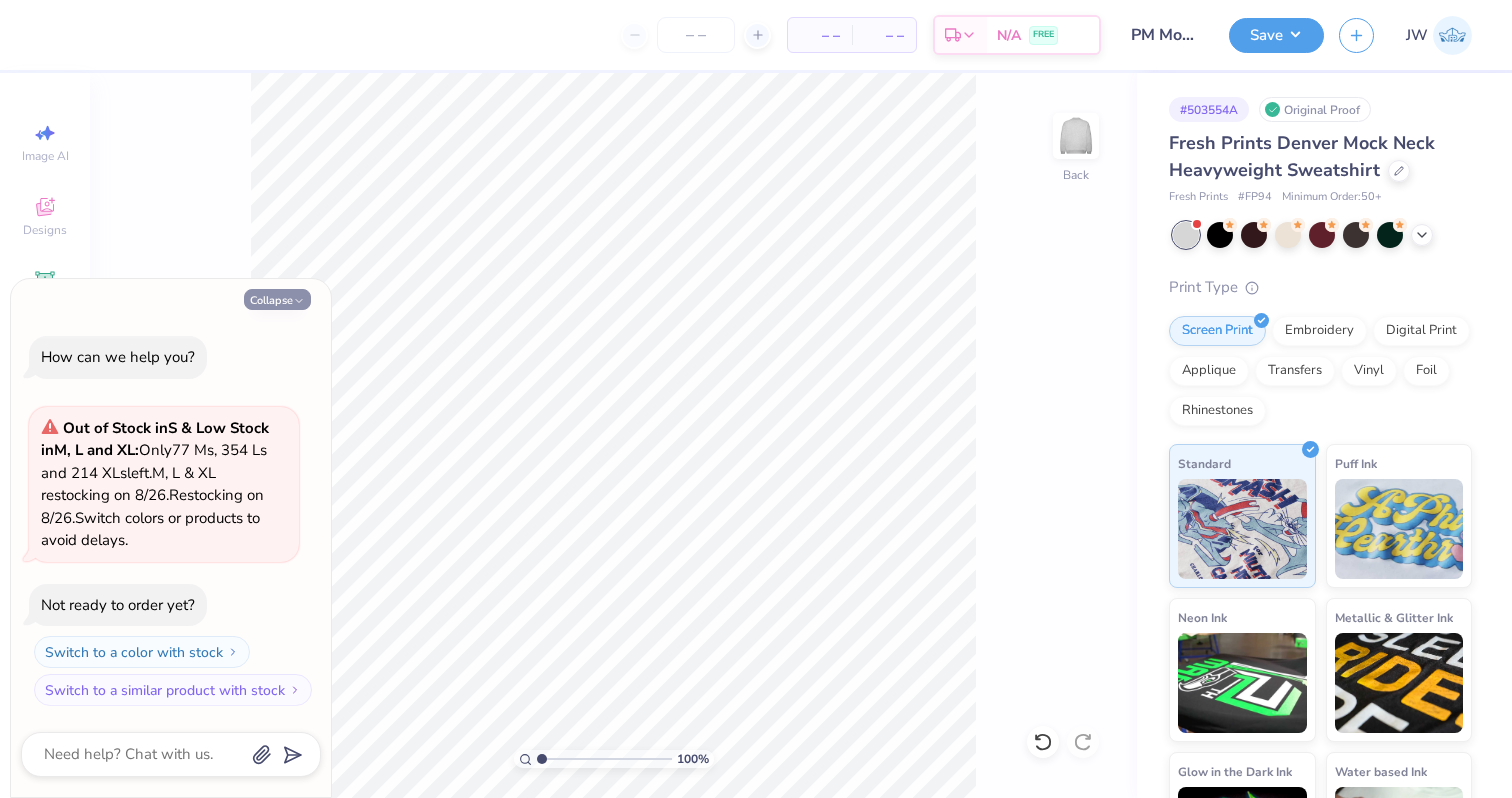 click on "Collapse" at bounding box center (277, 299) 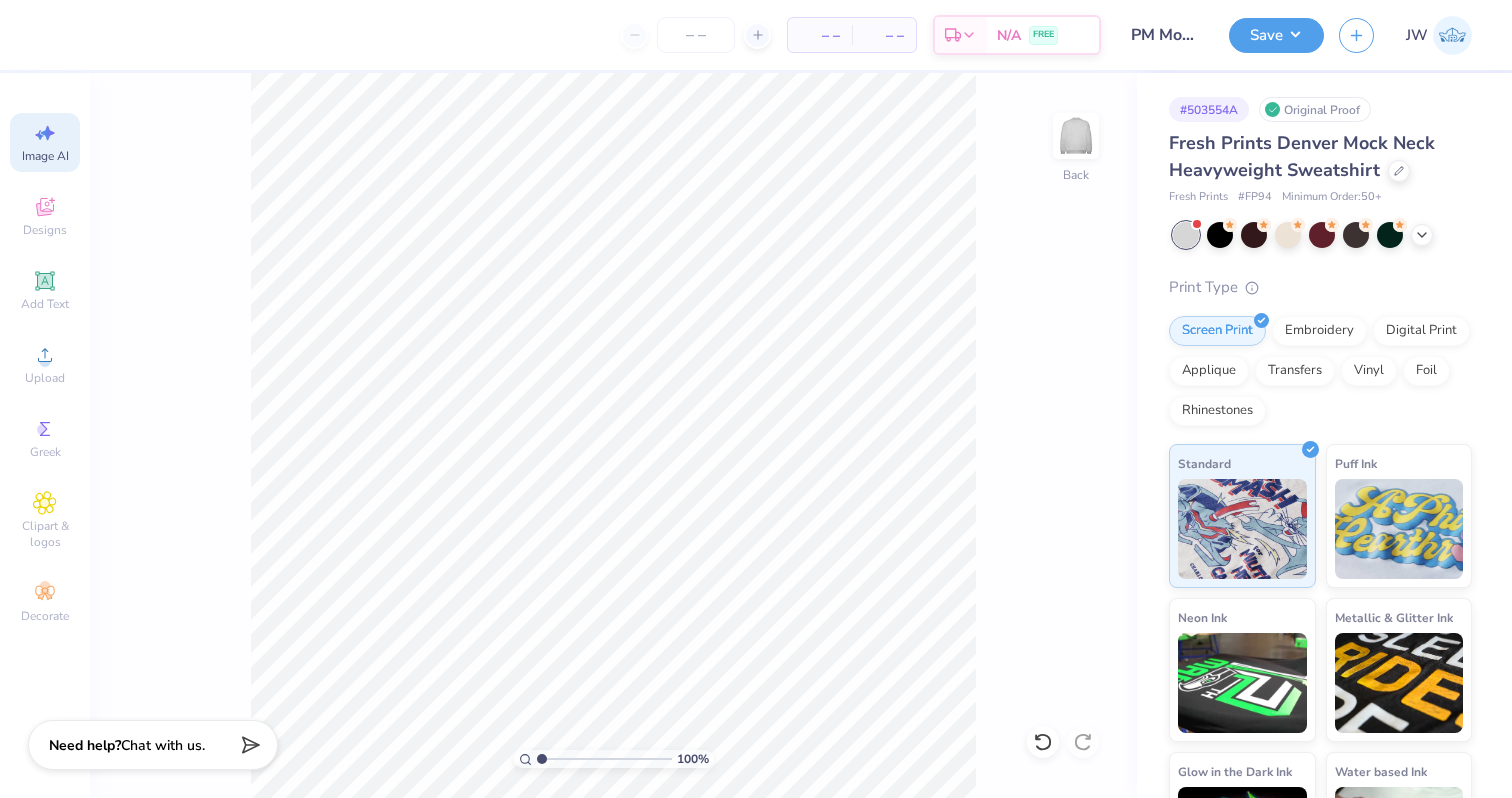 click on "Image AI" at bounding box center [45, 156] 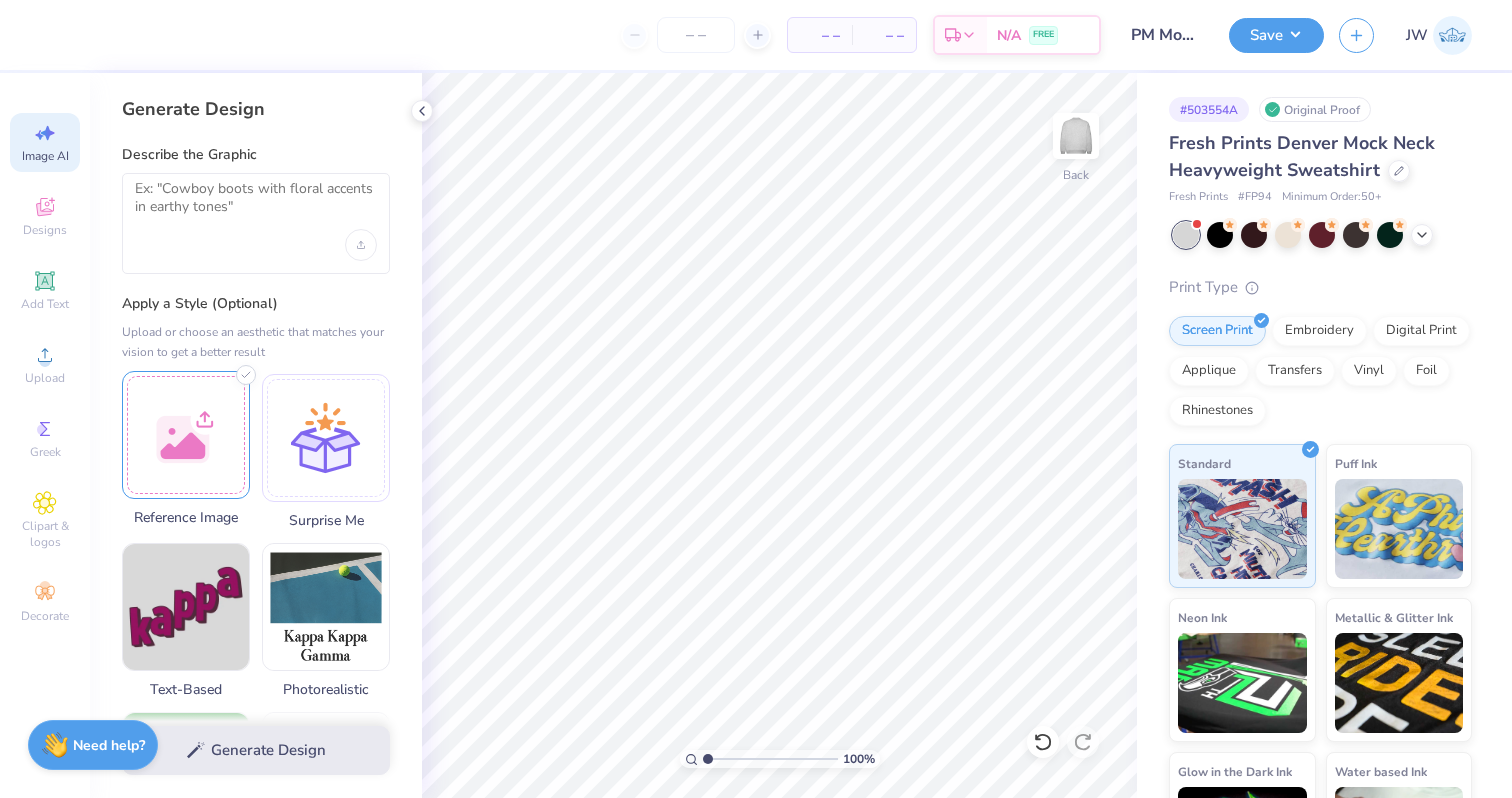click at bounding box center (186, 435) 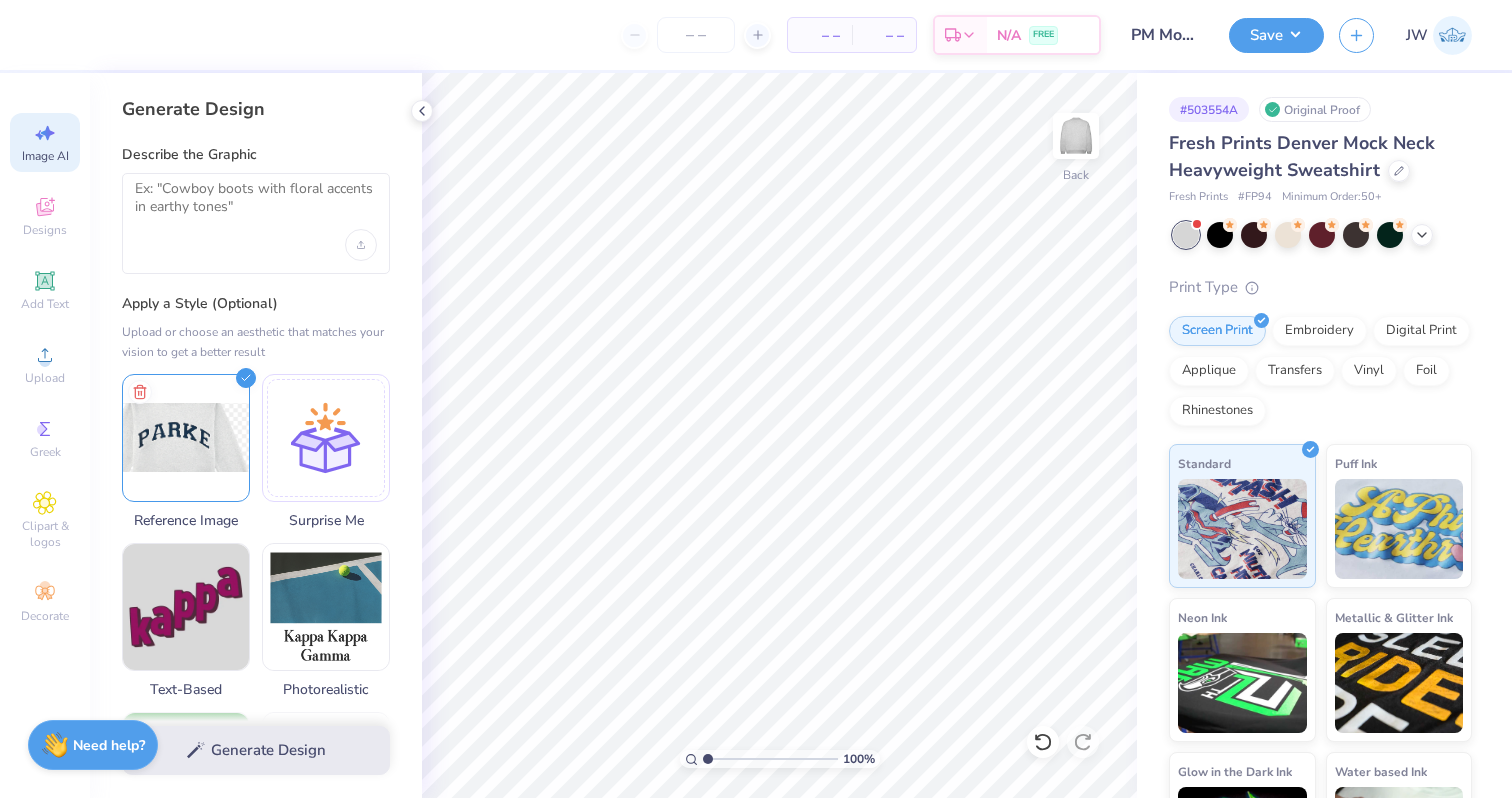 click at bounding box center (256, 223) 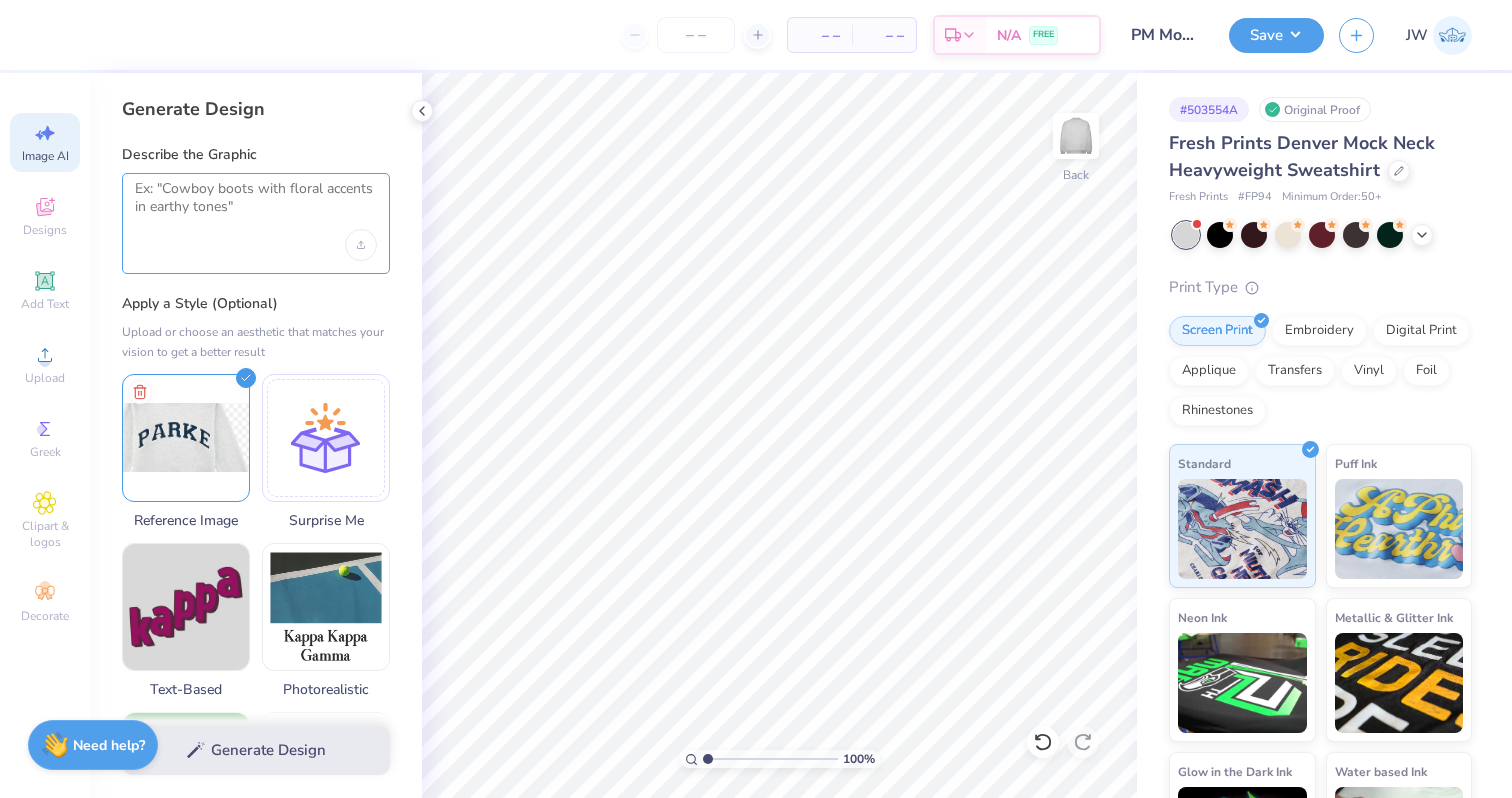 click at bounding box center [256, 205] 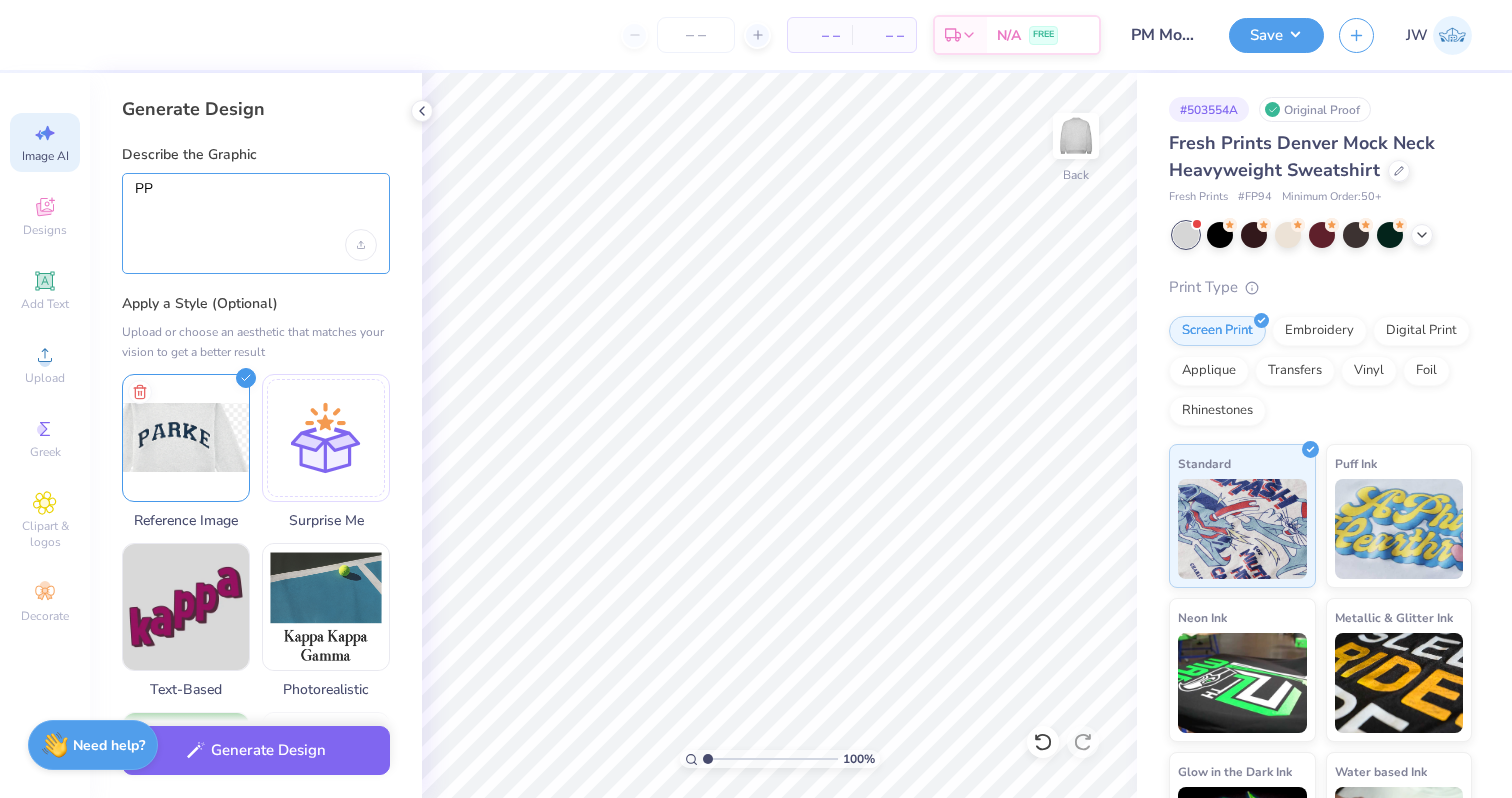 type on "P" 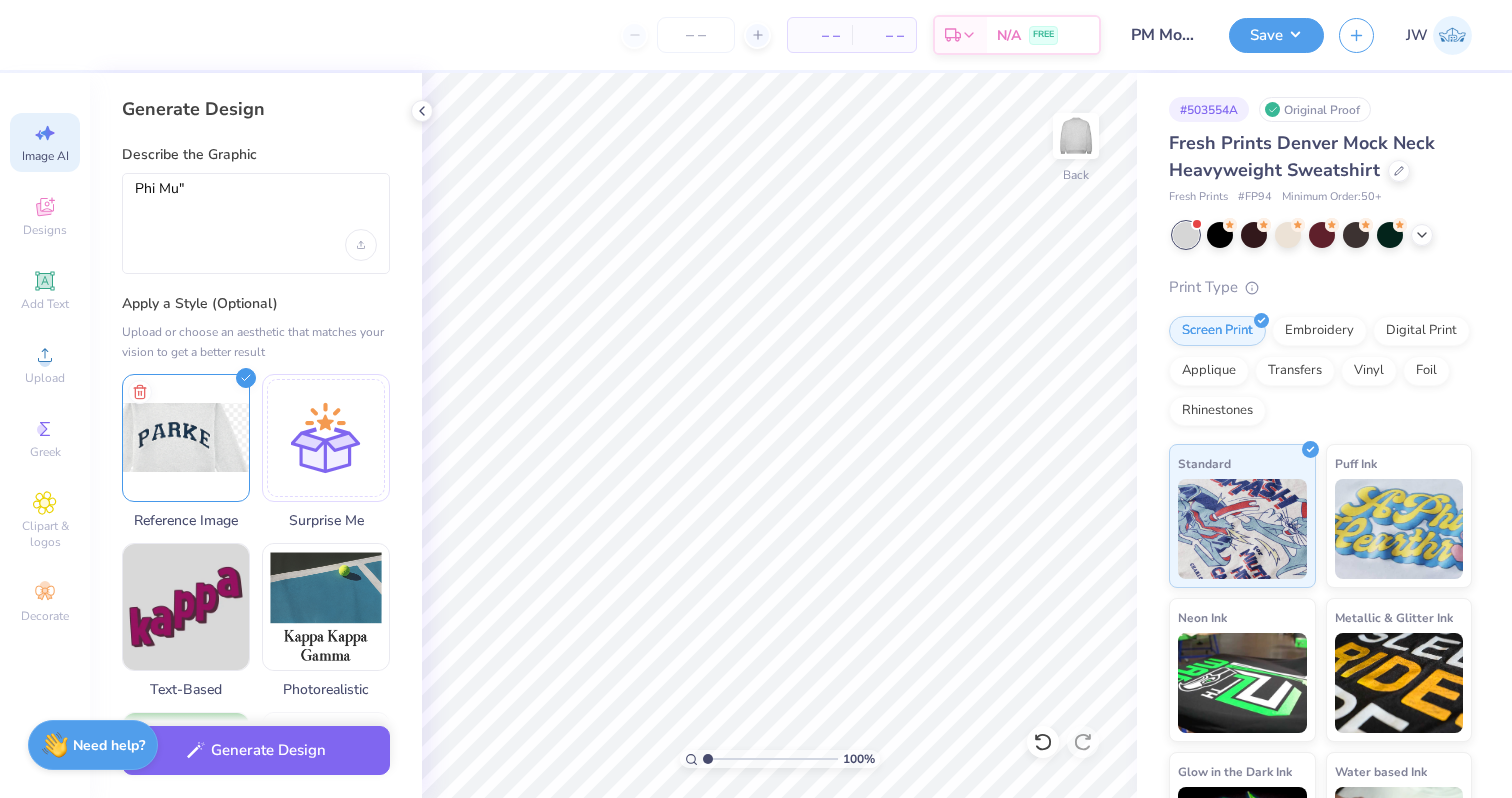 click on "Generate Design Describe the Graphic [NAME]" Apply a Style (Optional) Upload or choose an aesthetic that matches your vision to get a better result Reference Image Surprise Me Text-Based Photorealistic 60s & 70s 80s & 90s Cartoons Classic Grunge Handdrawn Minimalist Varsity Y2K Max # of Colors Fewer colors means lower prices. 1 2 3 4 5 6 7 8" at bounding box center (256, 435) 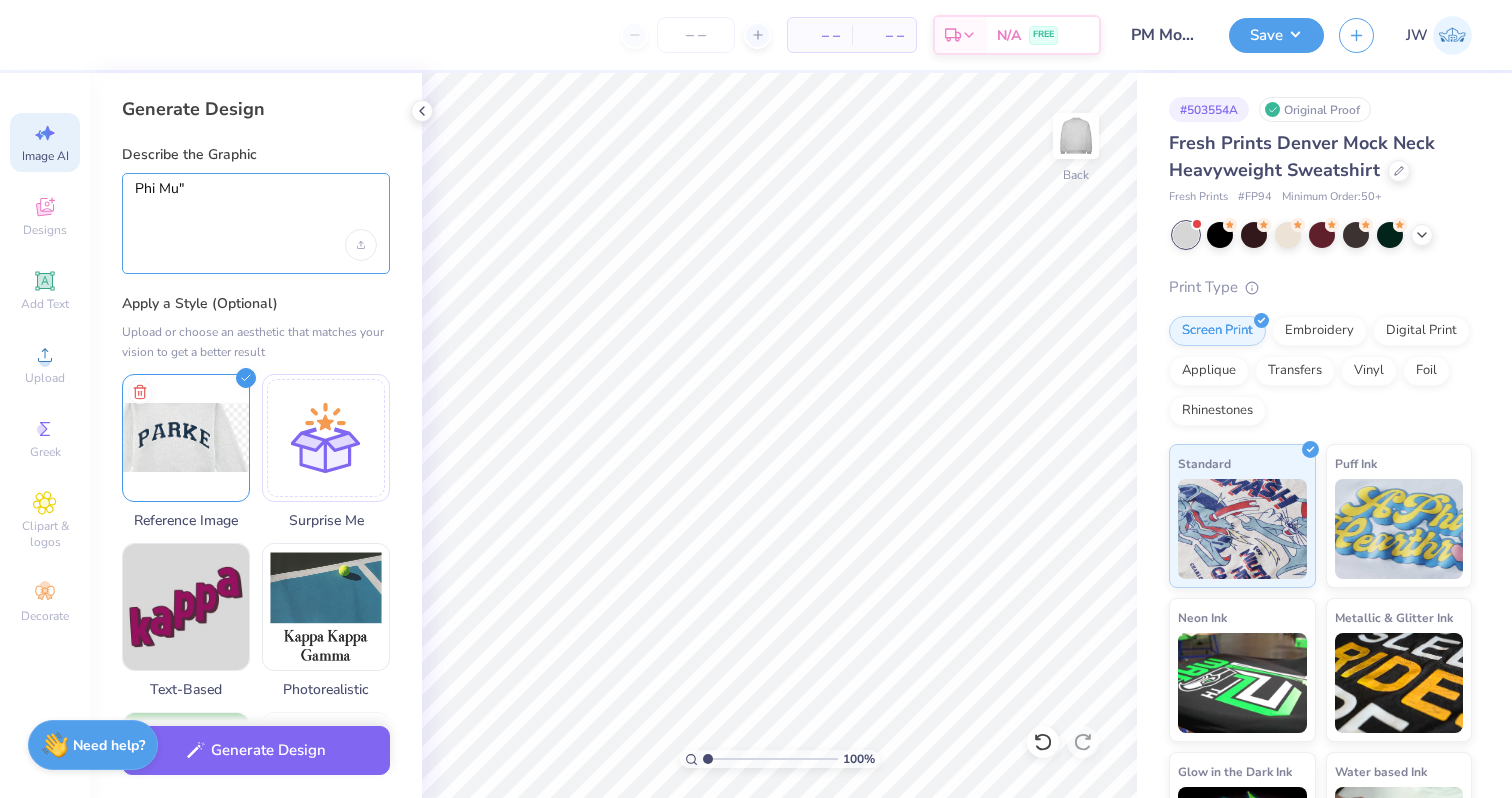 click on "Phi Mu"" at bounding box center [256, 205] 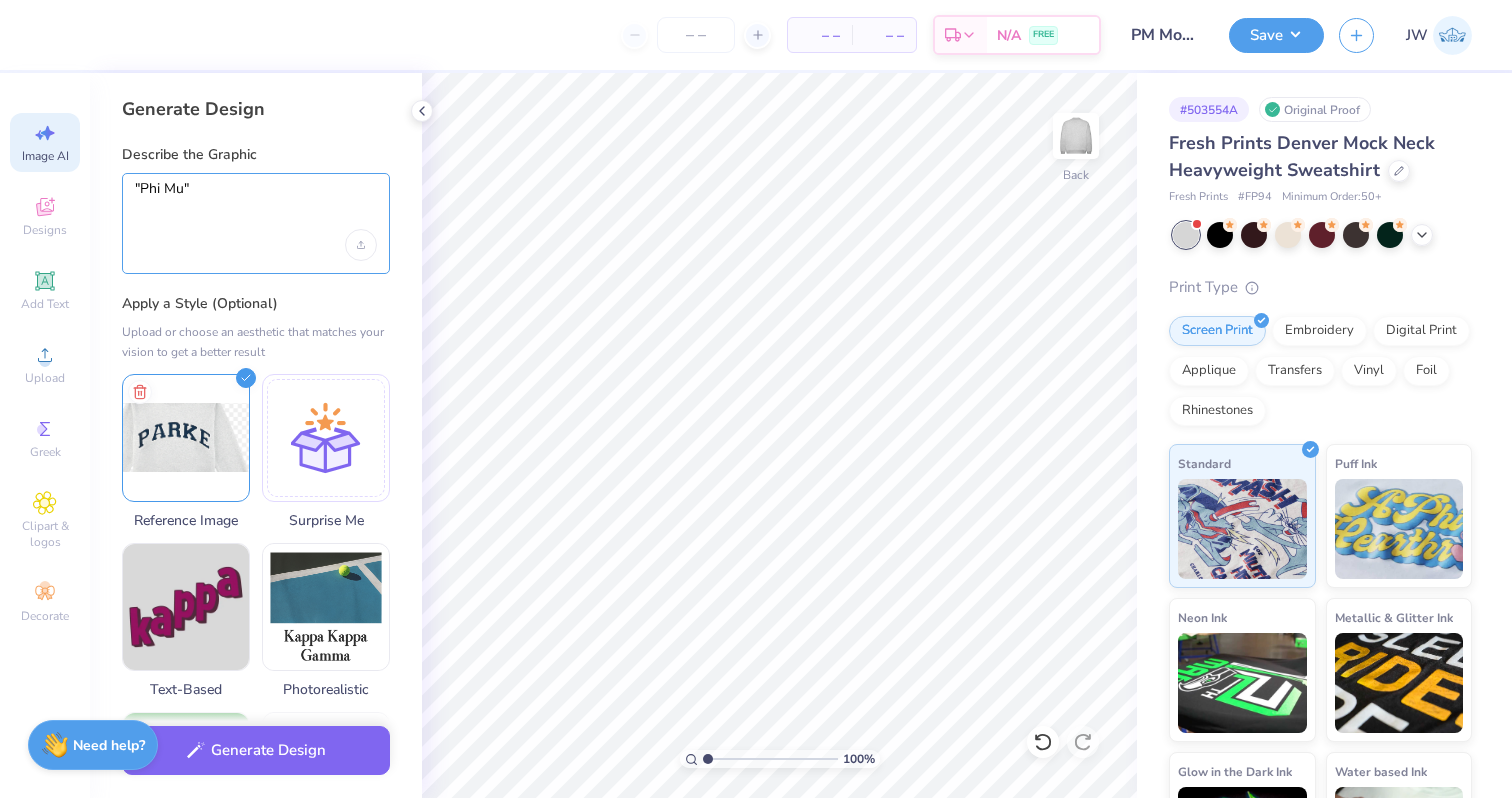 click on ""Phi Mu"" at bounding box center (256, 205) 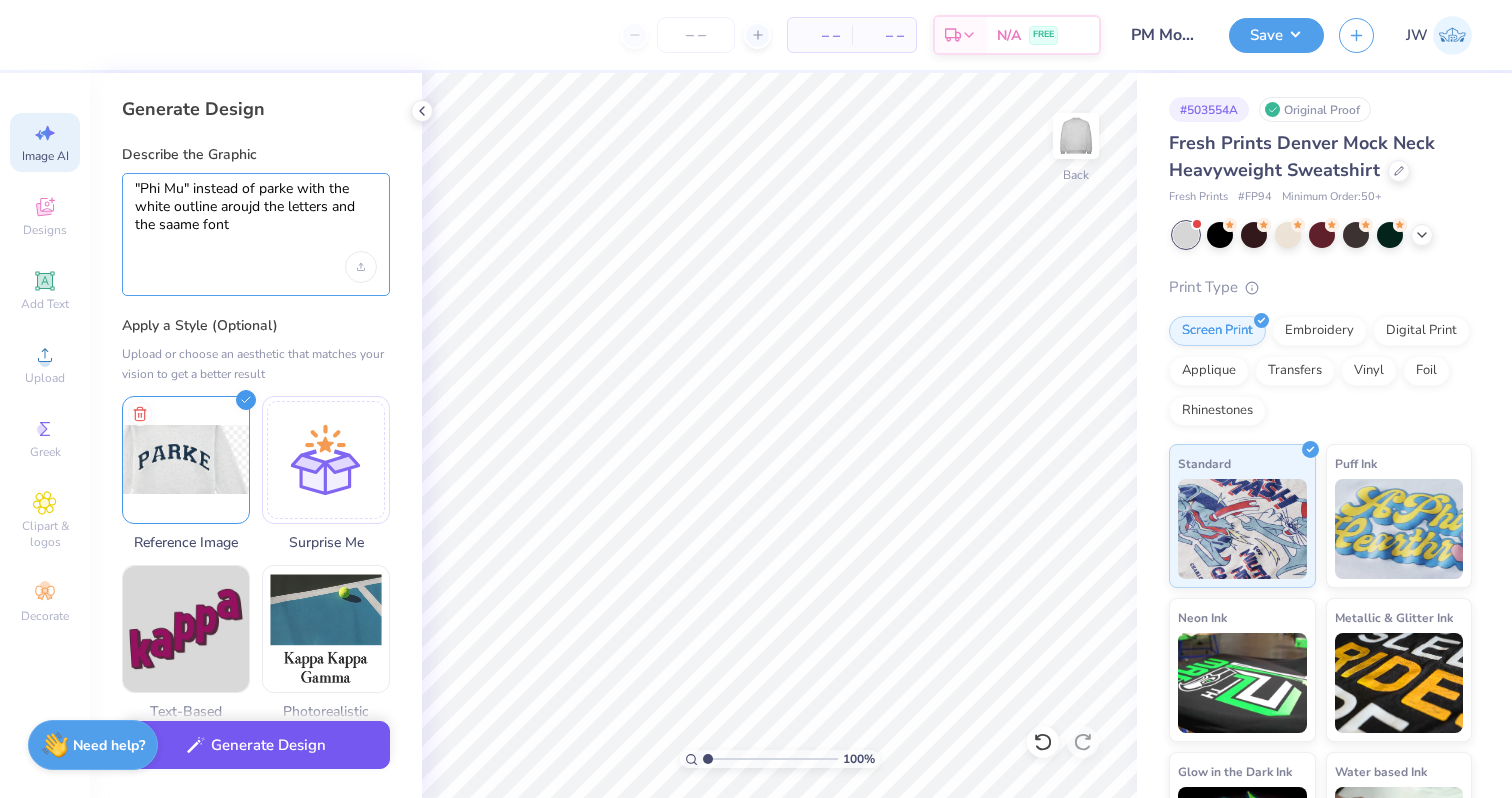 type on ""Phi Mu" instead of parke with the white outline aroujd the letters and the saame font" 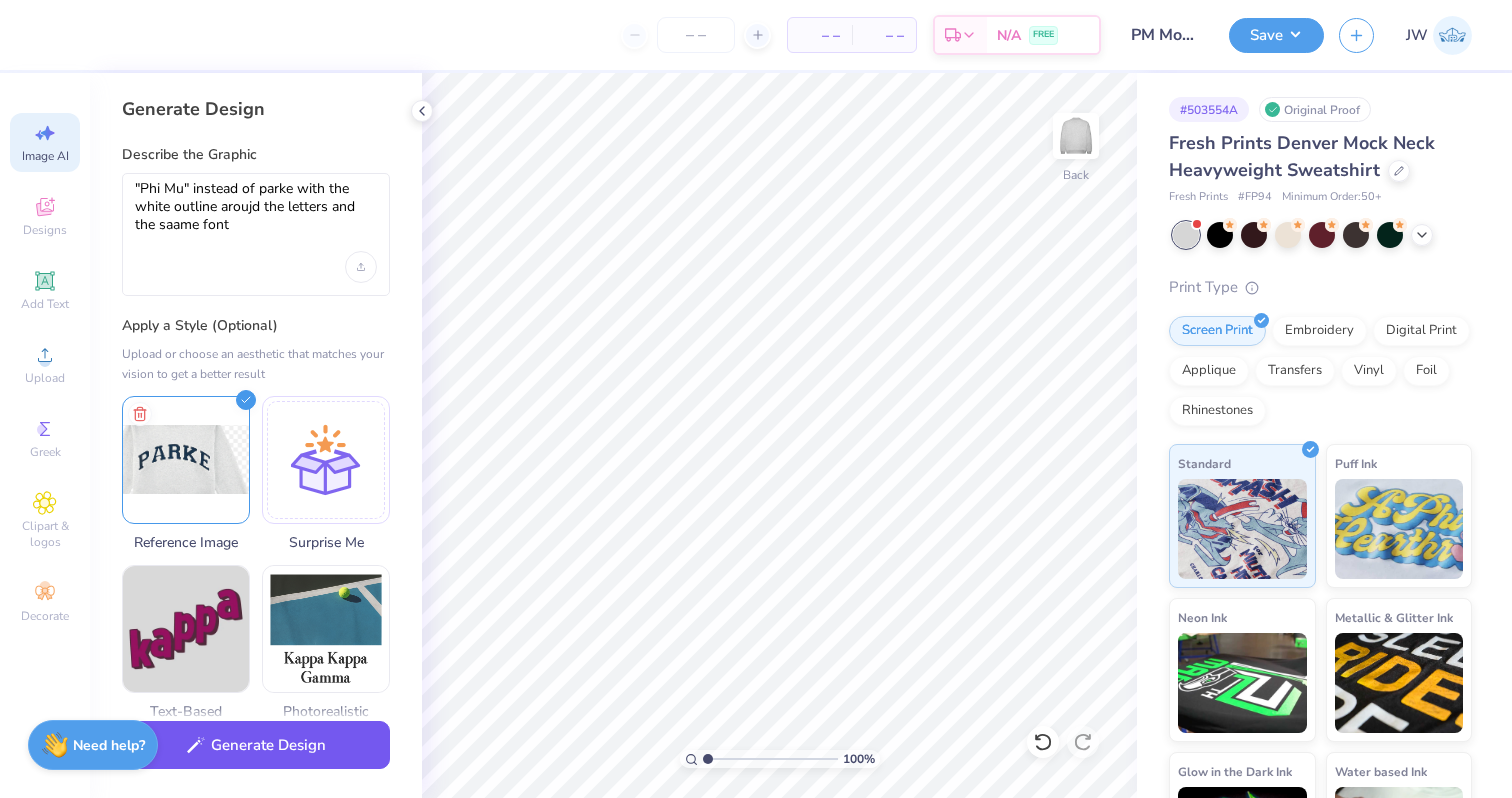 click on "Generate Design" at bounding box center [256, 745] 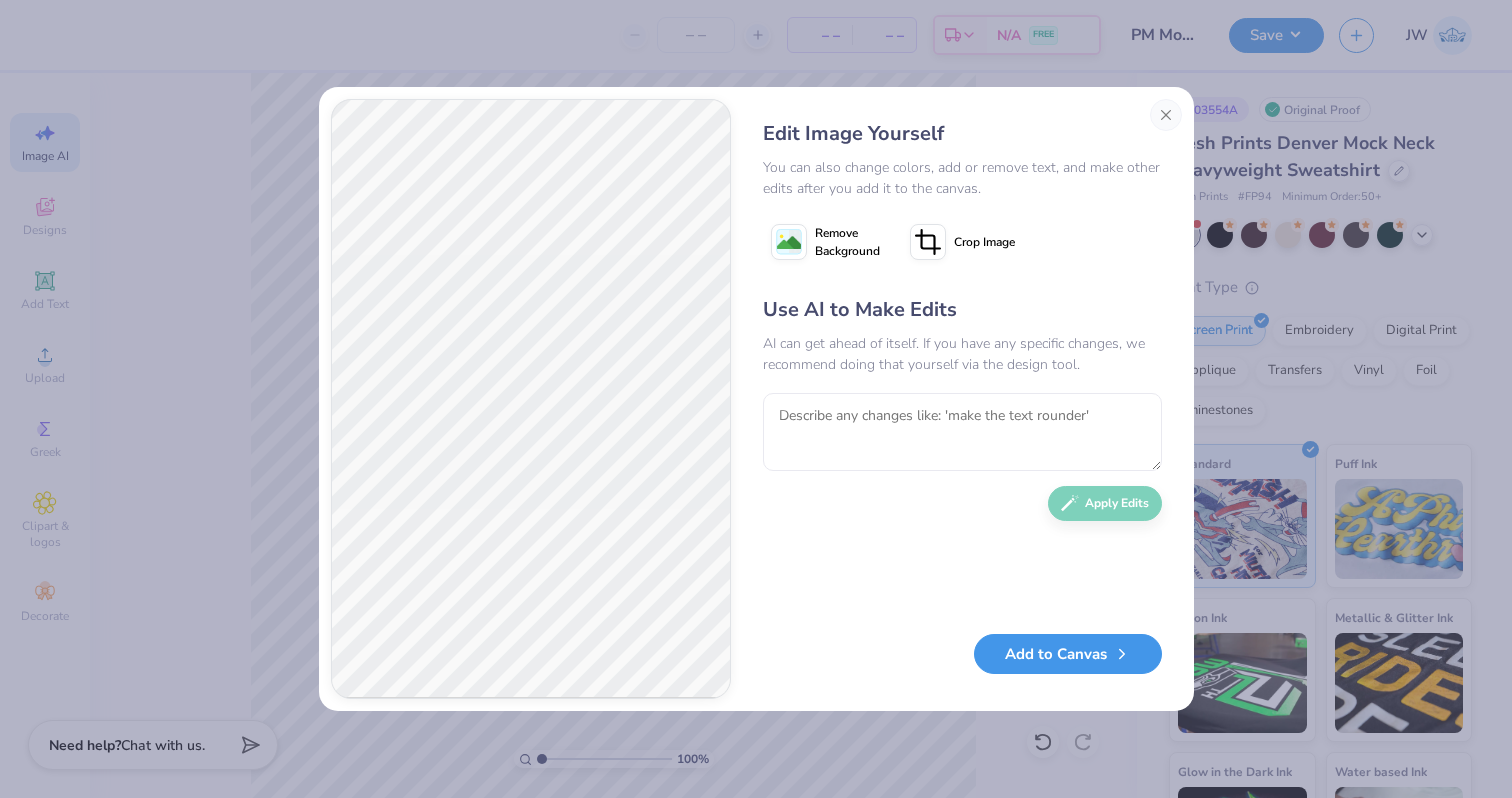 click 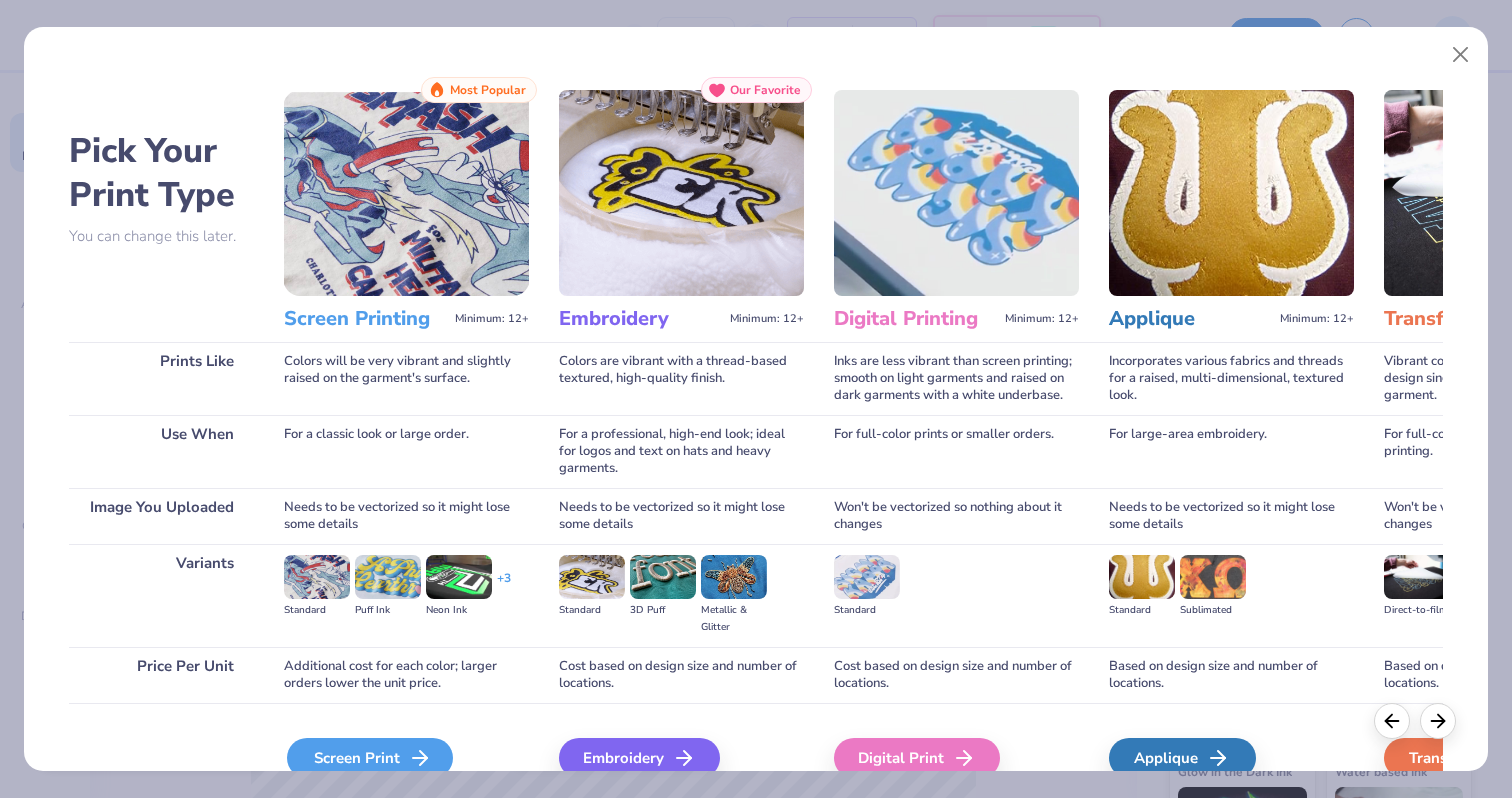 click on "Screen Print" at bounding box center [370, 758] 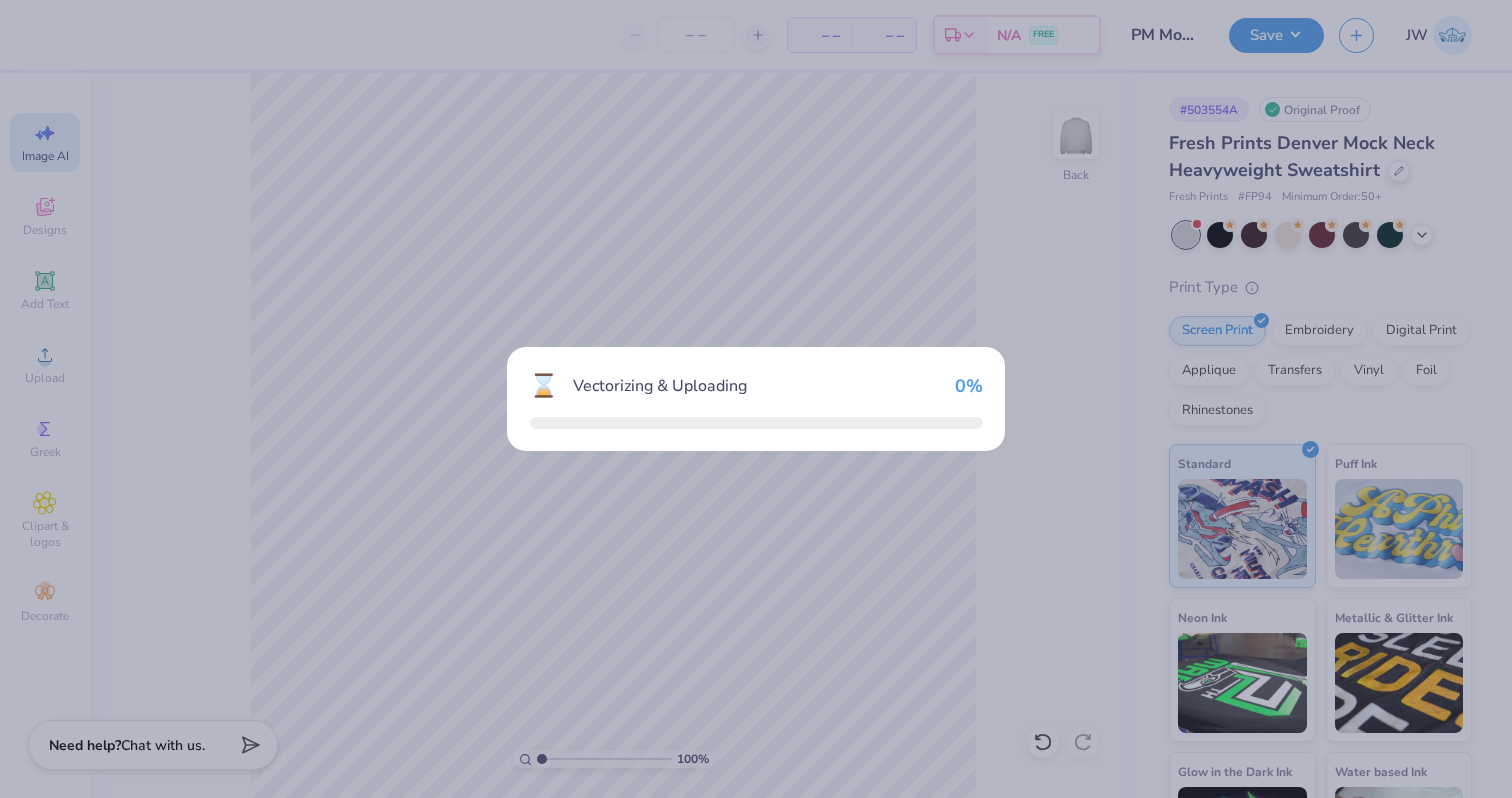 click on "⌛ Vectorizing & Uploading 0 %" at bounding box center [756, 399] 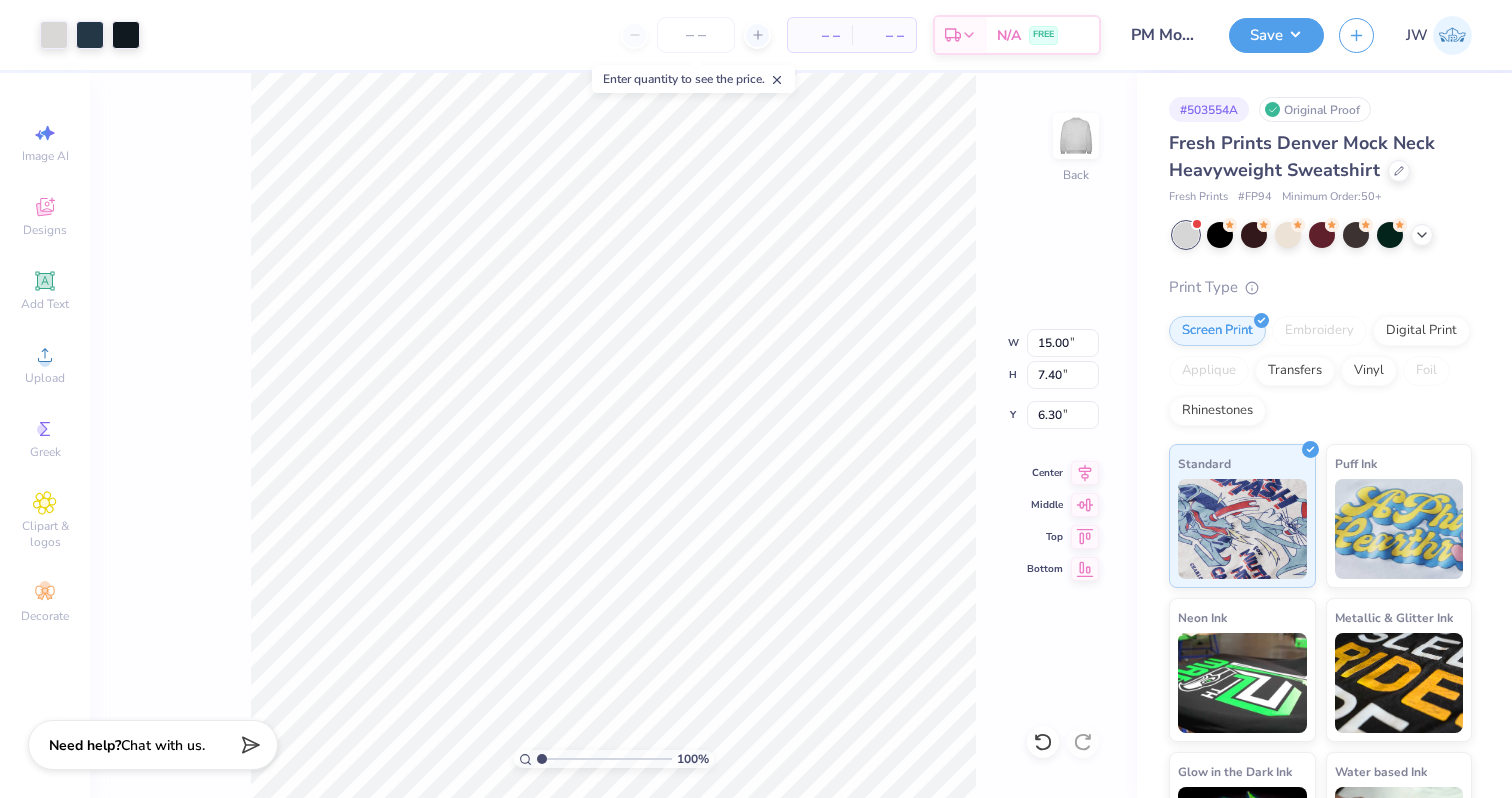 type on "1.15" 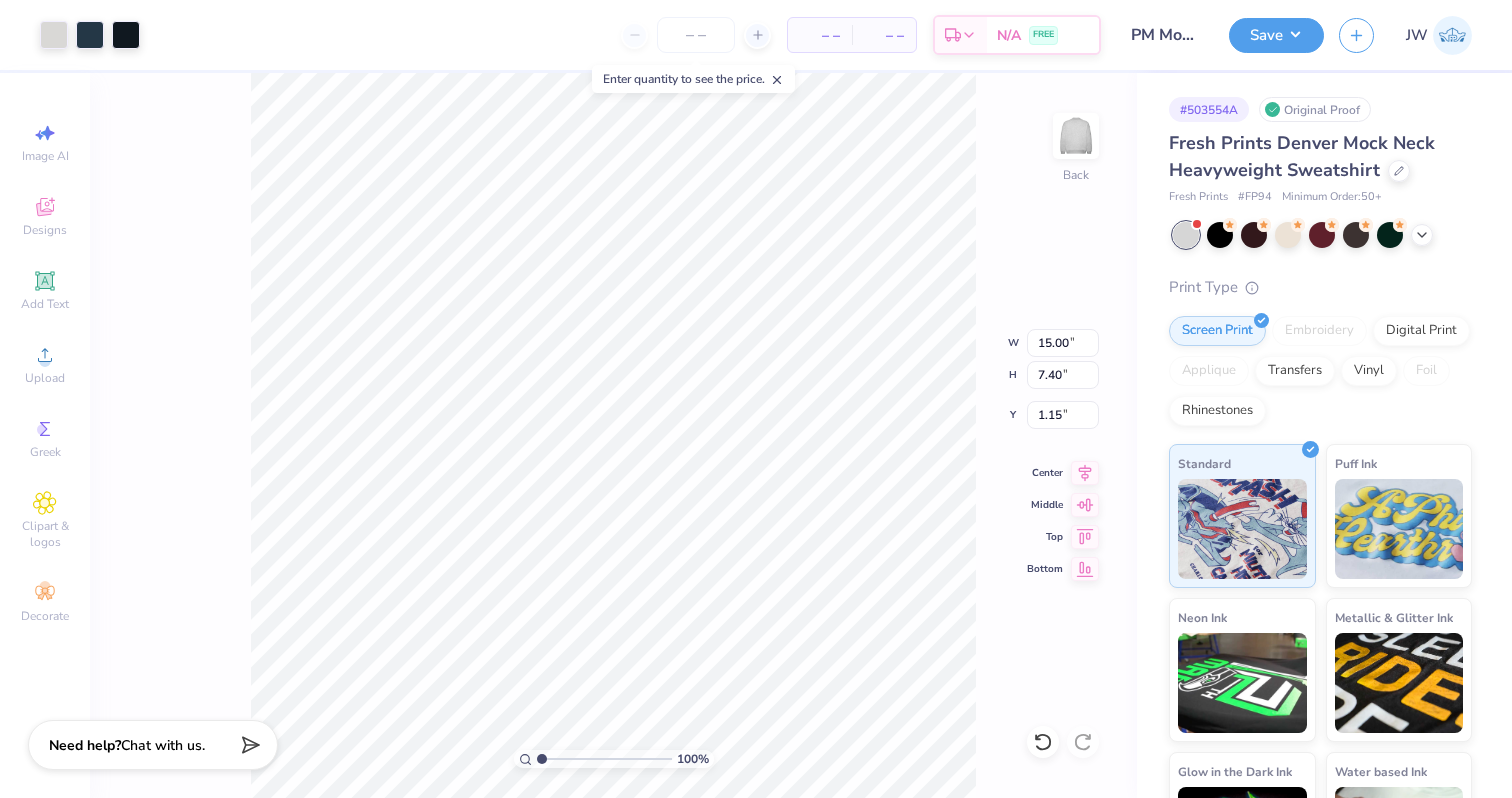 type on "11.45" 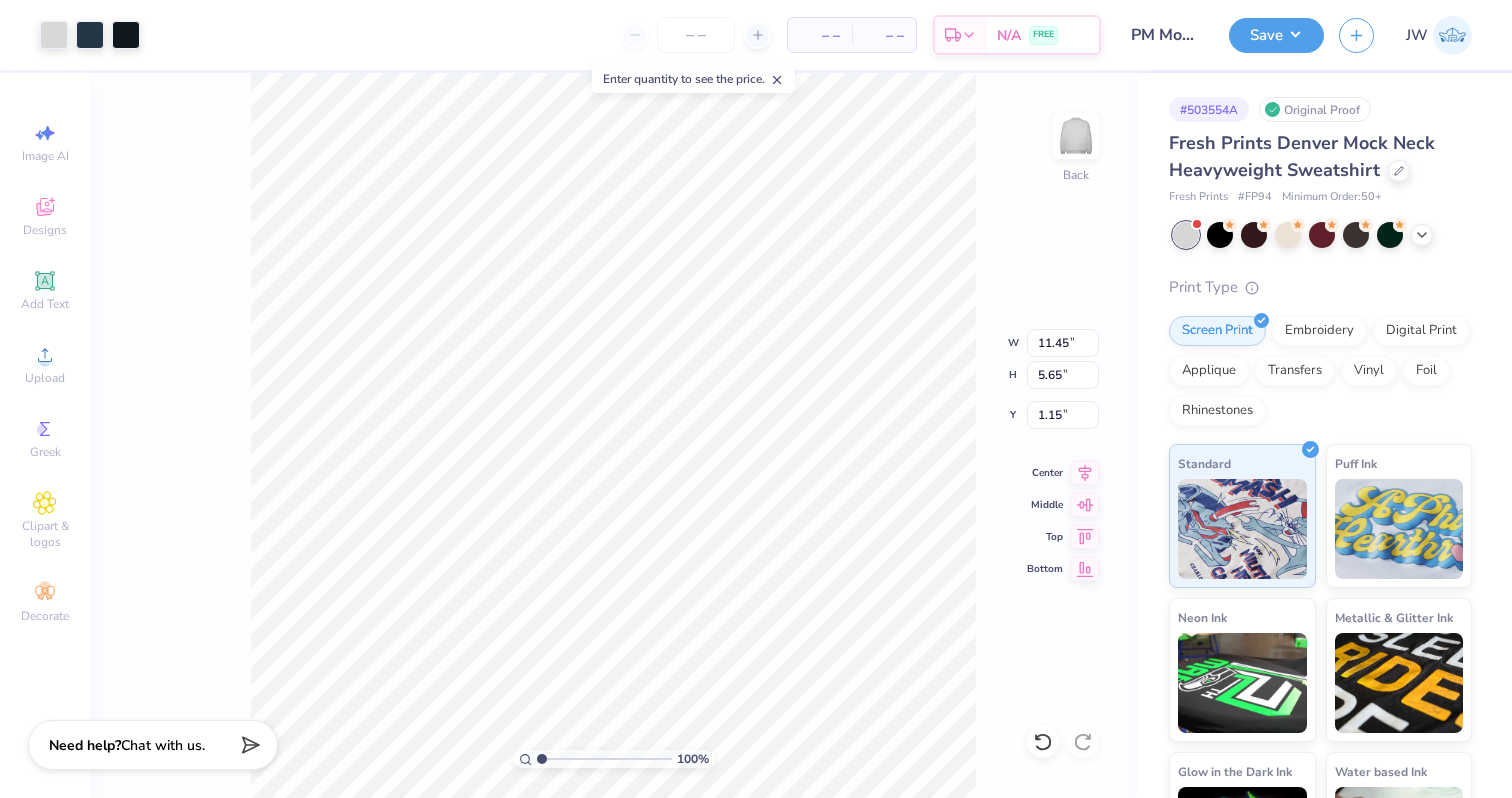type on "1.62" 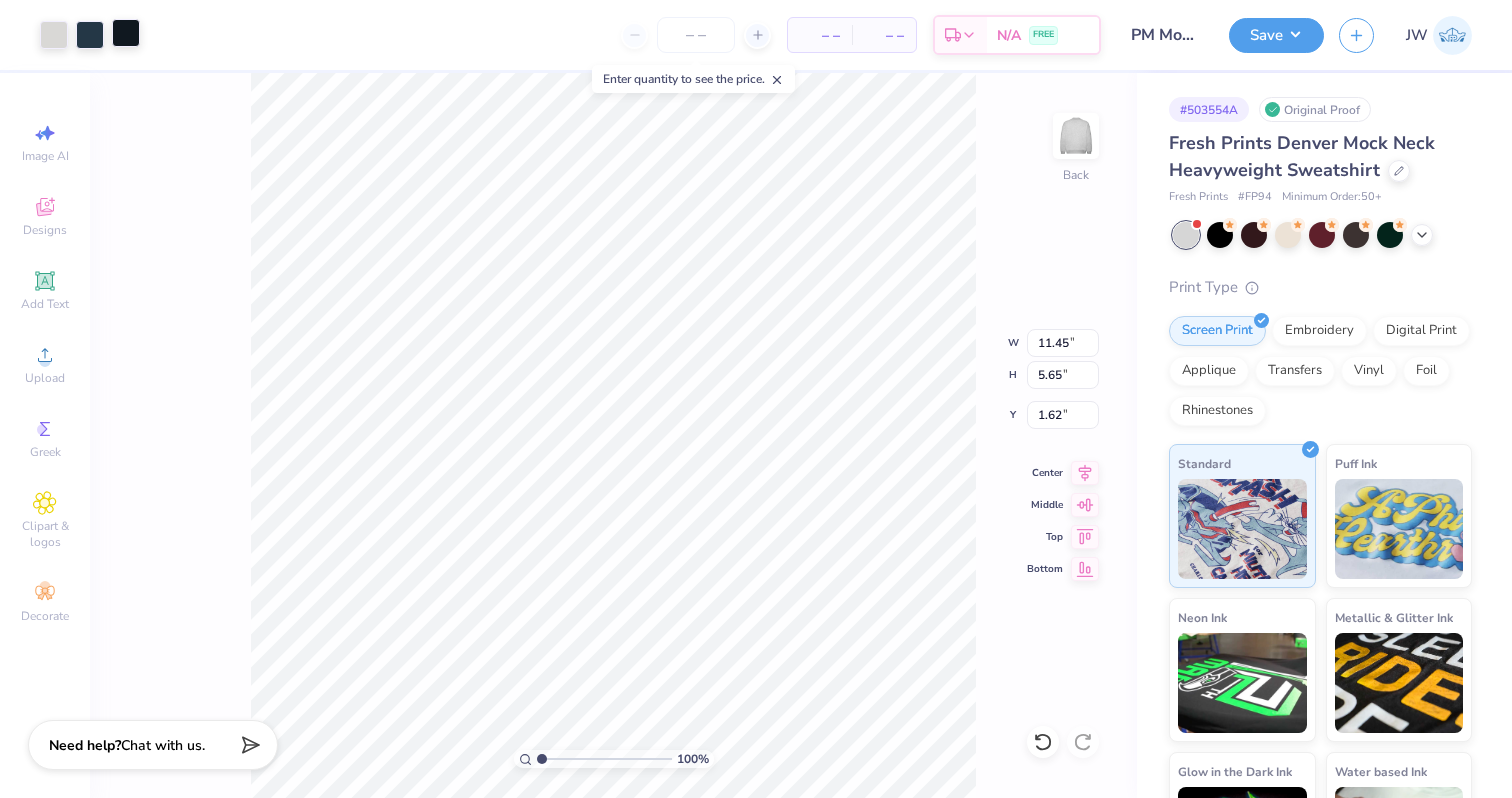 click at bounding box center (126, 33) 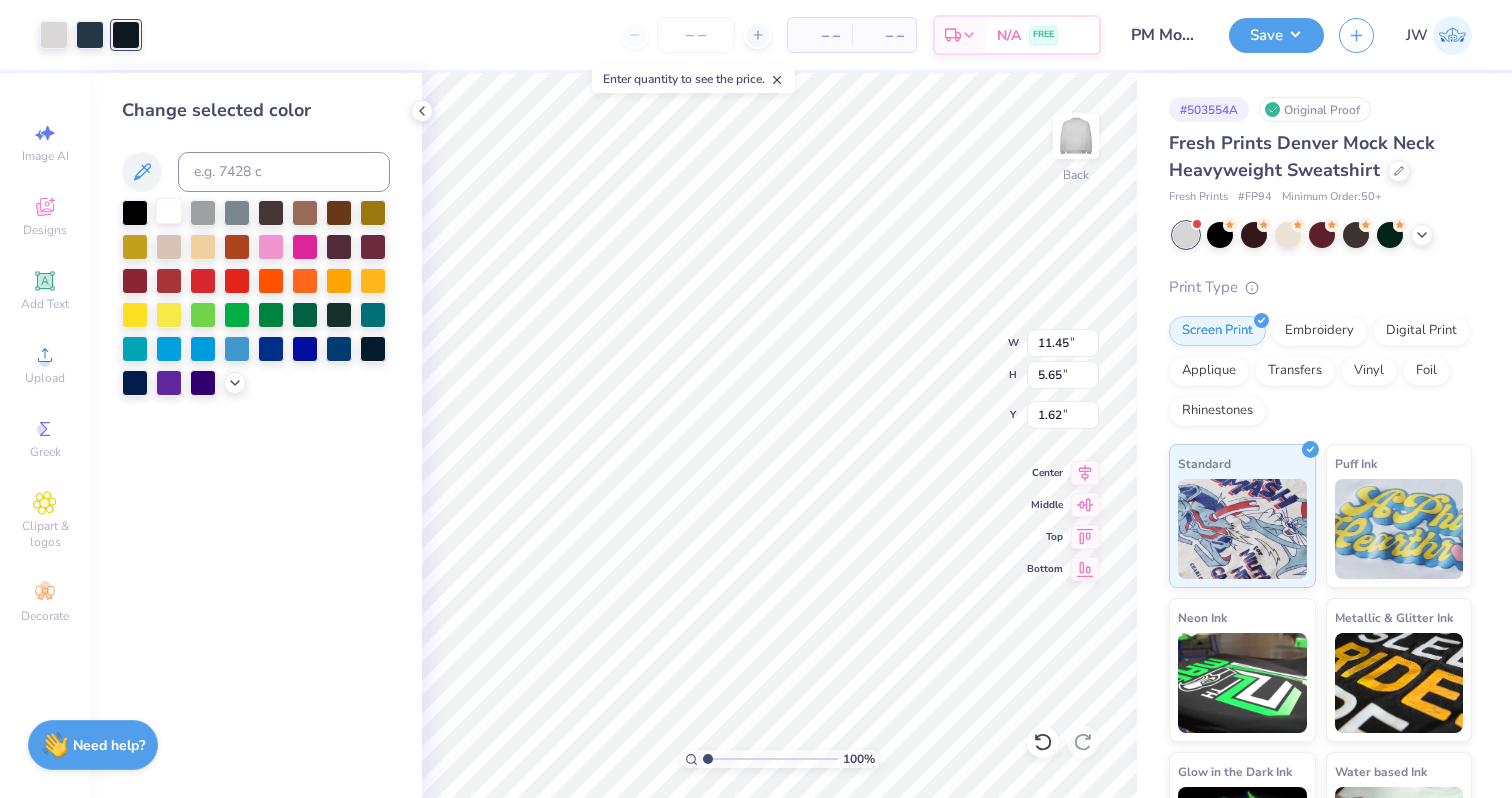 click at bounding box center [169, 211] 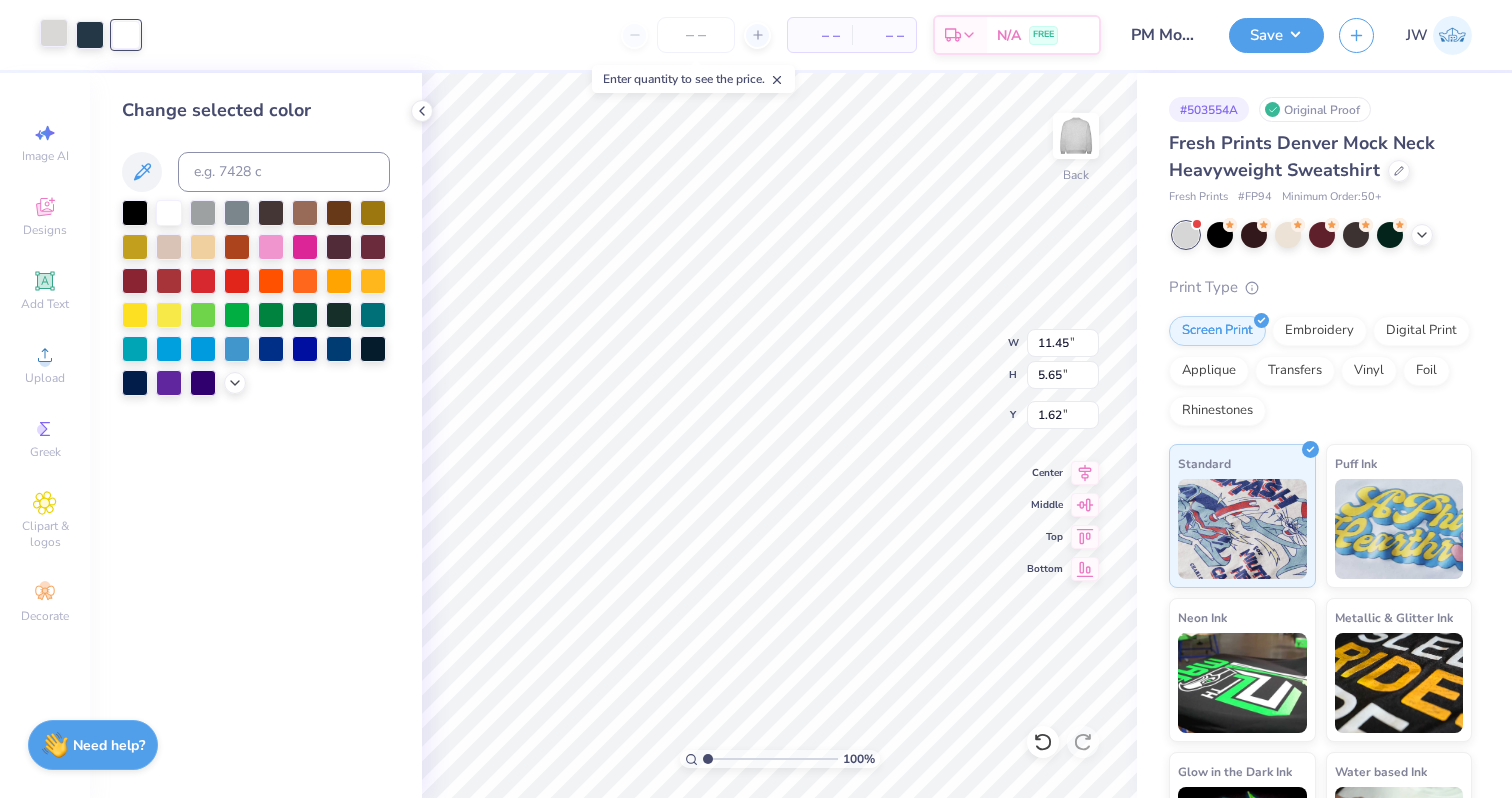click at bounding box center (54, 33) 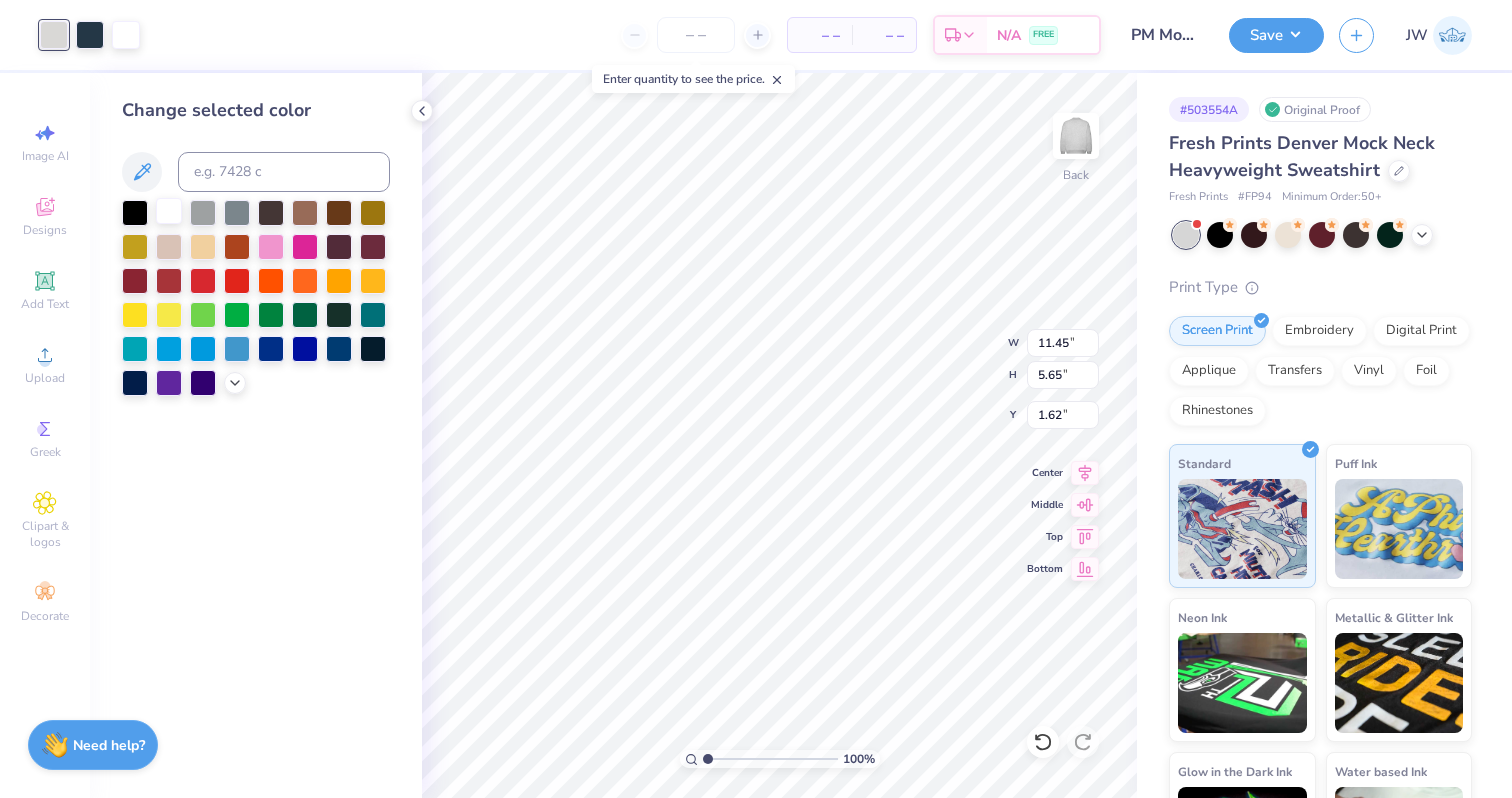 click at bounding box center (169, 211) 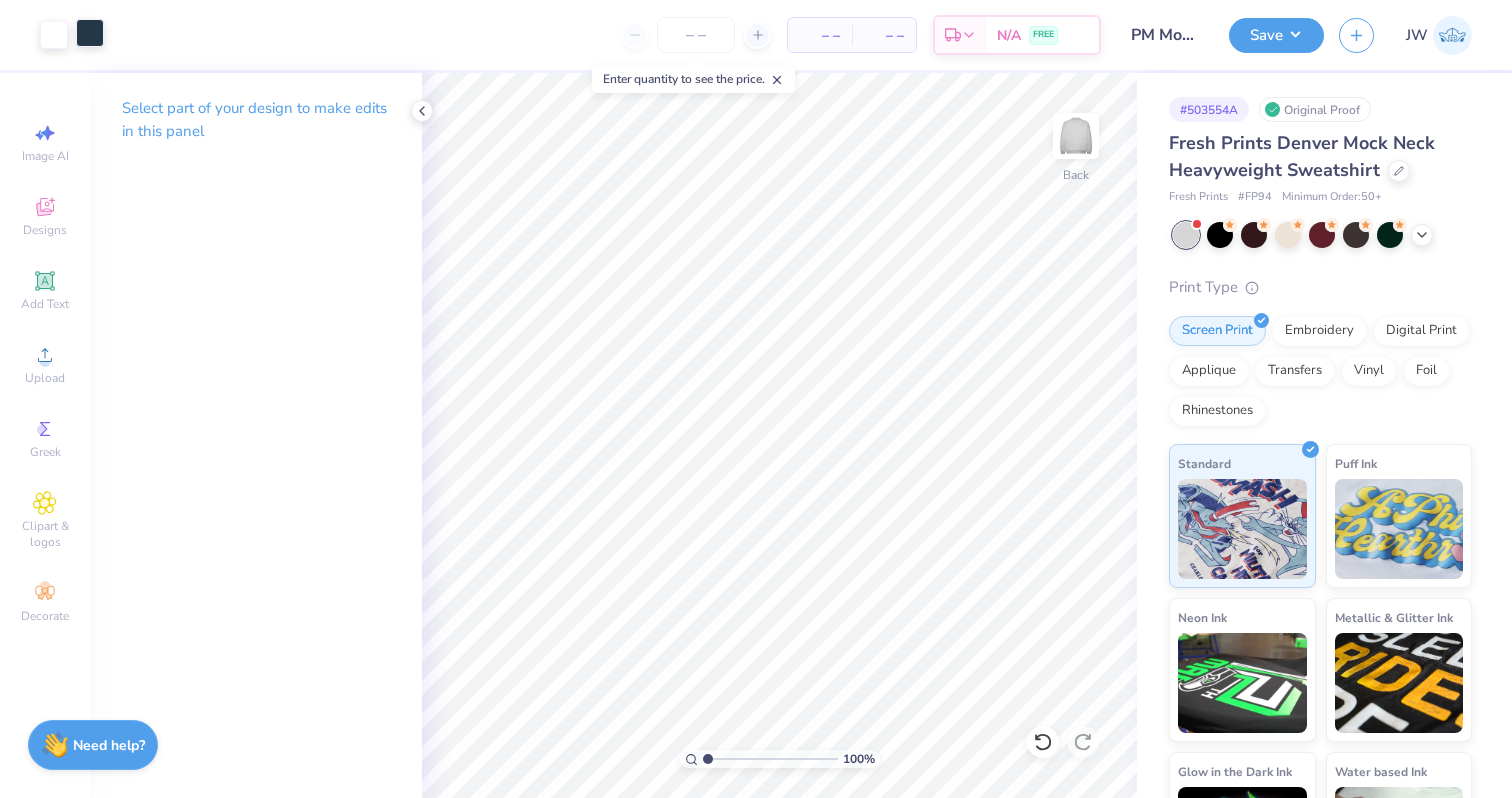 click at bounding box center [90, 33] 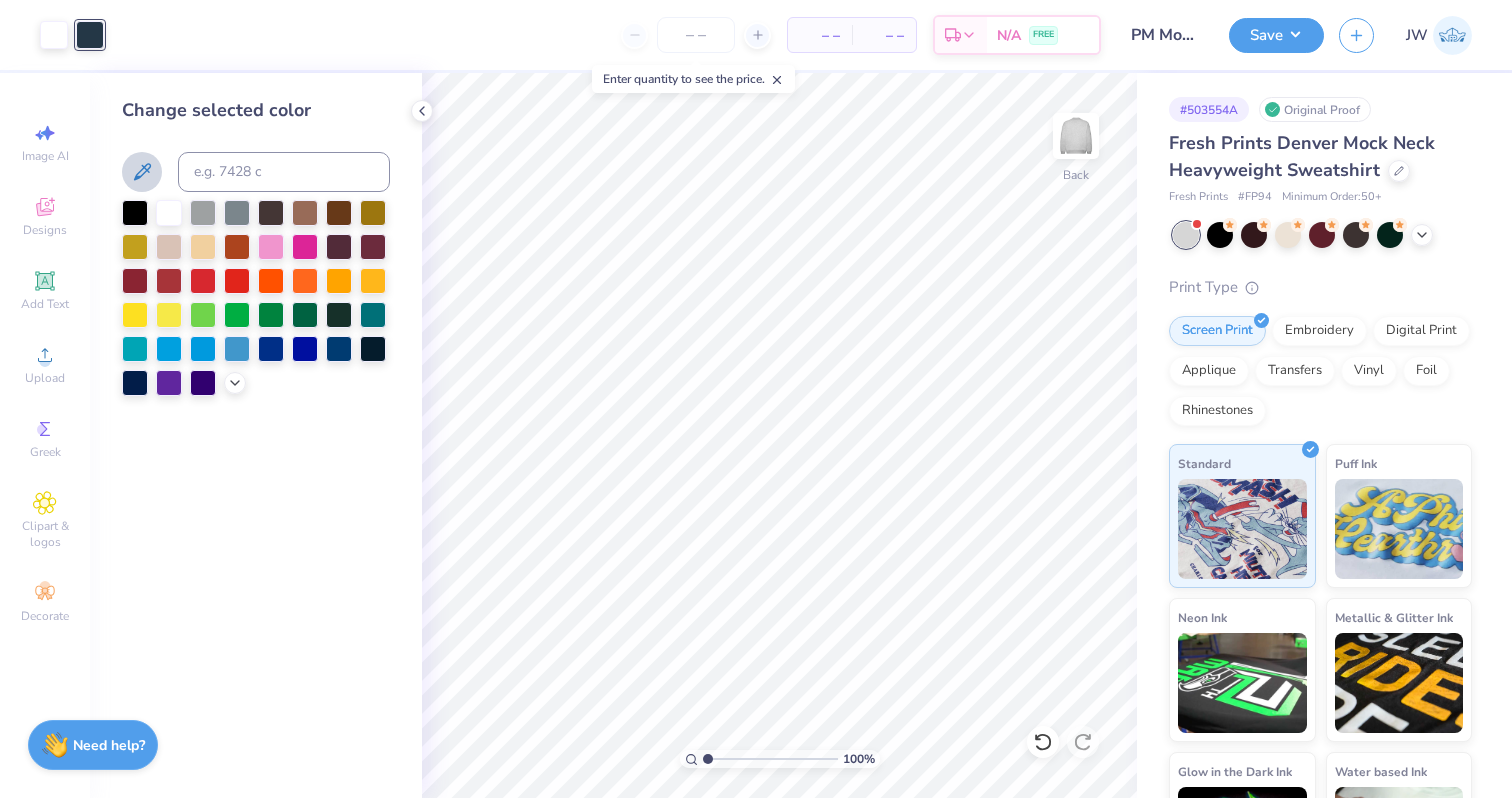 click 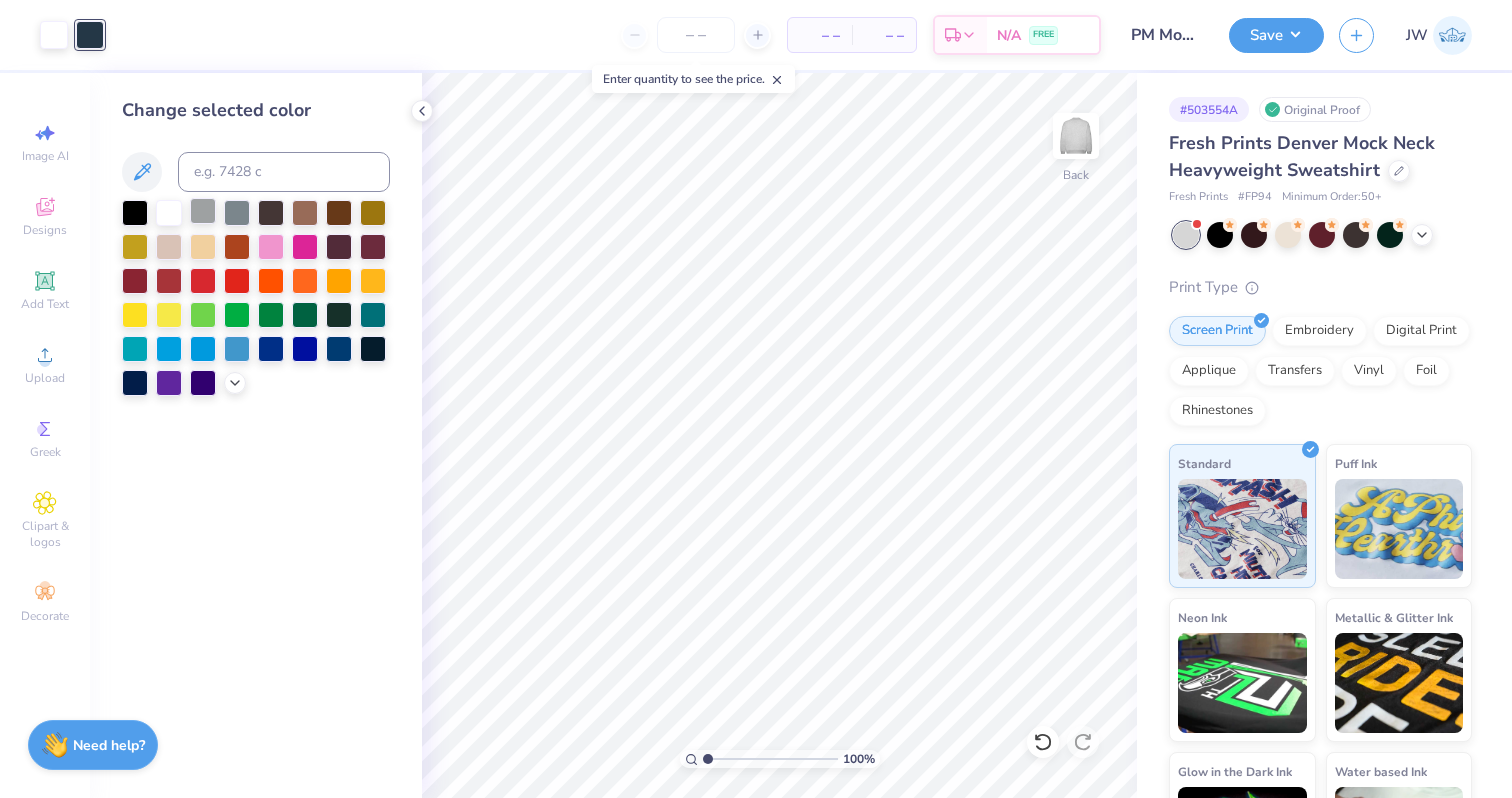 click at bounding box center (203, 211) 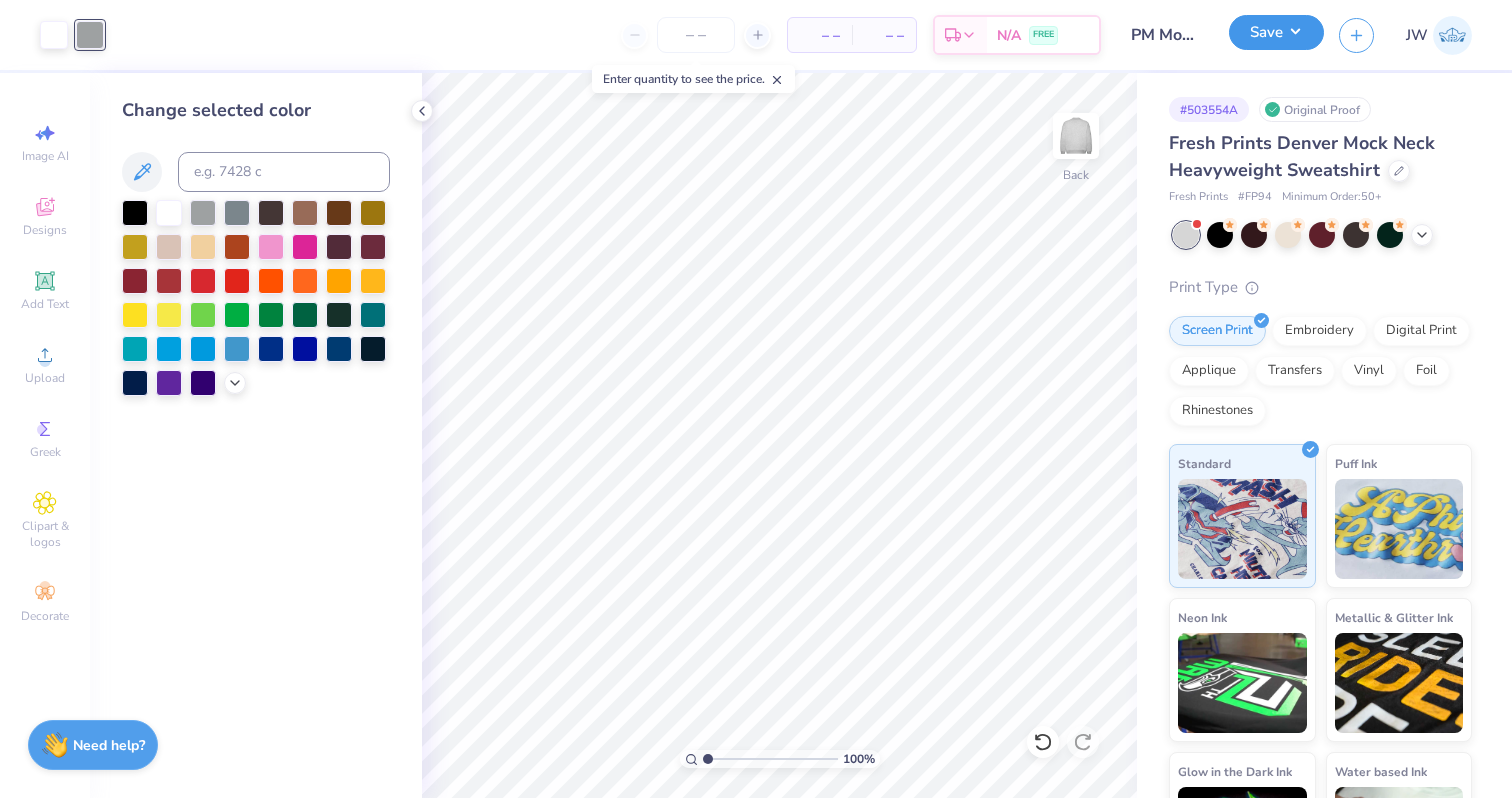 click on "Save" at bounding box center (1276, 32) 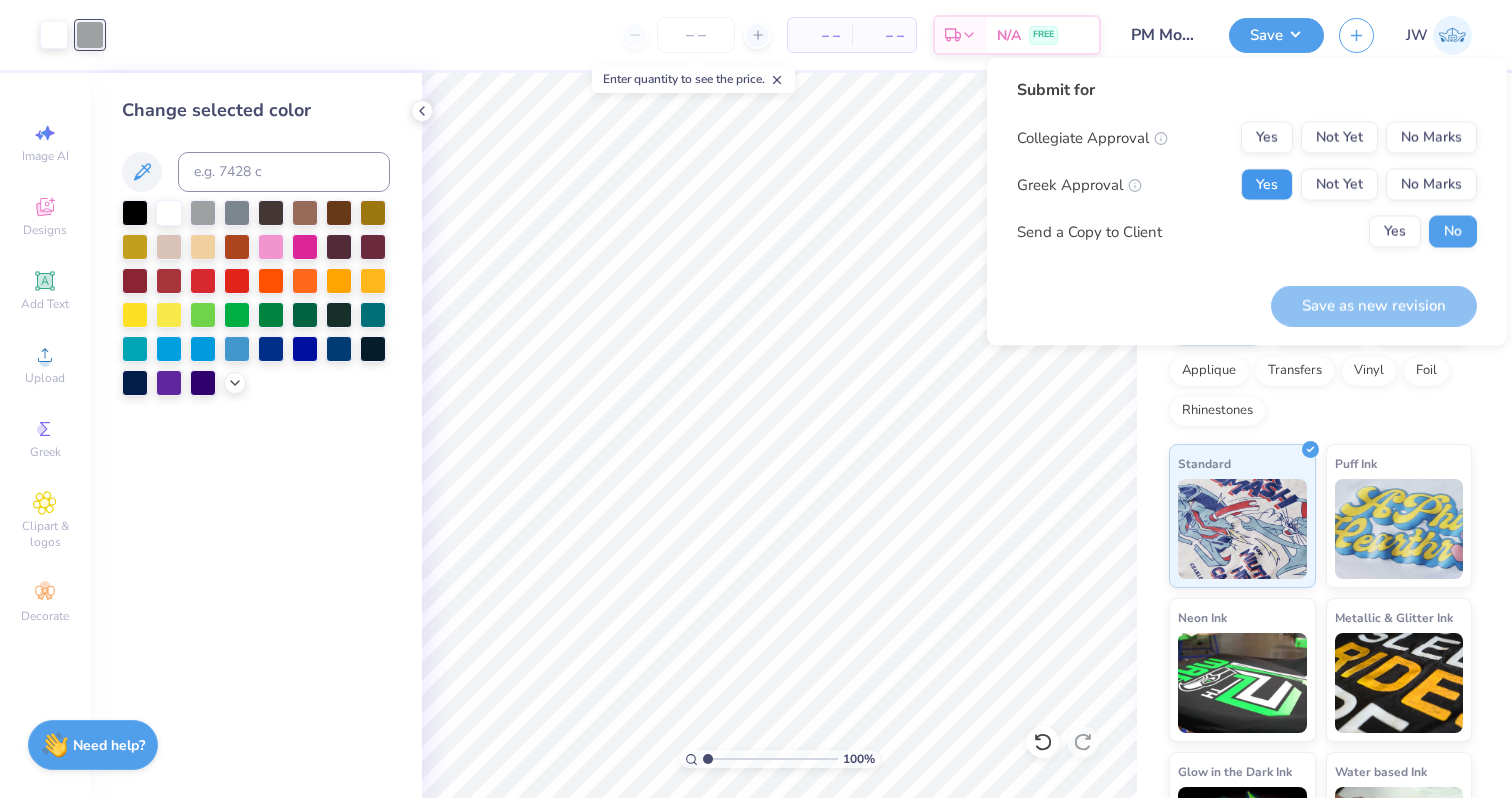 click on "Yes" at bounding box center (1267, 185) 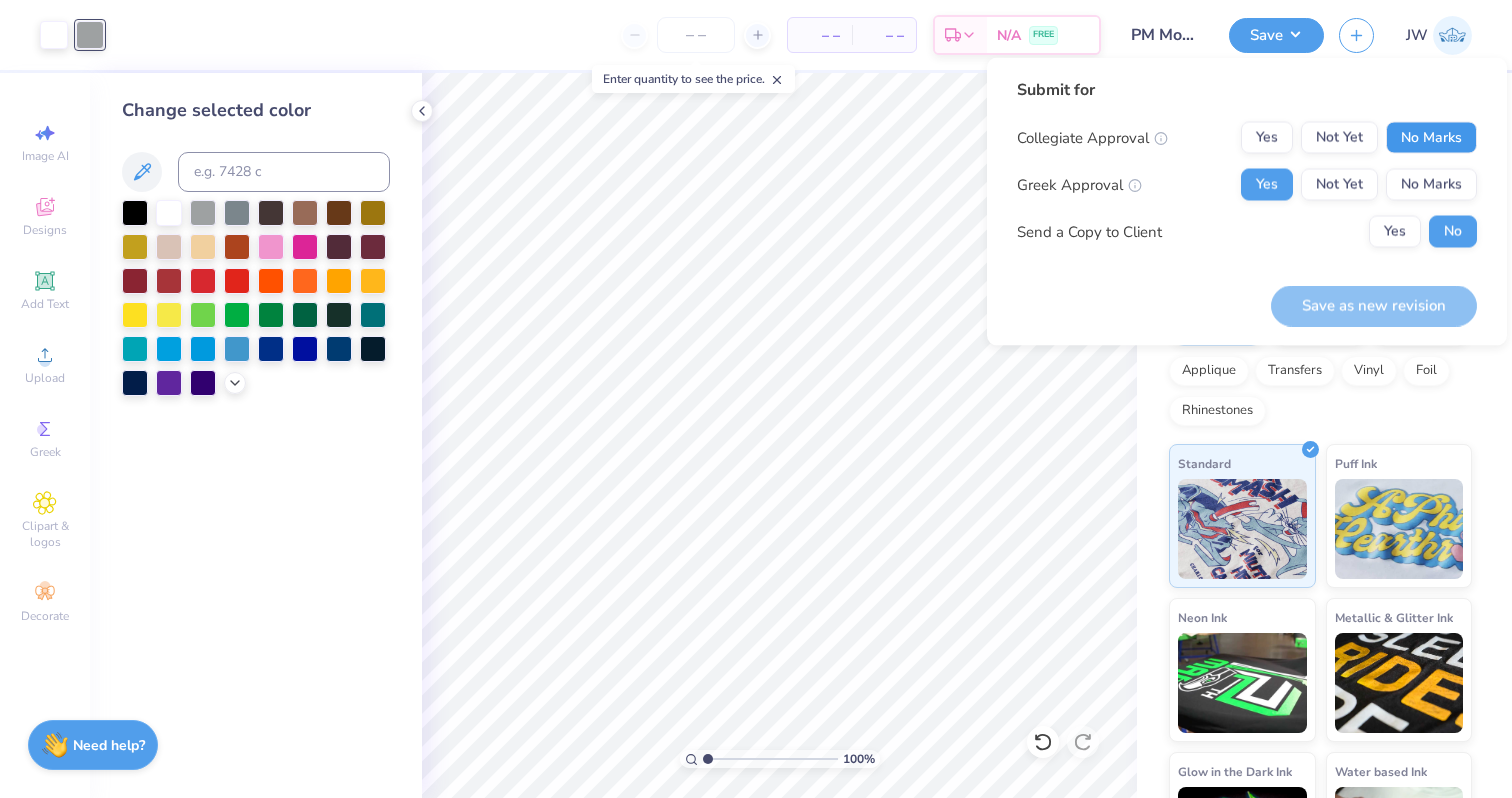 click on "No Marks" at bounding box center [1431, 138] 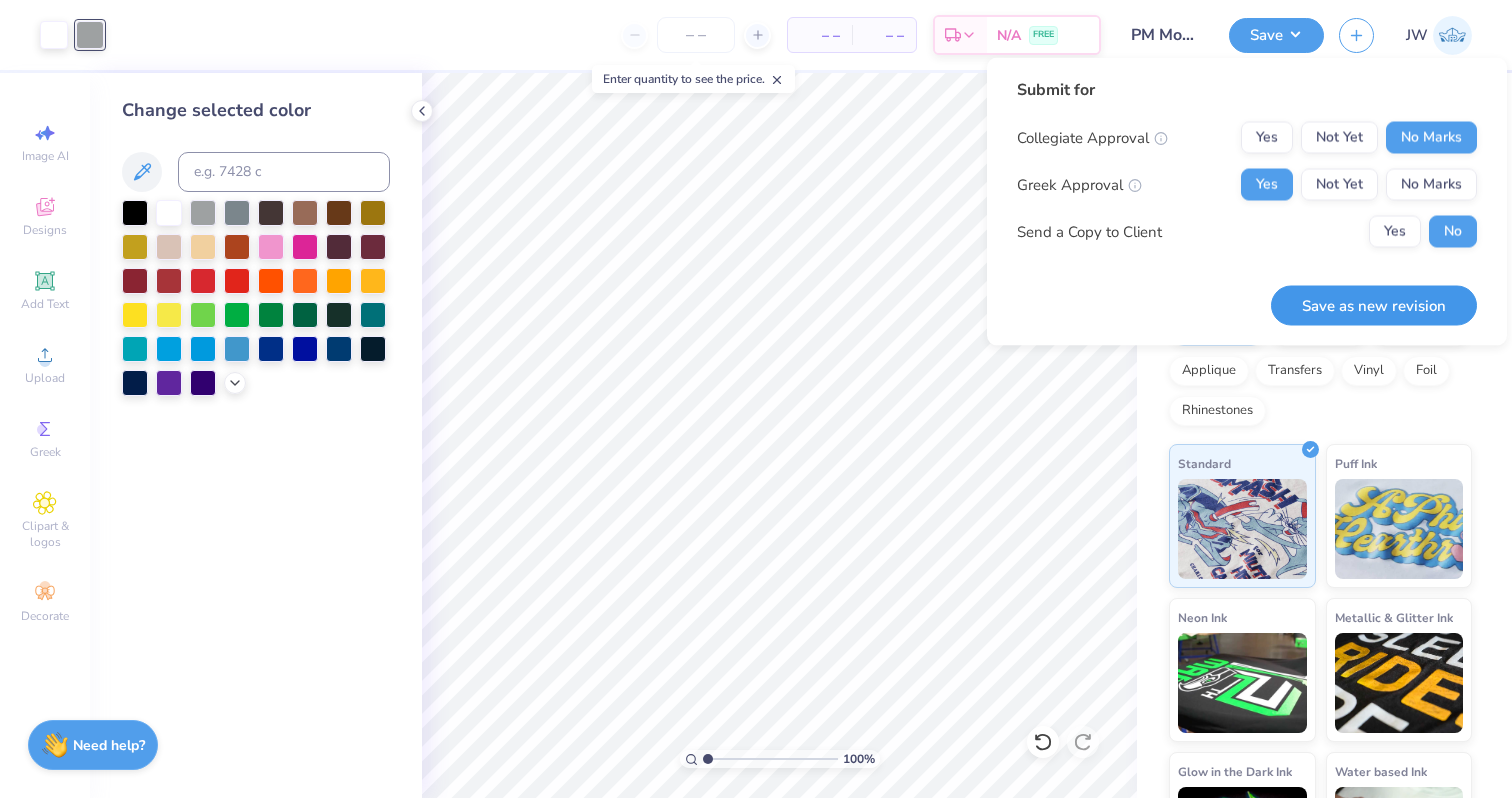click on "Save as new revision" at bounding box center [1374, 305] 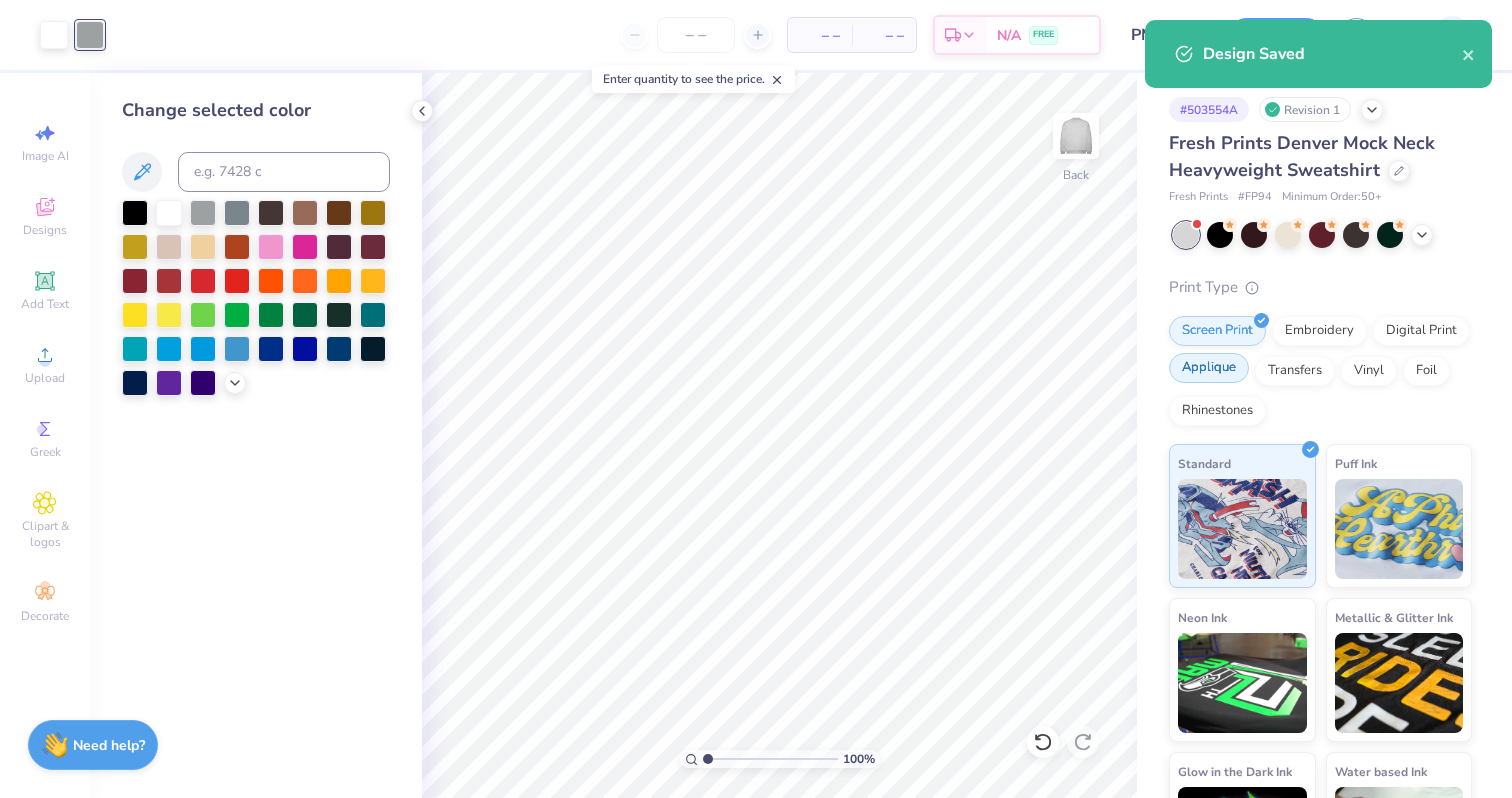 click on "Applique" at bounding box center (1209, 368) 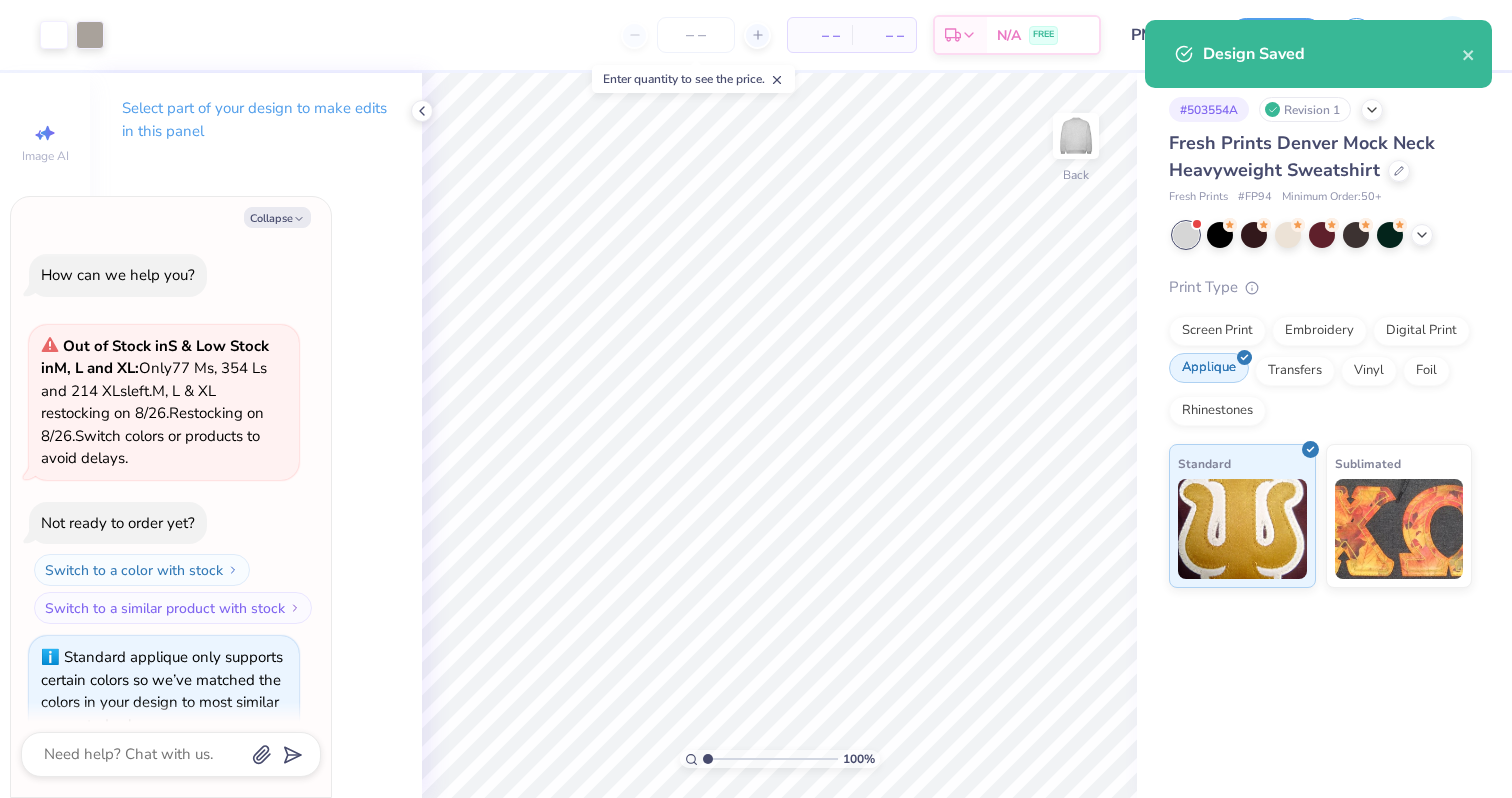 scroll, scrollTop: 40, scrollLeft: 0, axis: vertical 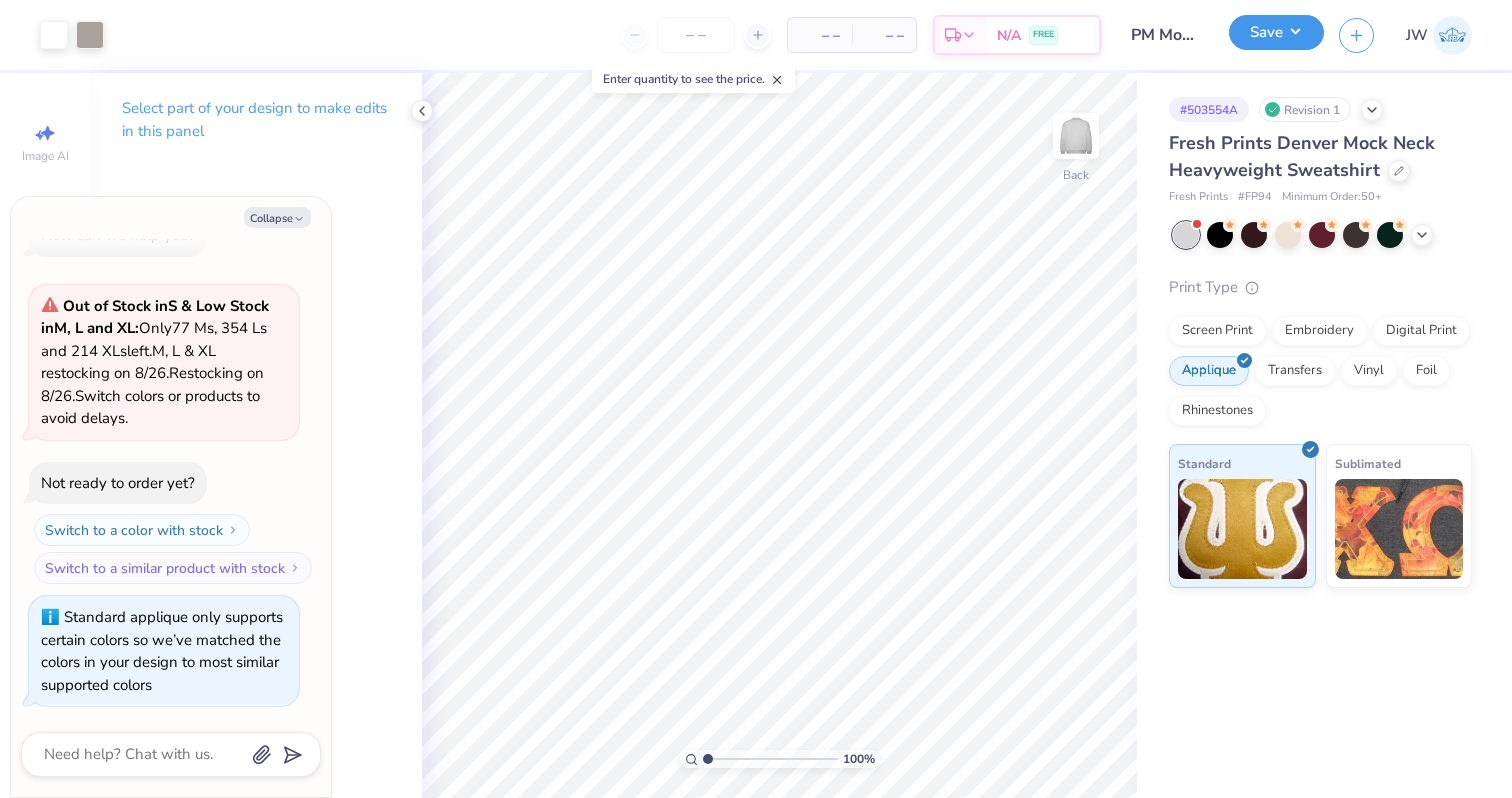 click on "Save" at bounding box center (1276, 32) 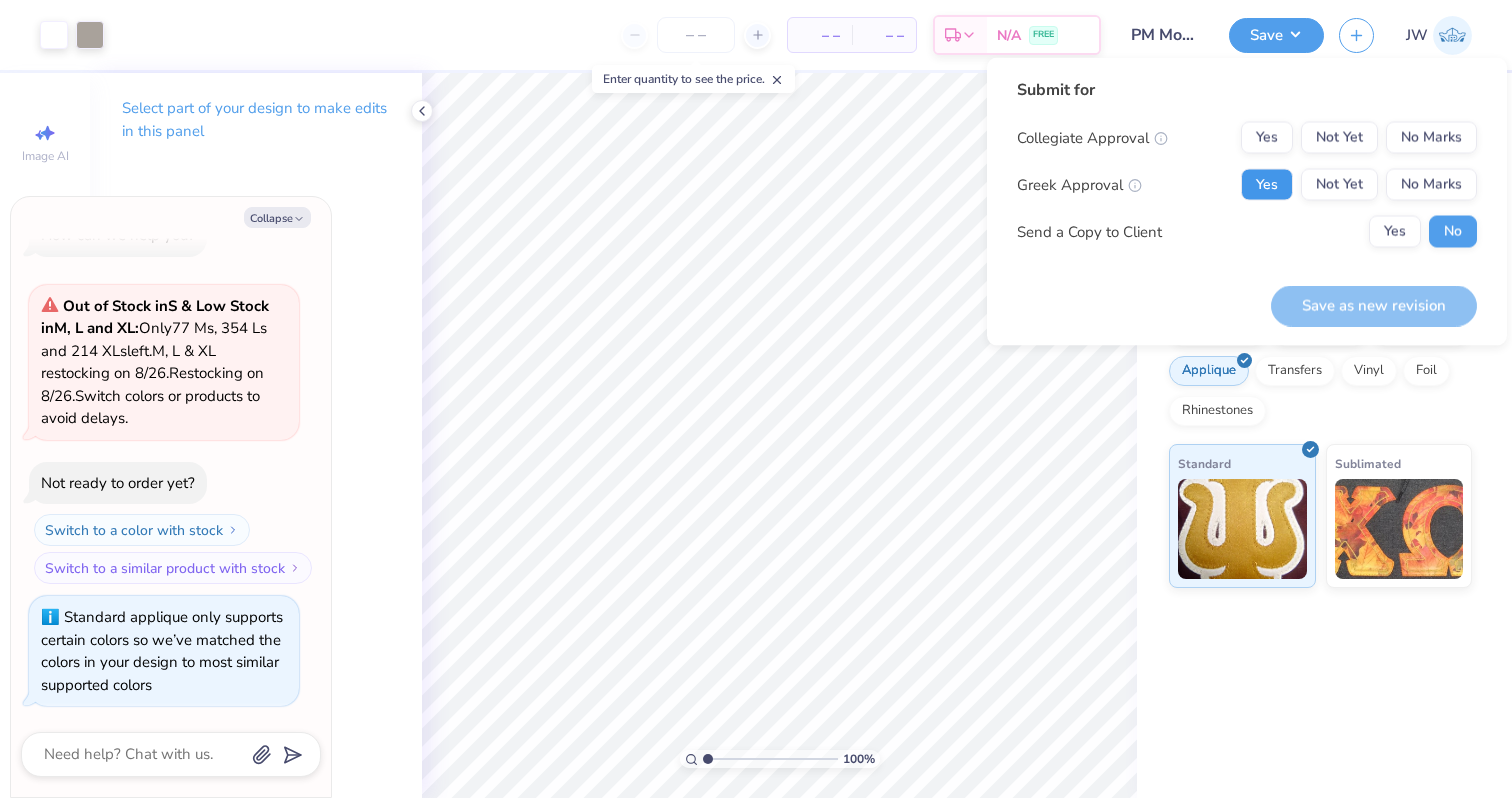 click on "Yes" at bounding box center [1267, 185] 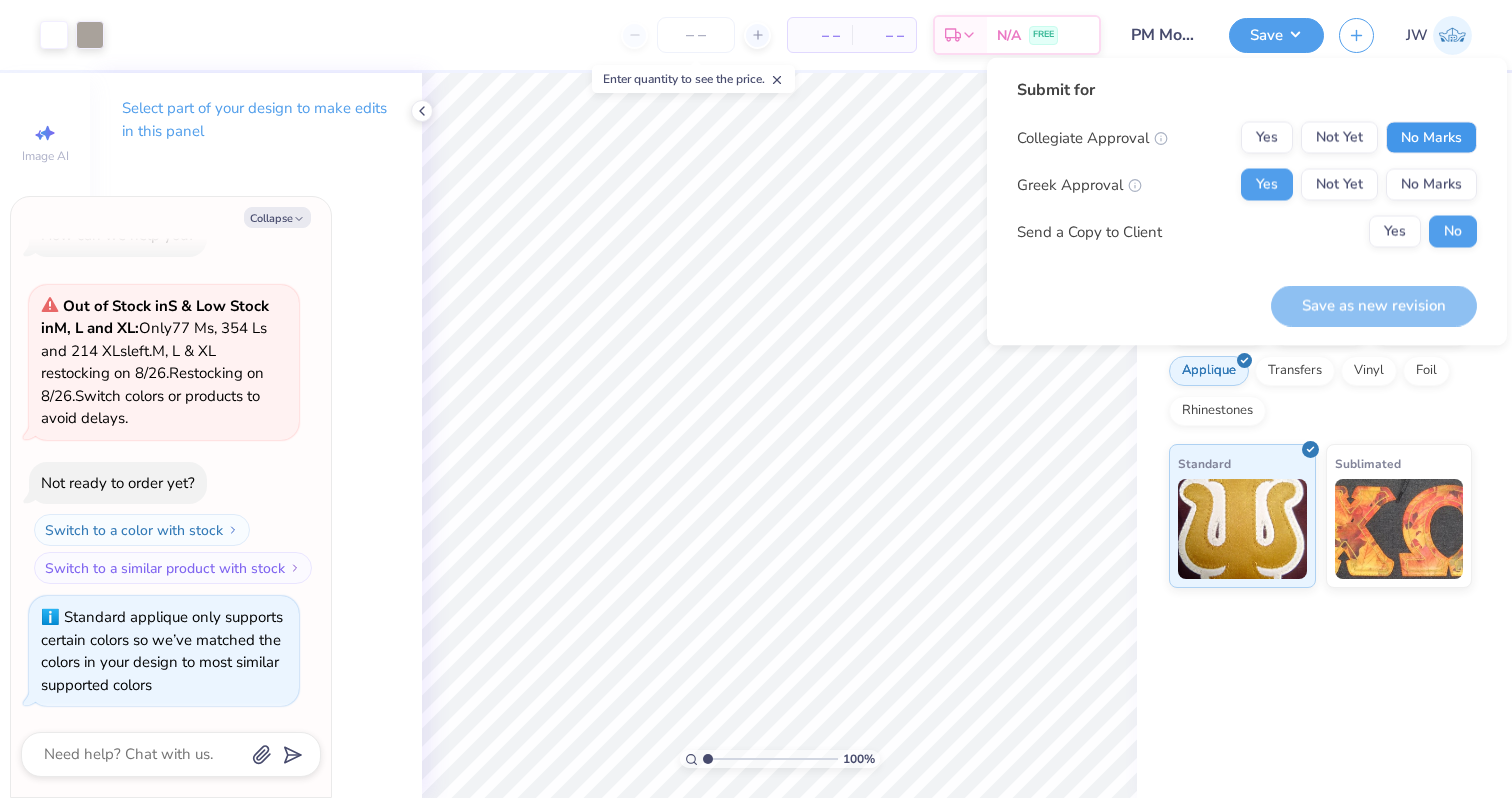 click on "No Marks" at bounding box center (1431, 138) 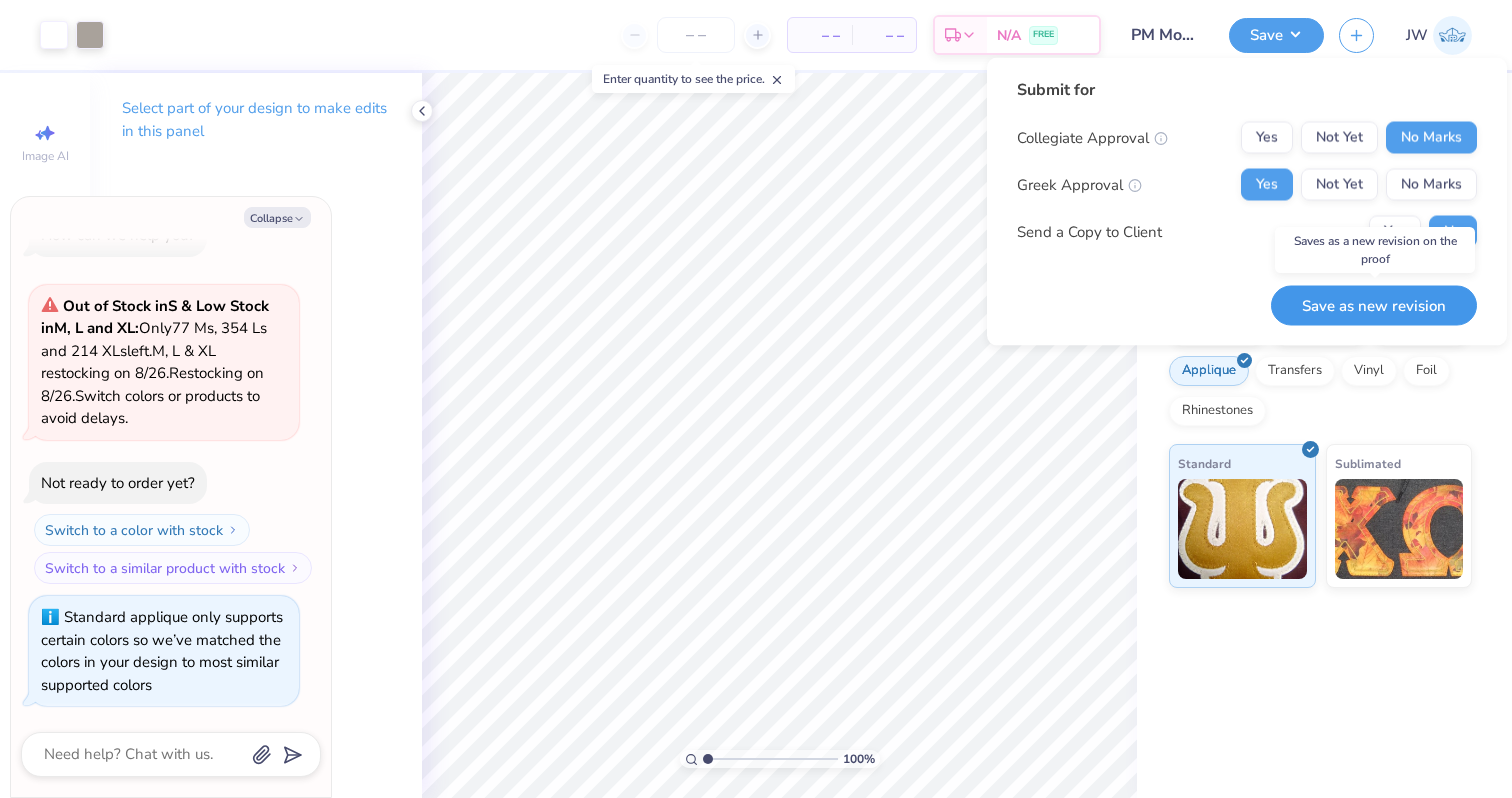 click on "Save as new revision" at bounding box center (1374, 305) 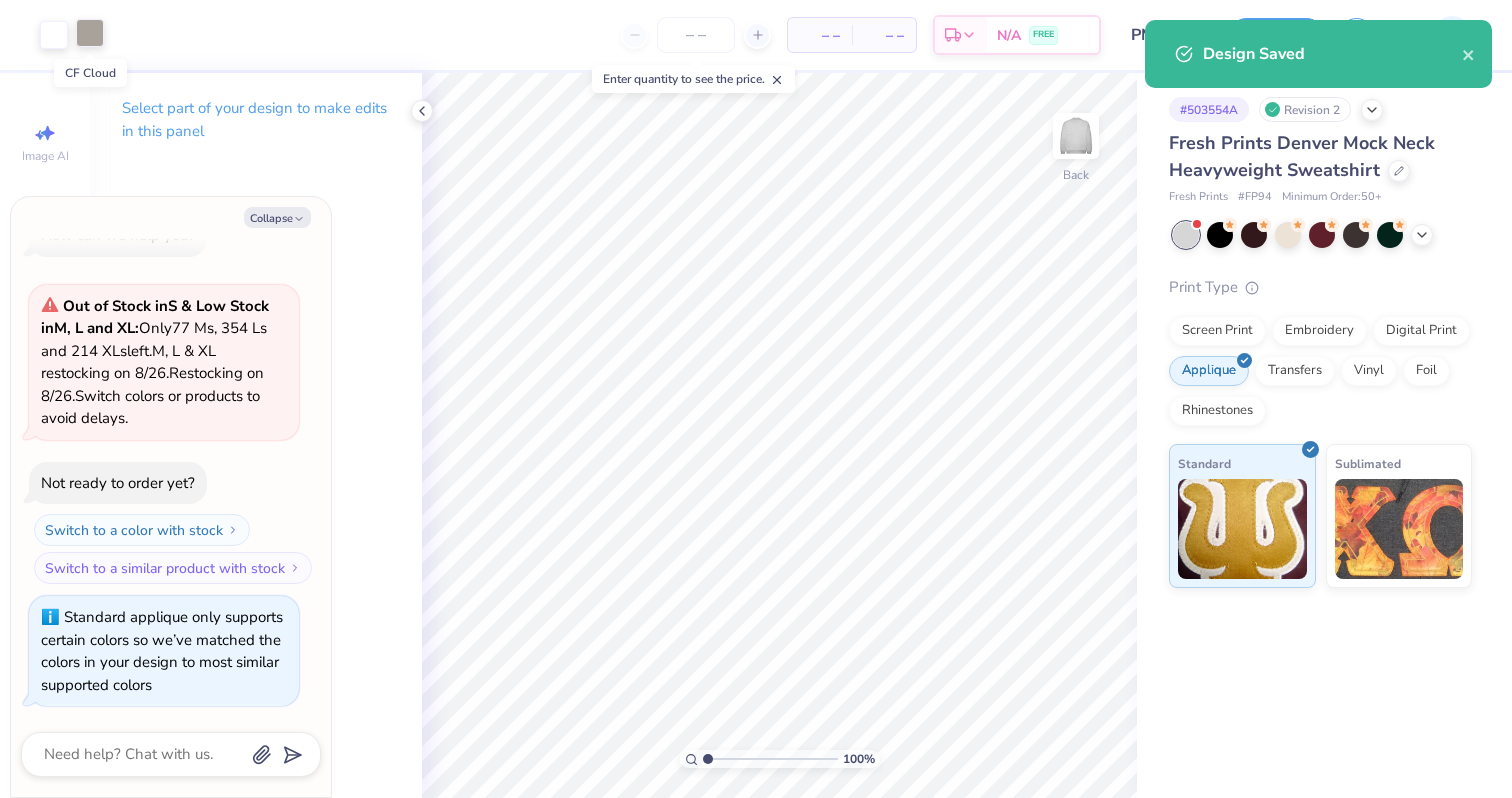 click at bounding box center (90, 33) 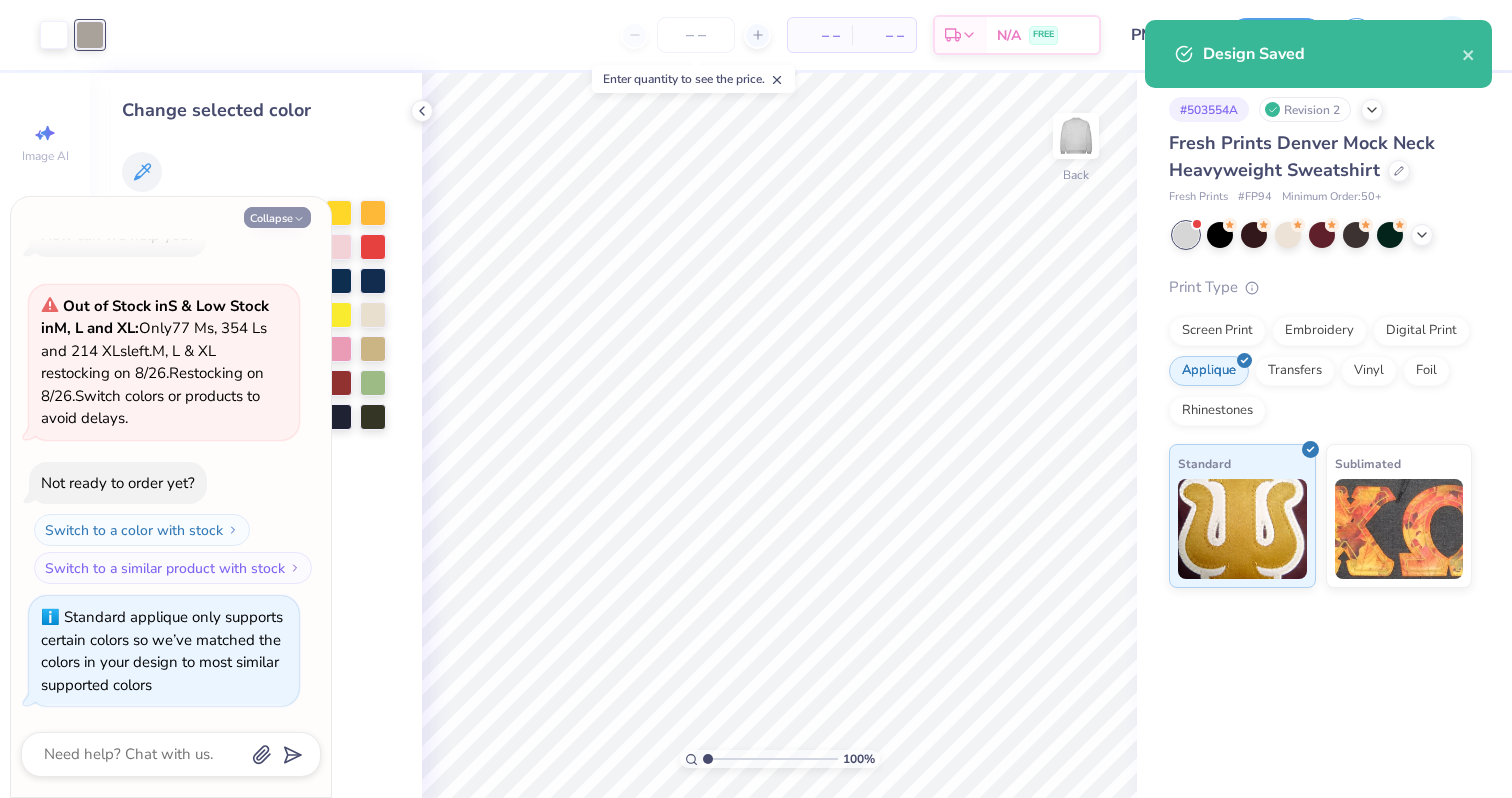 click on "Collapse" at bounding box center [277, 217] 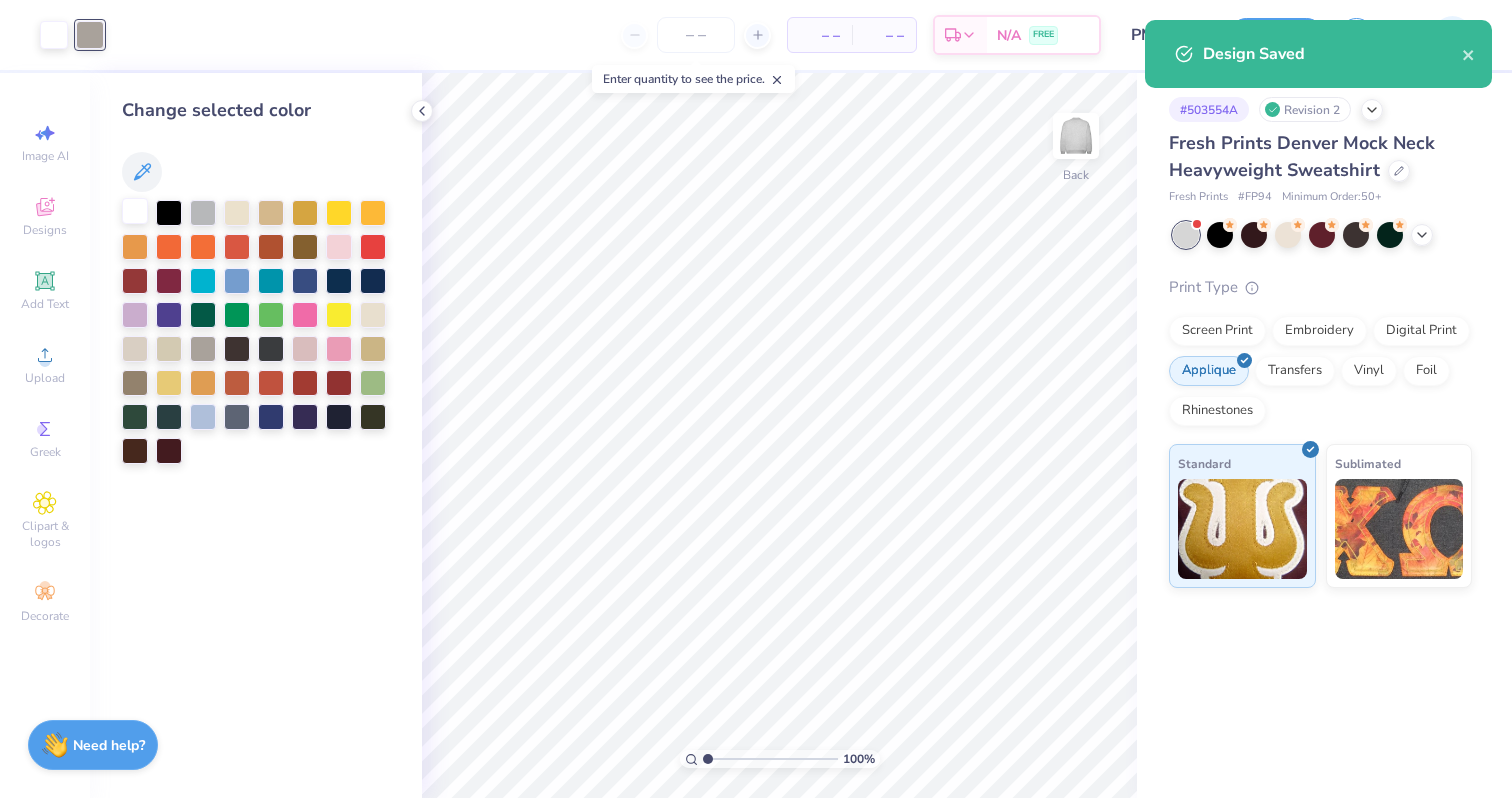 click at bounding box center [135, 211] 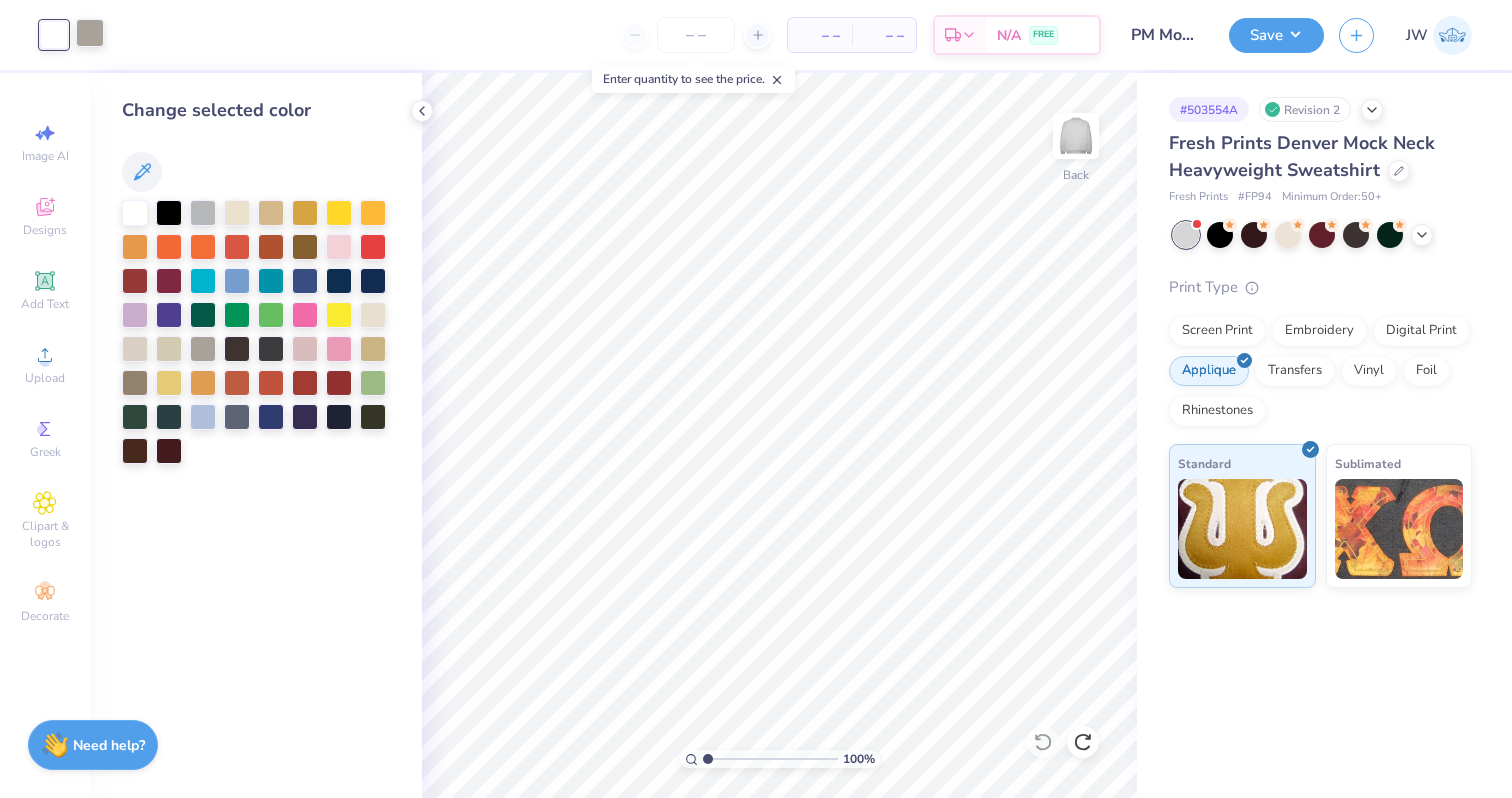 click at bounding box center (90, 33) 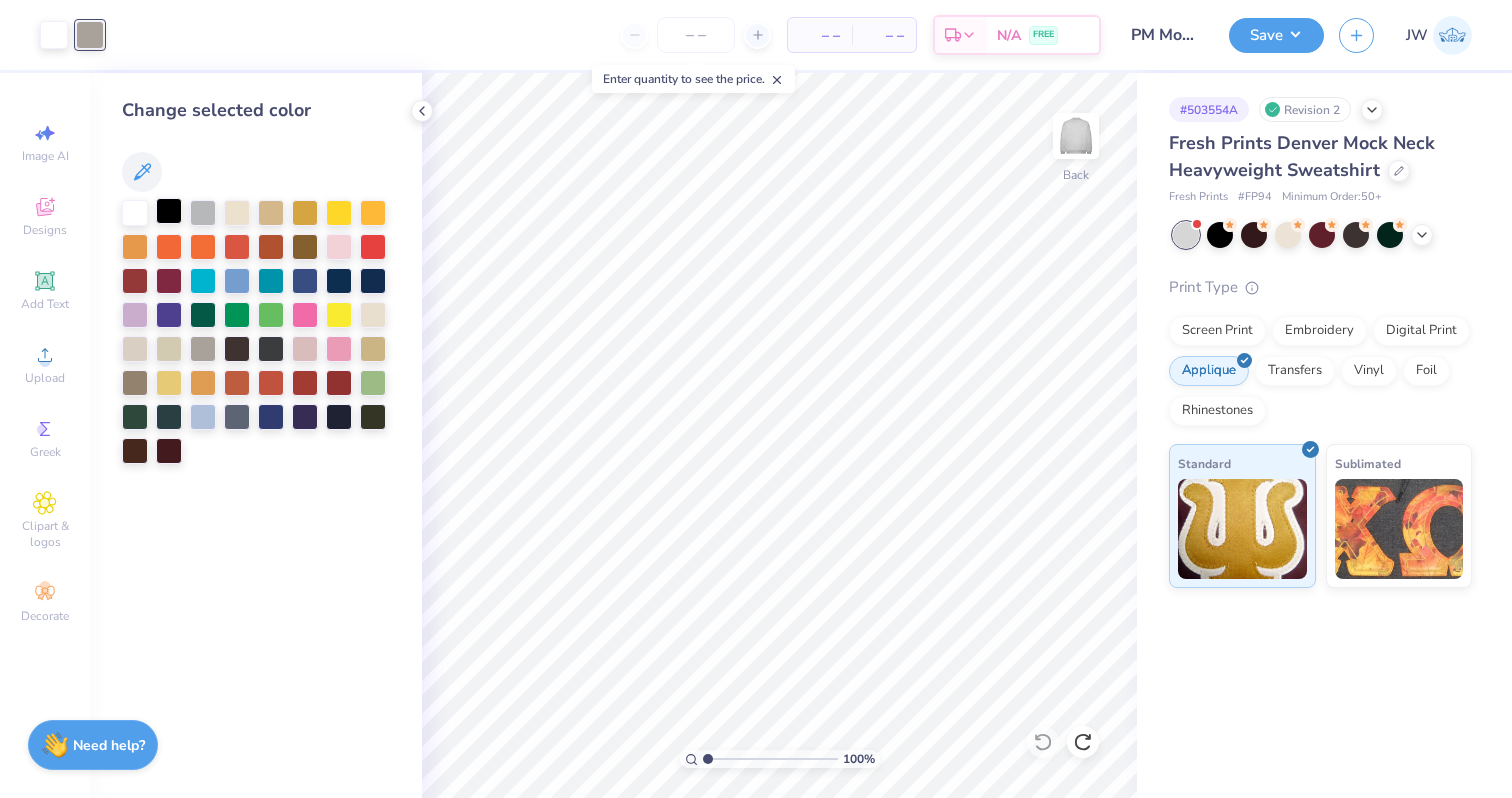 click at bounding box center [169, 211] 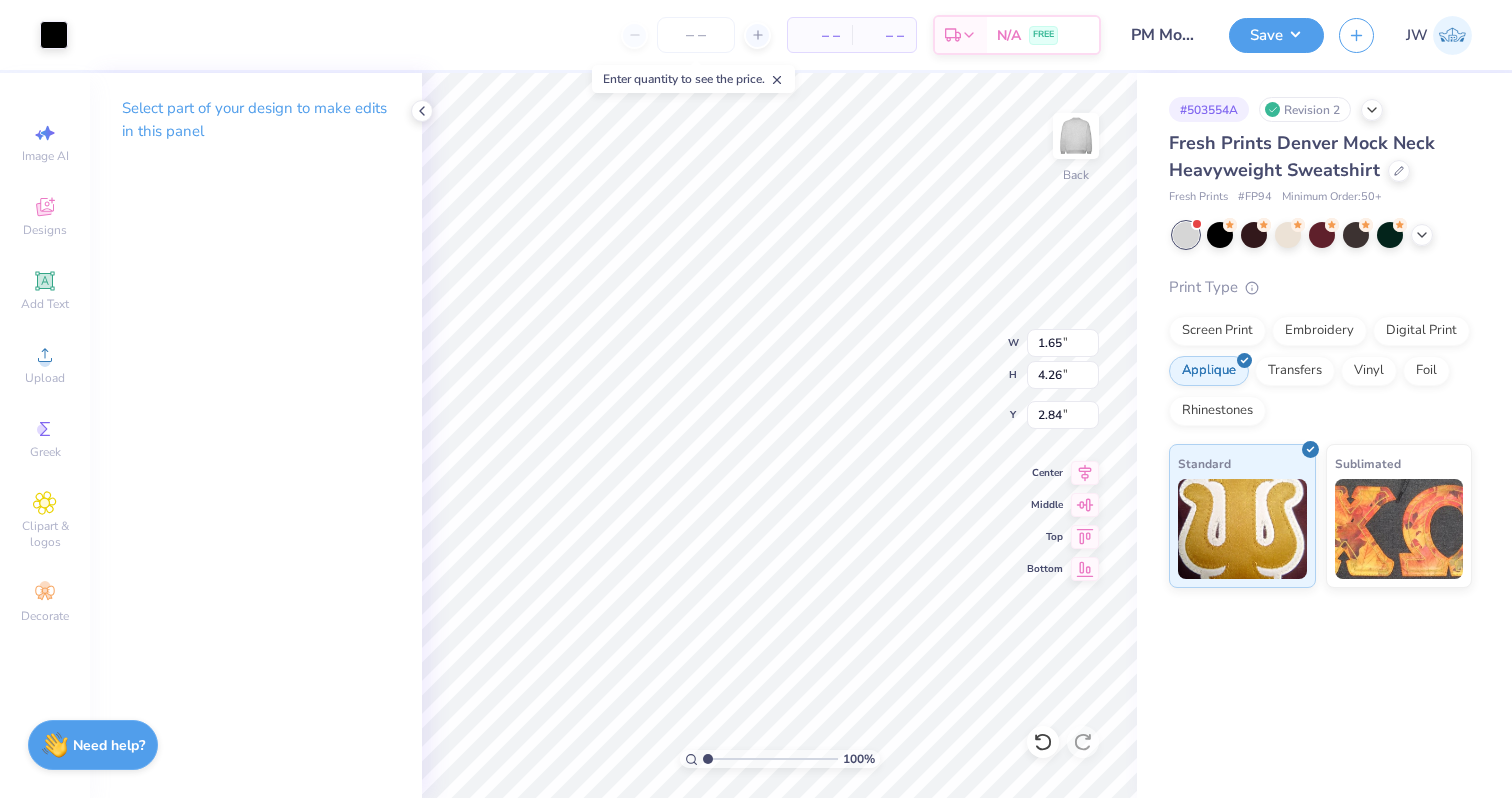 type on "8.53" 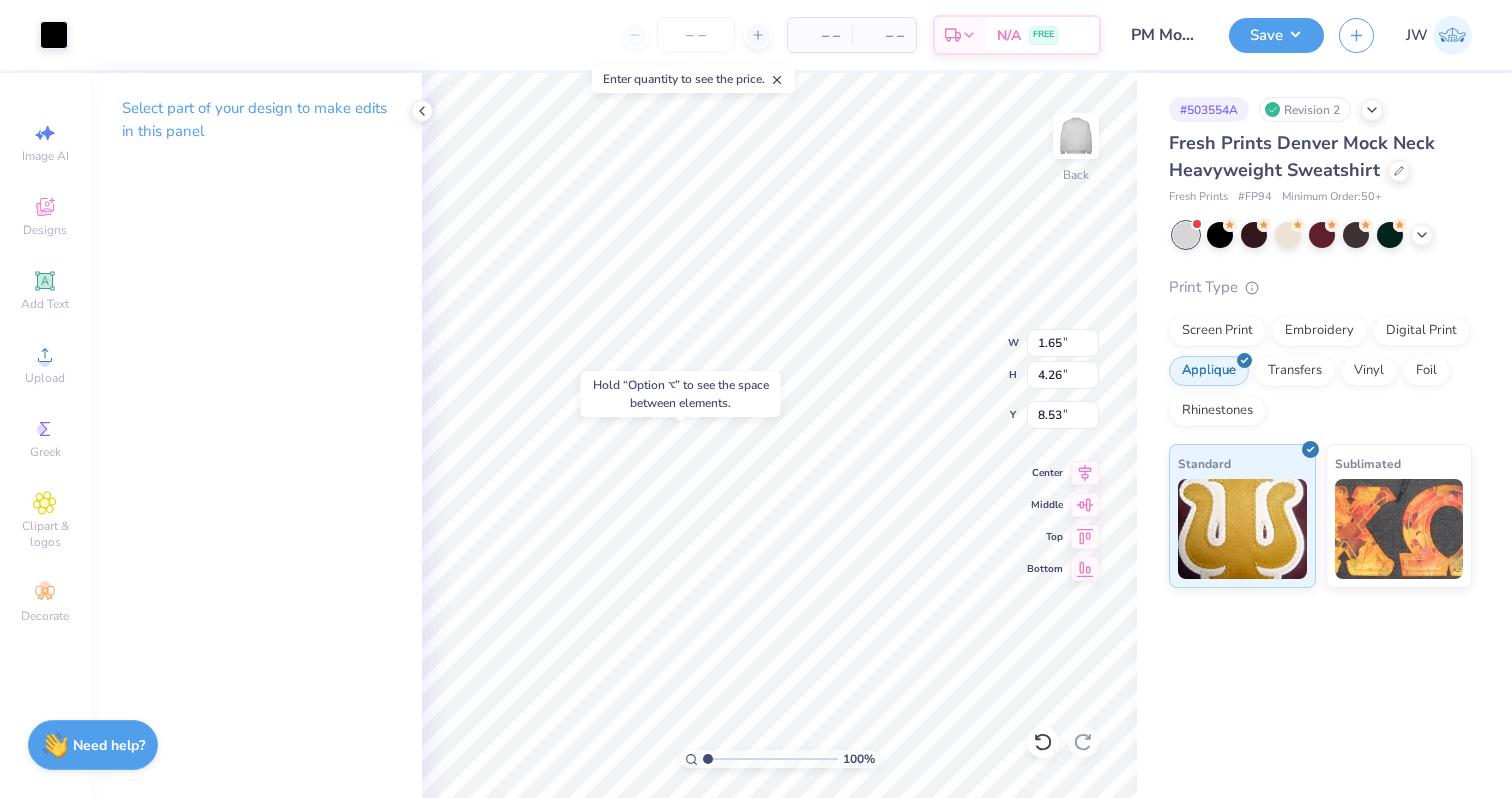 type on "2.06" 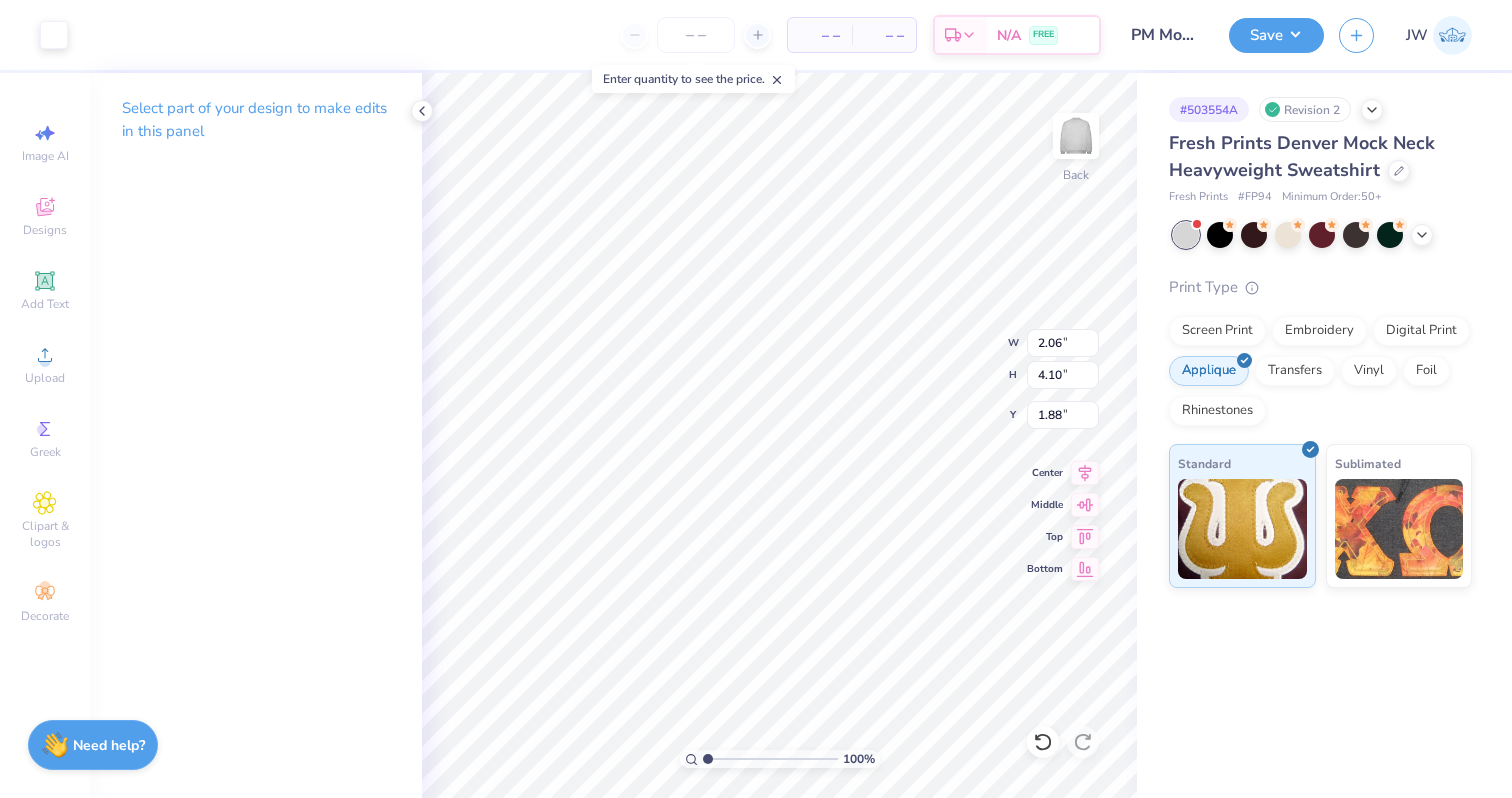 type on "2.02" 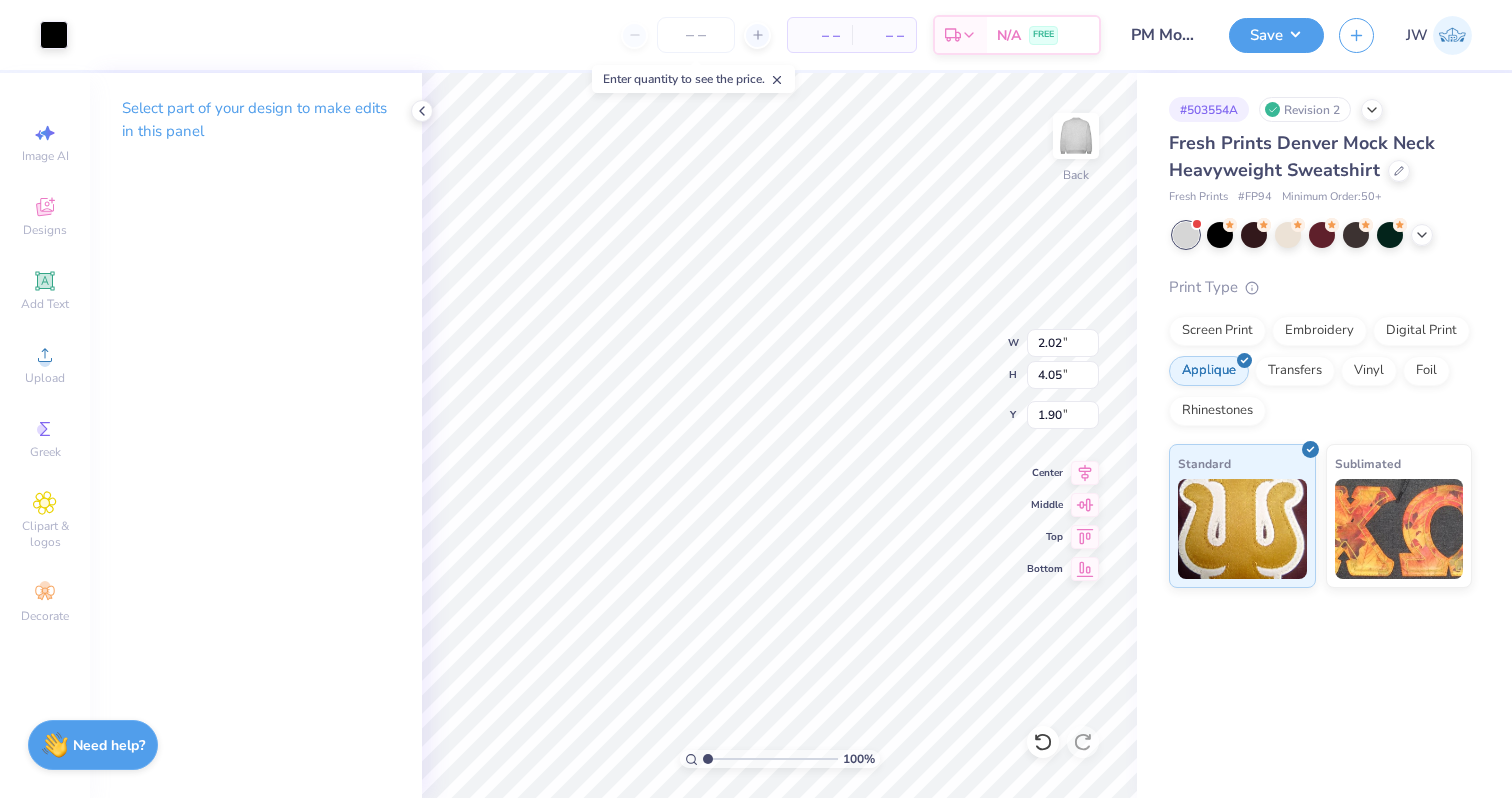 type on "7.98" 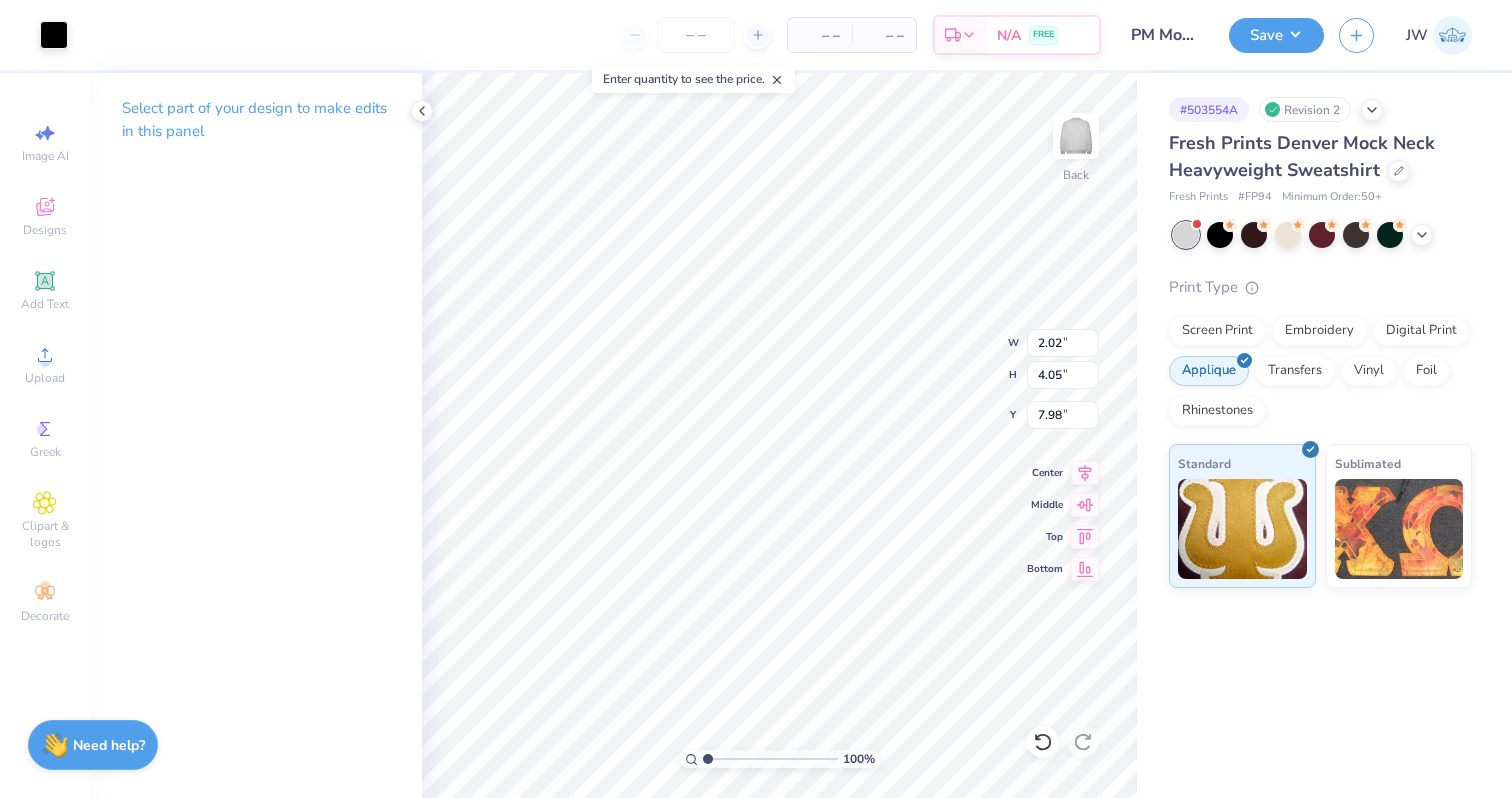 type on "0.83" 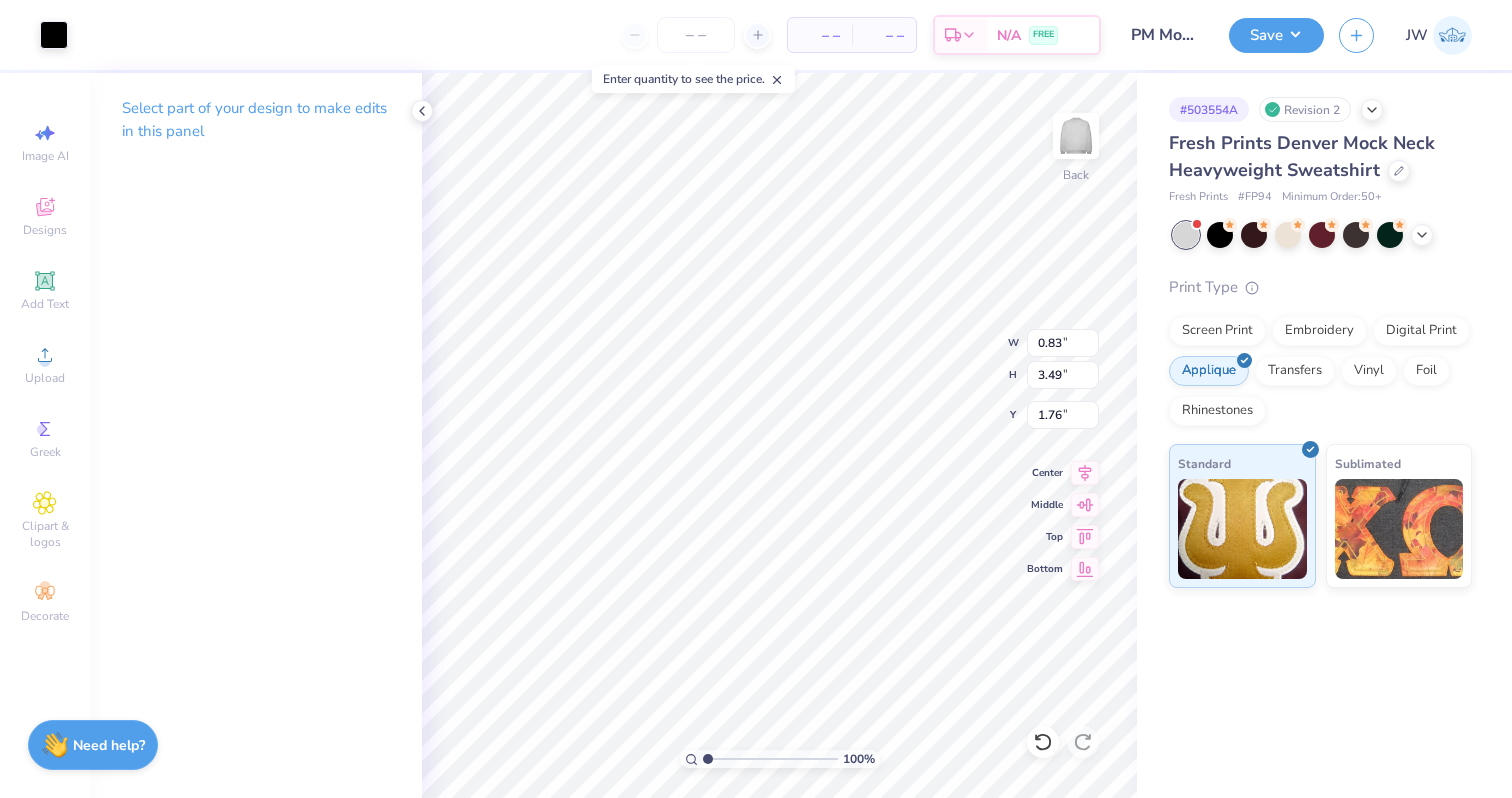 type on "7.73" 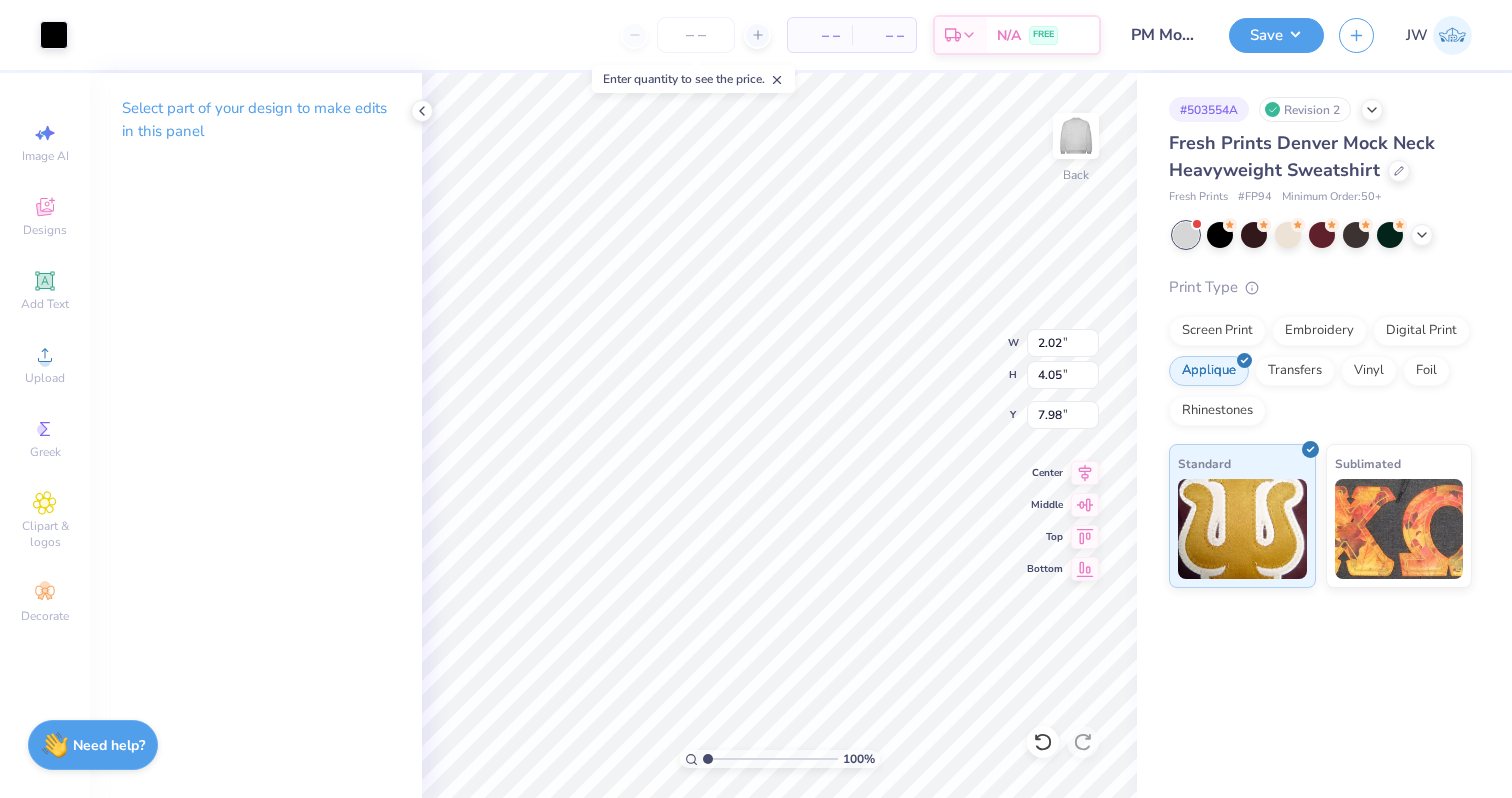 type on "7.73" 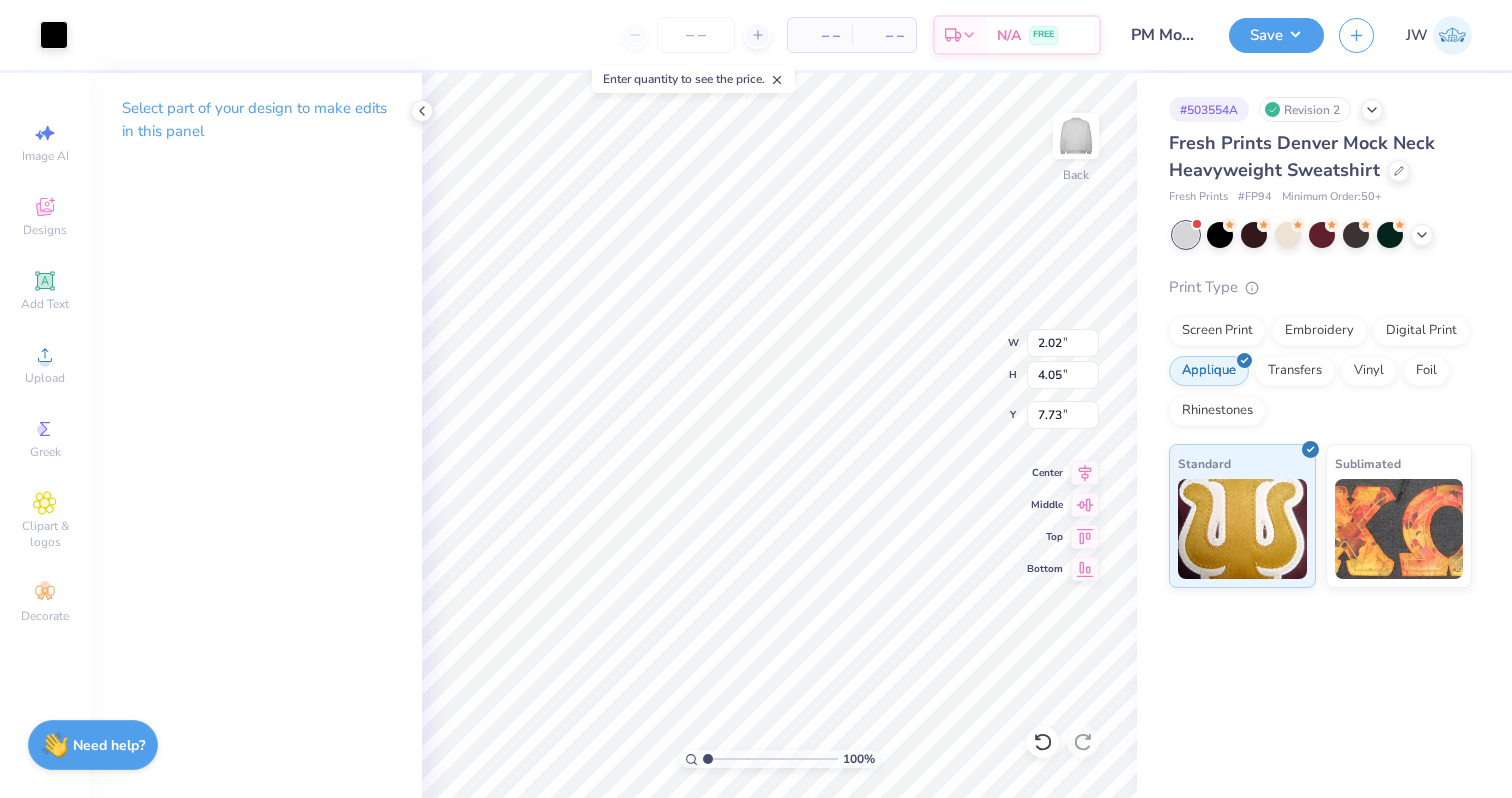 type on "0.83" 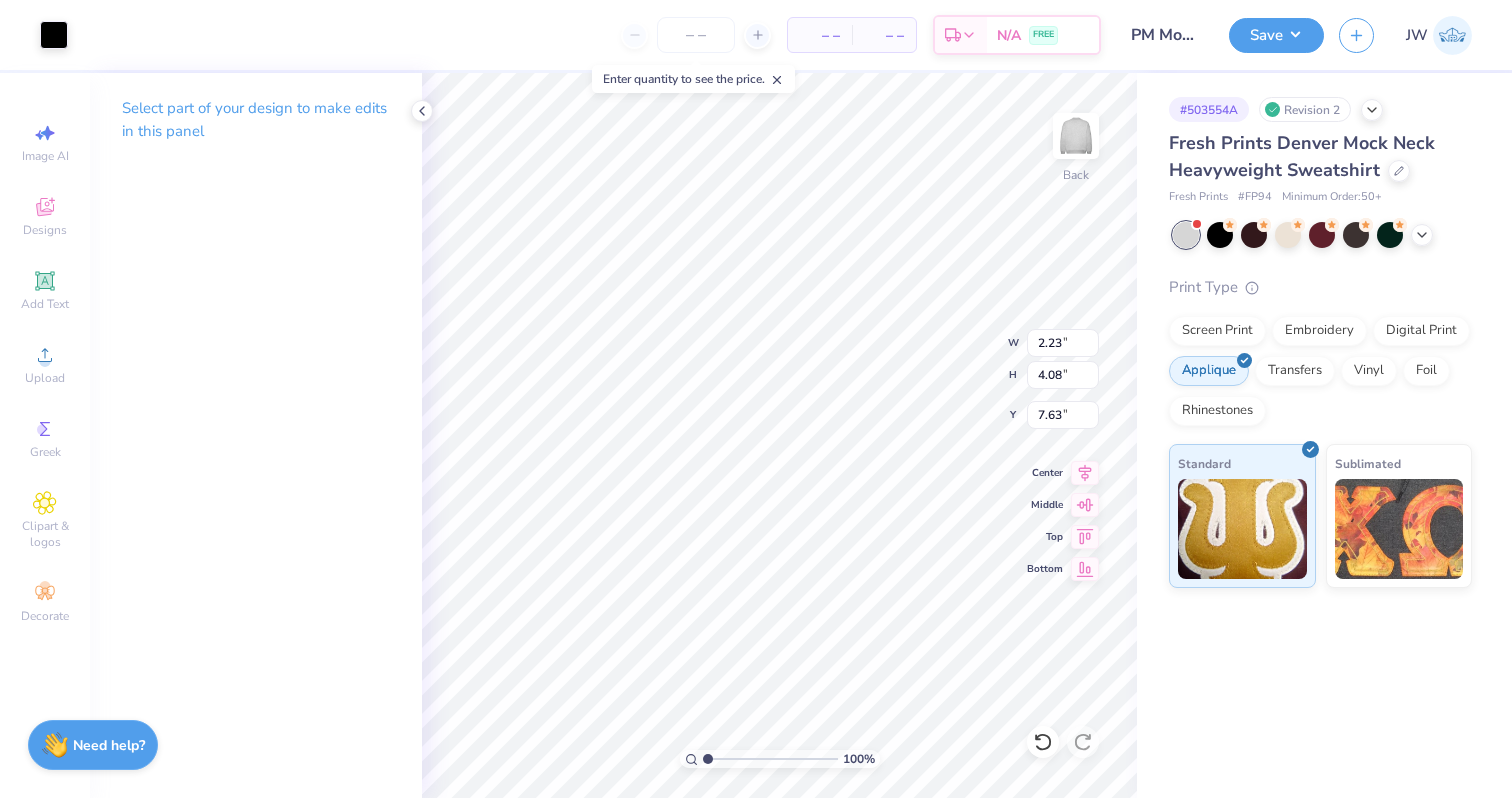 type on "7.63" 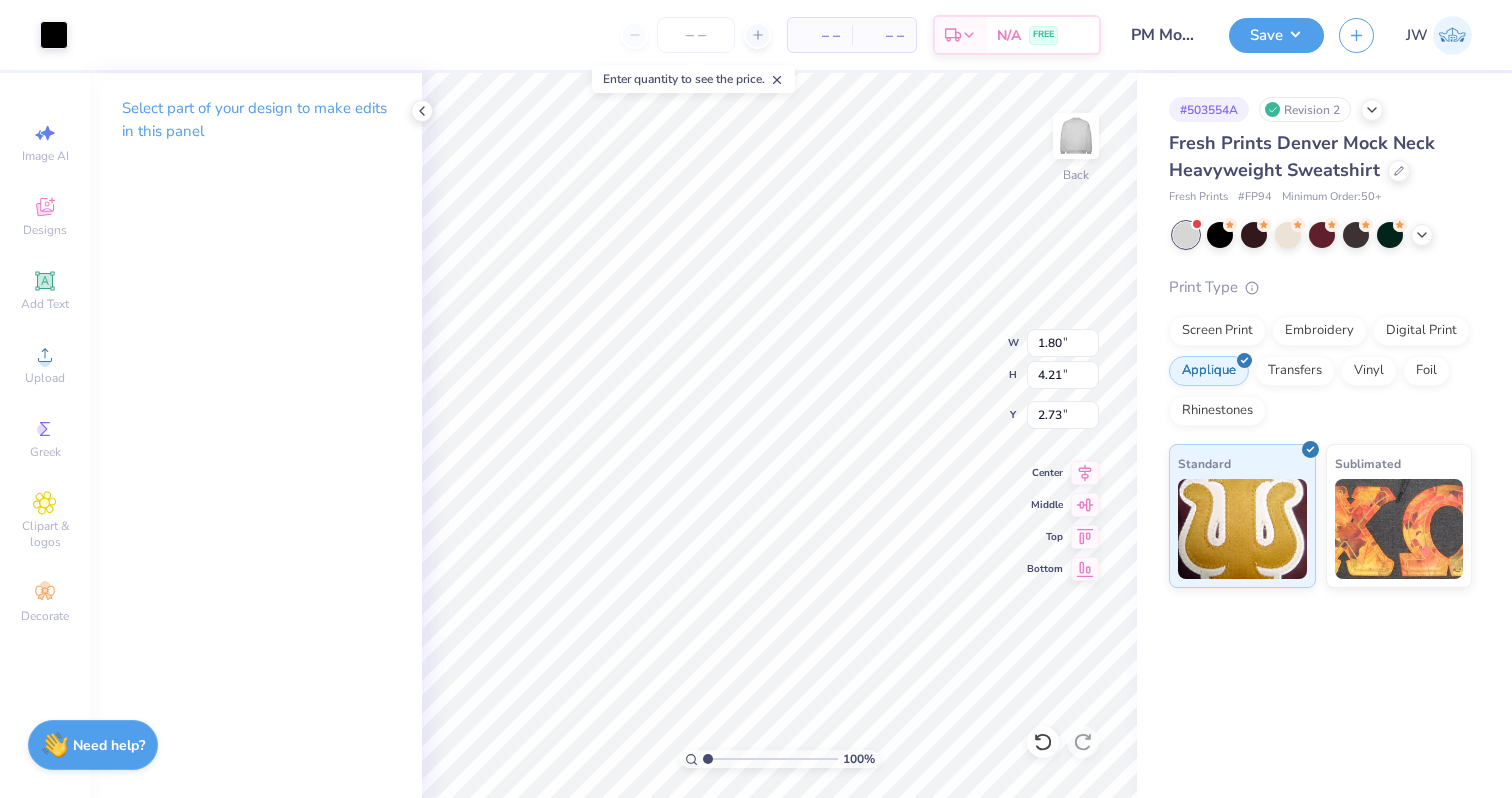 type on "8.22" 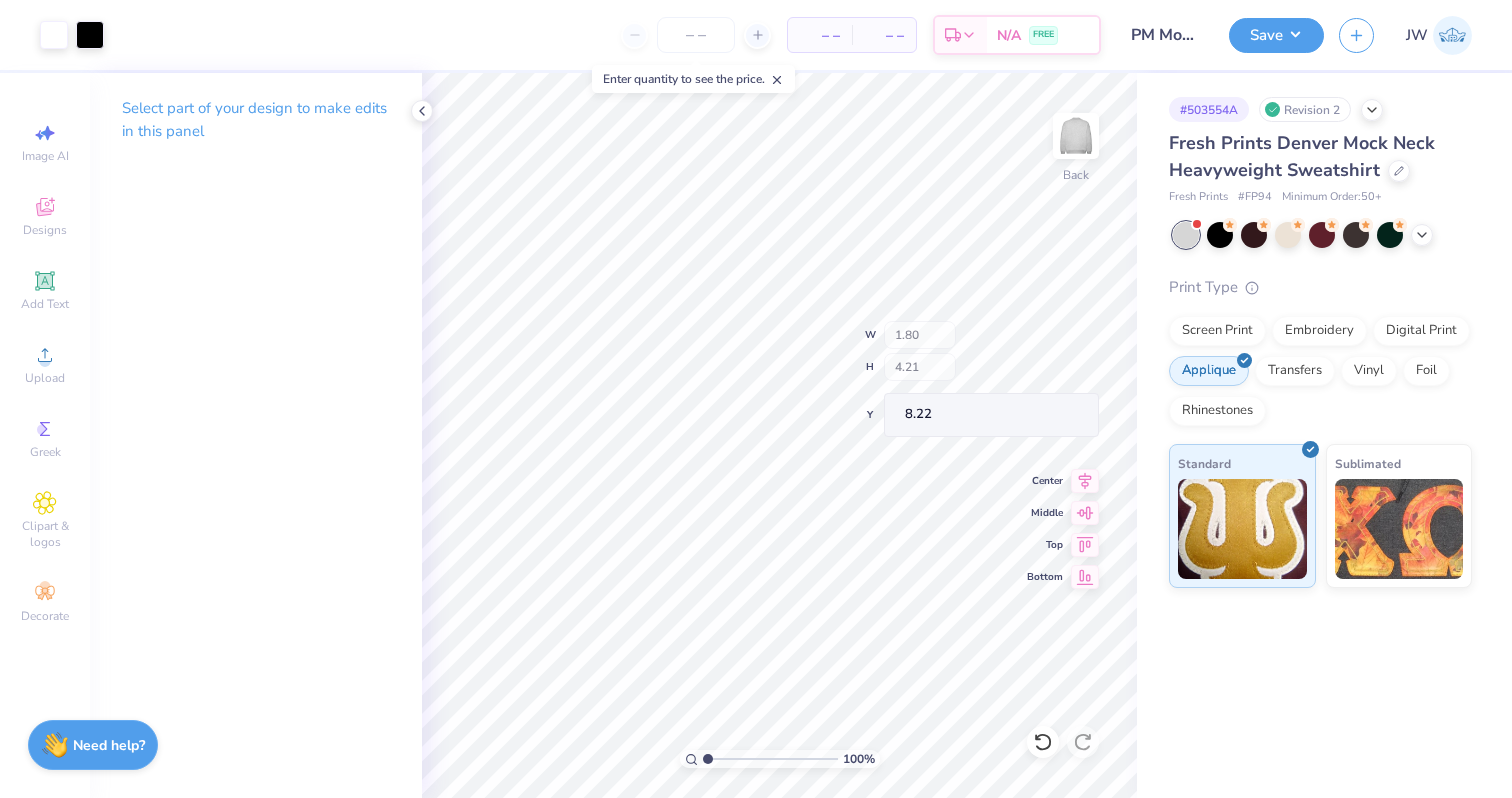 click on "100  % Back W 1.80 H 4.21 Y 8.22 Center Middle Top Bottom" at bounding box center [779, 435] 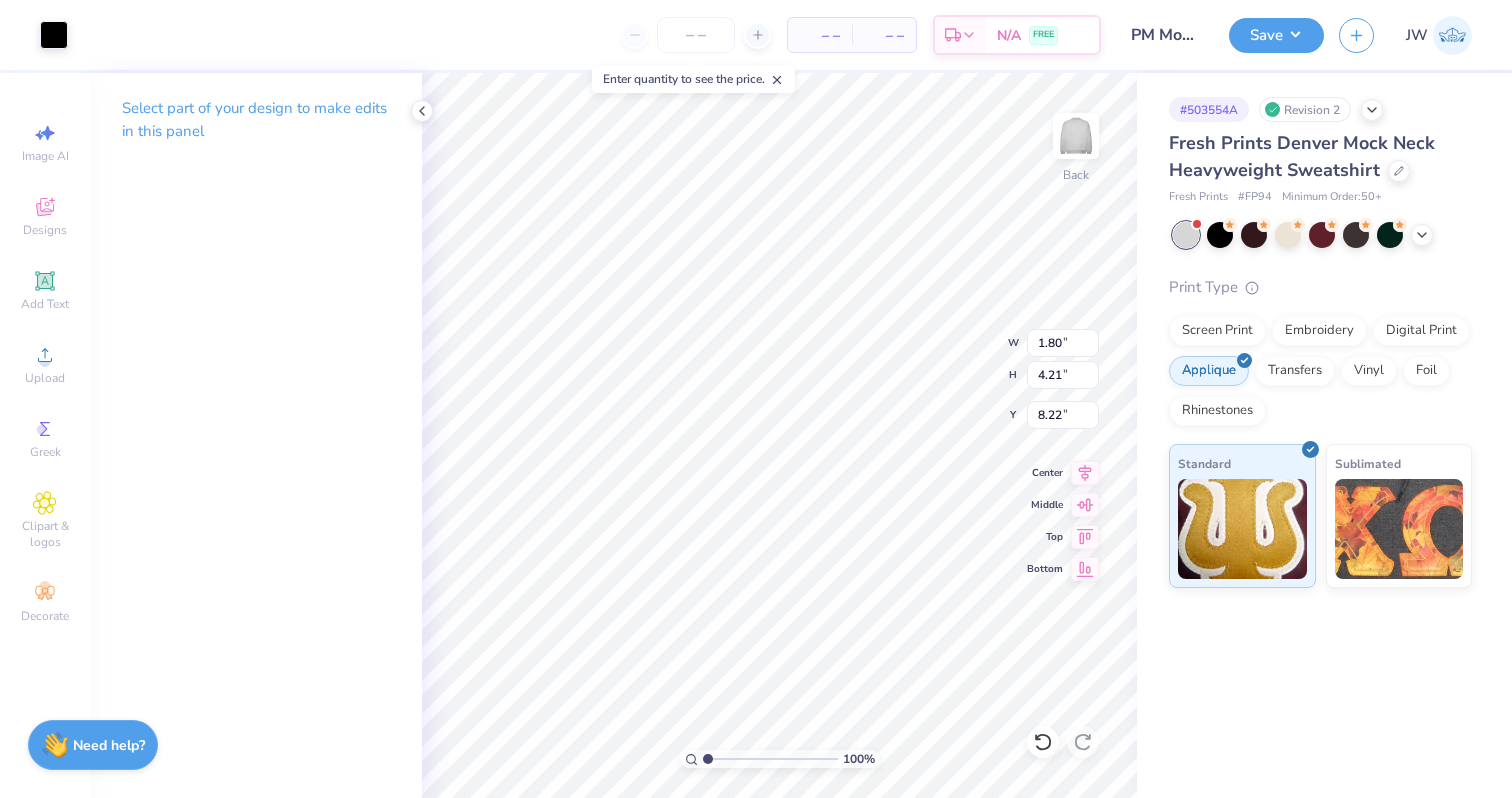 type on "1.80" 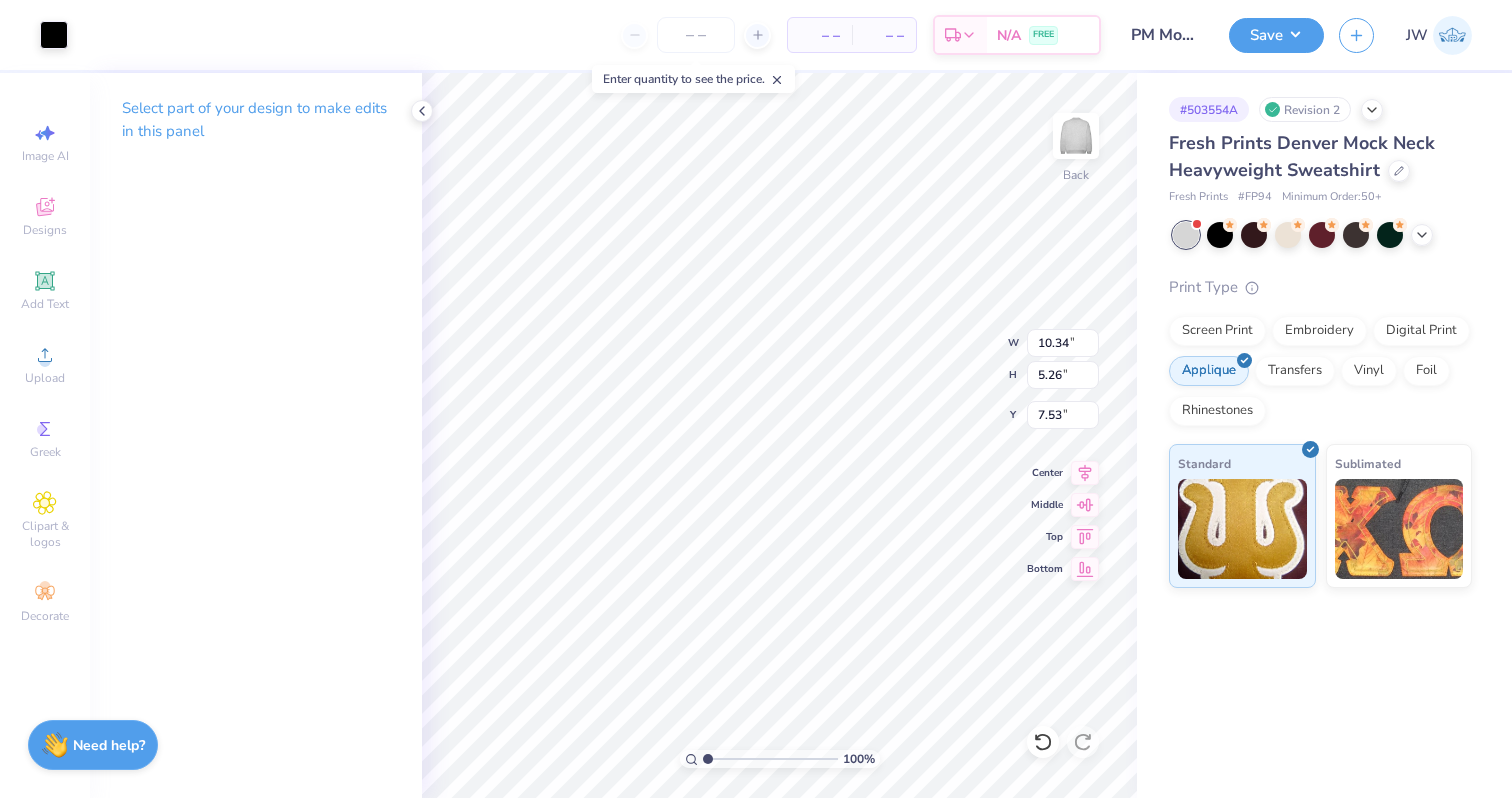 type on "2.16" 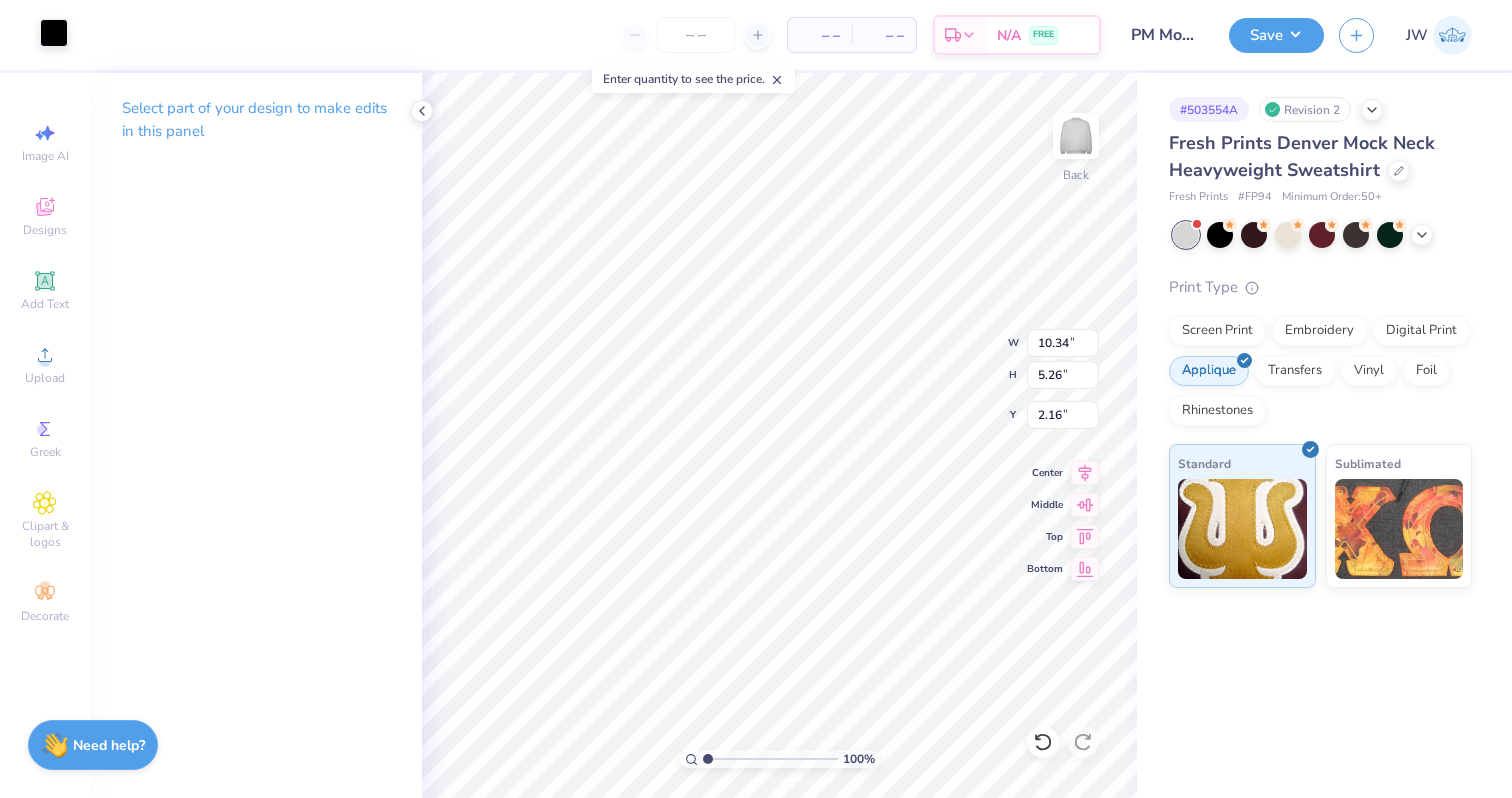 click at bounding box center [54, 33] 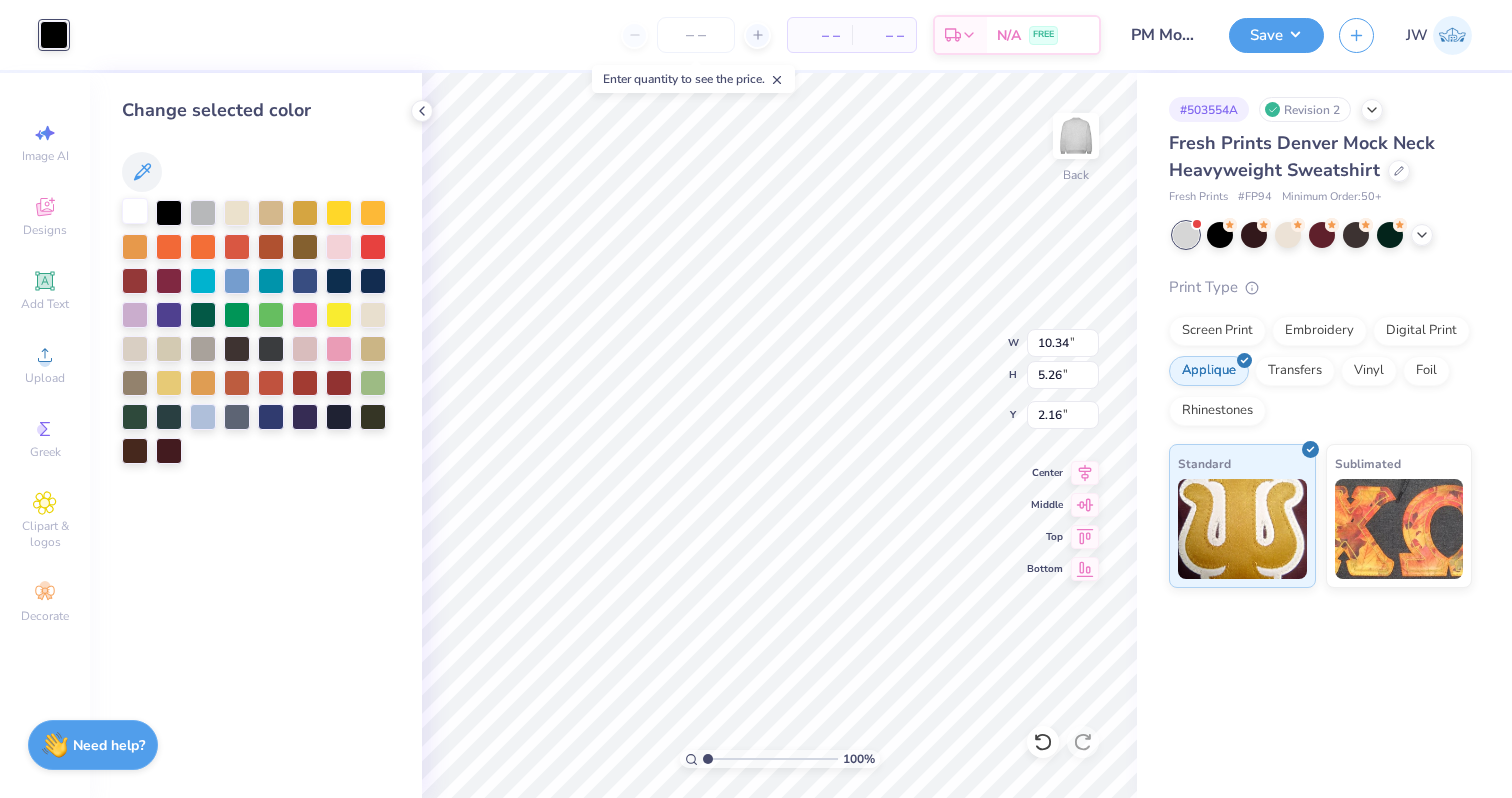 click at bounding box center (135, 211) 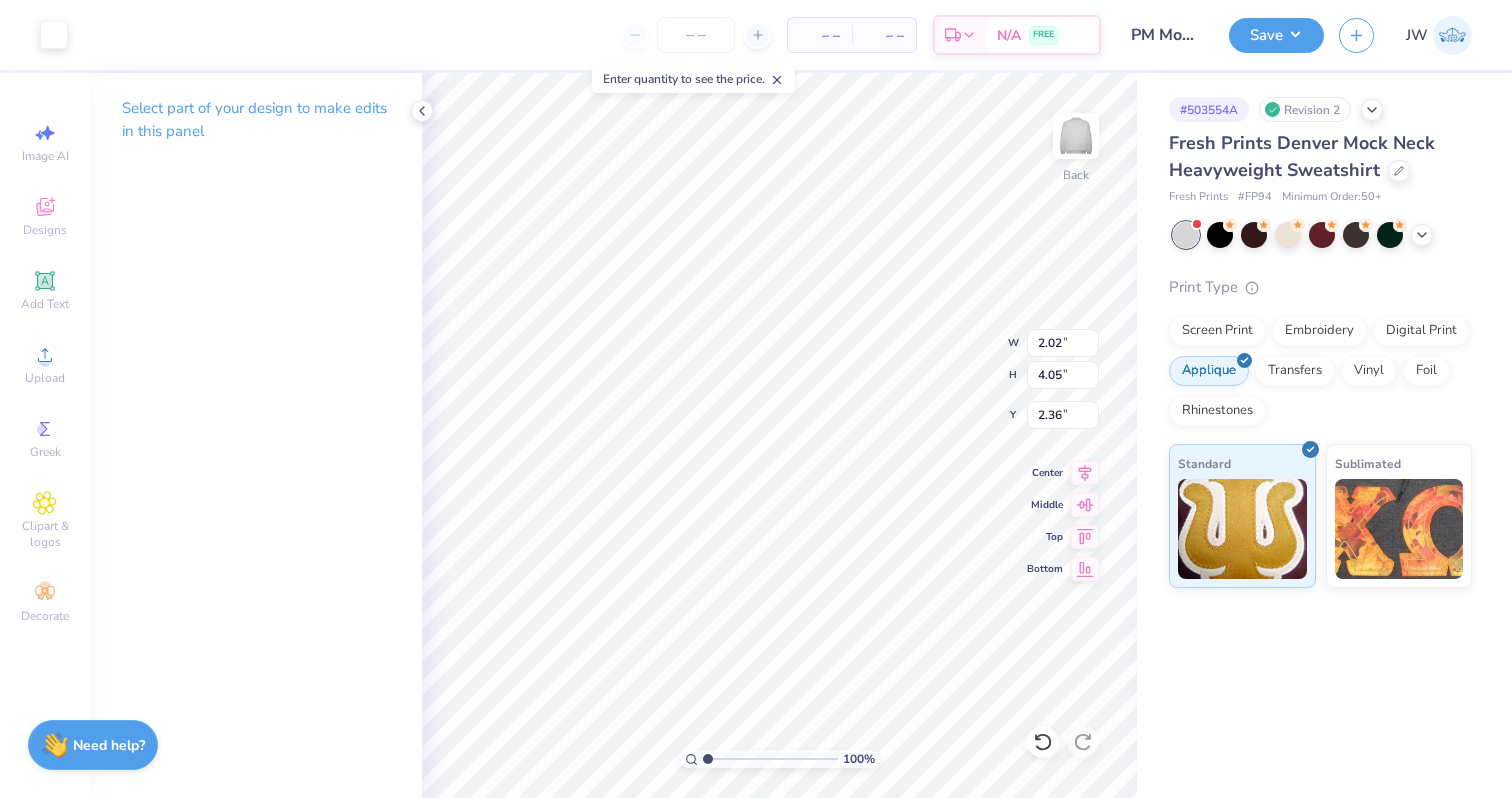 type on "2.26" 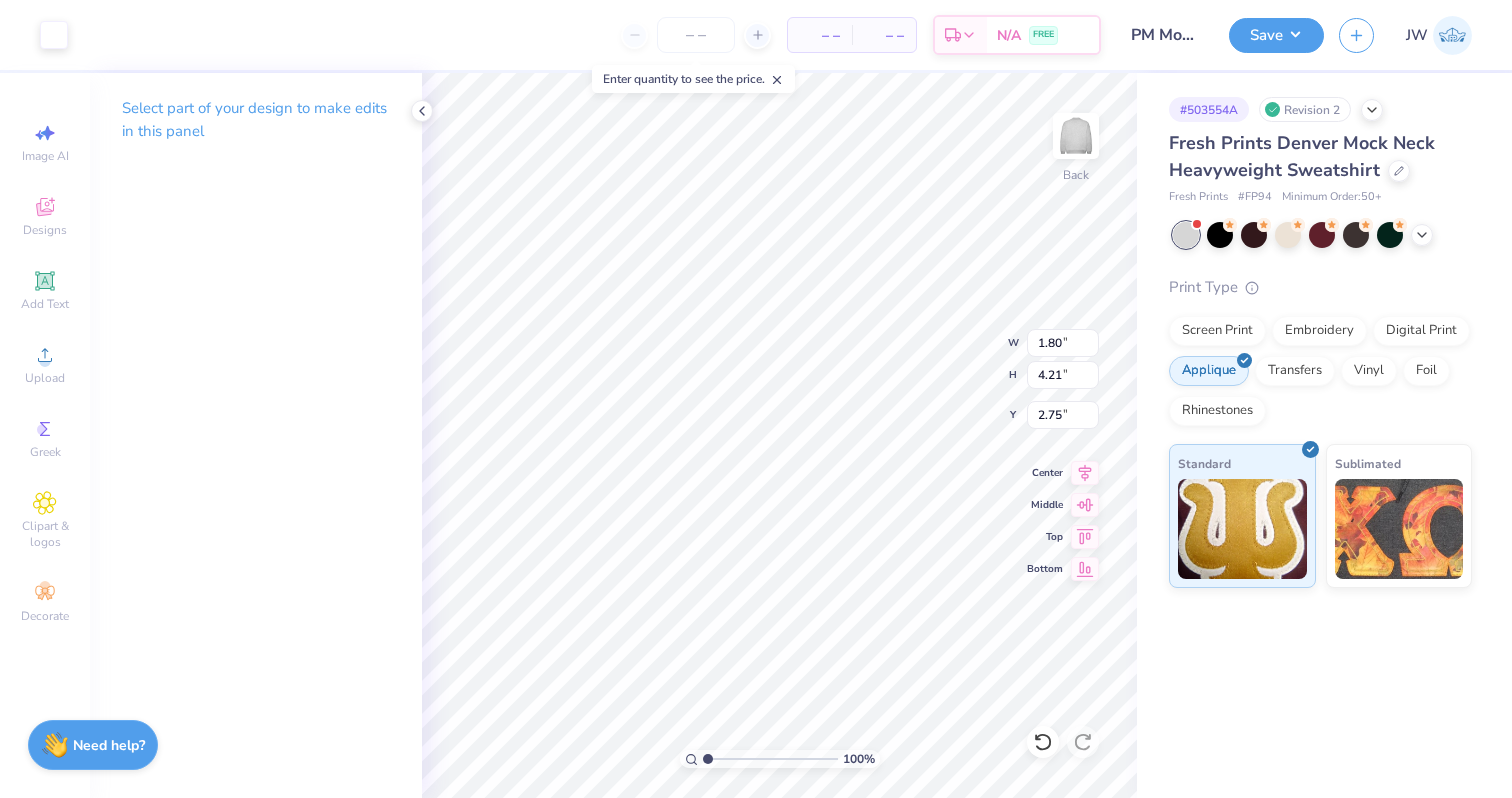 type on "2.23" 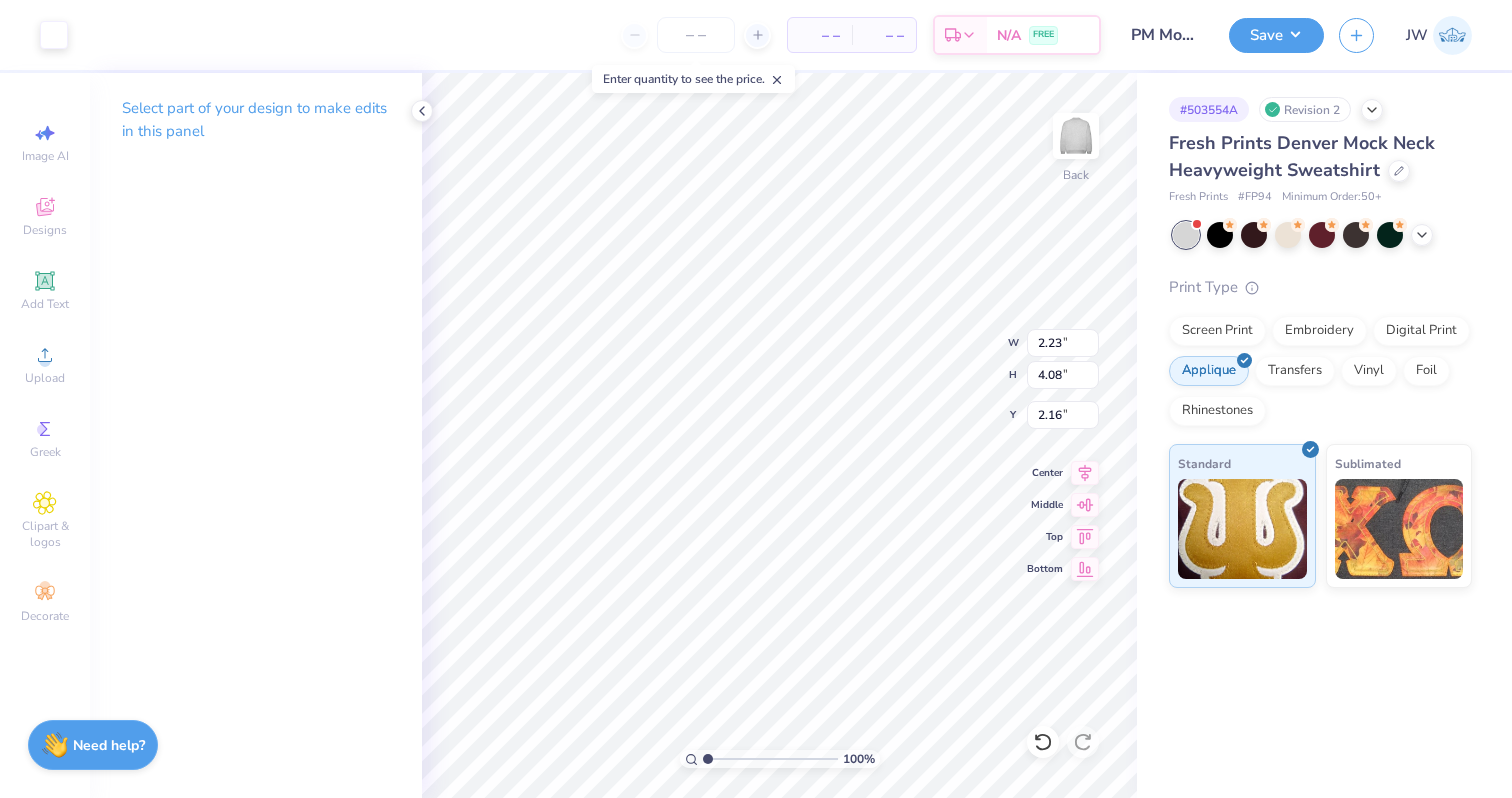 type on "2.26" 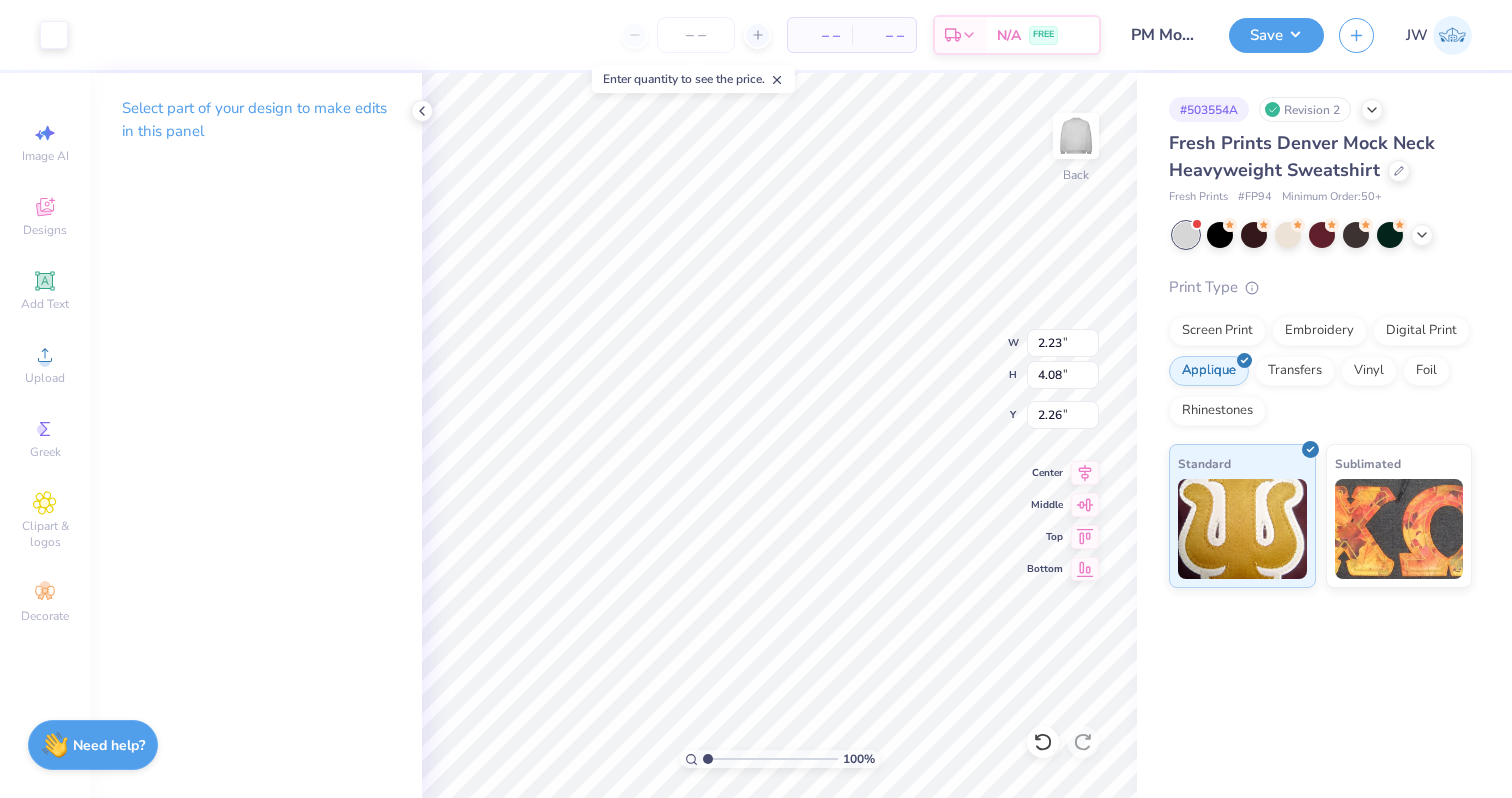 type on "1.80" 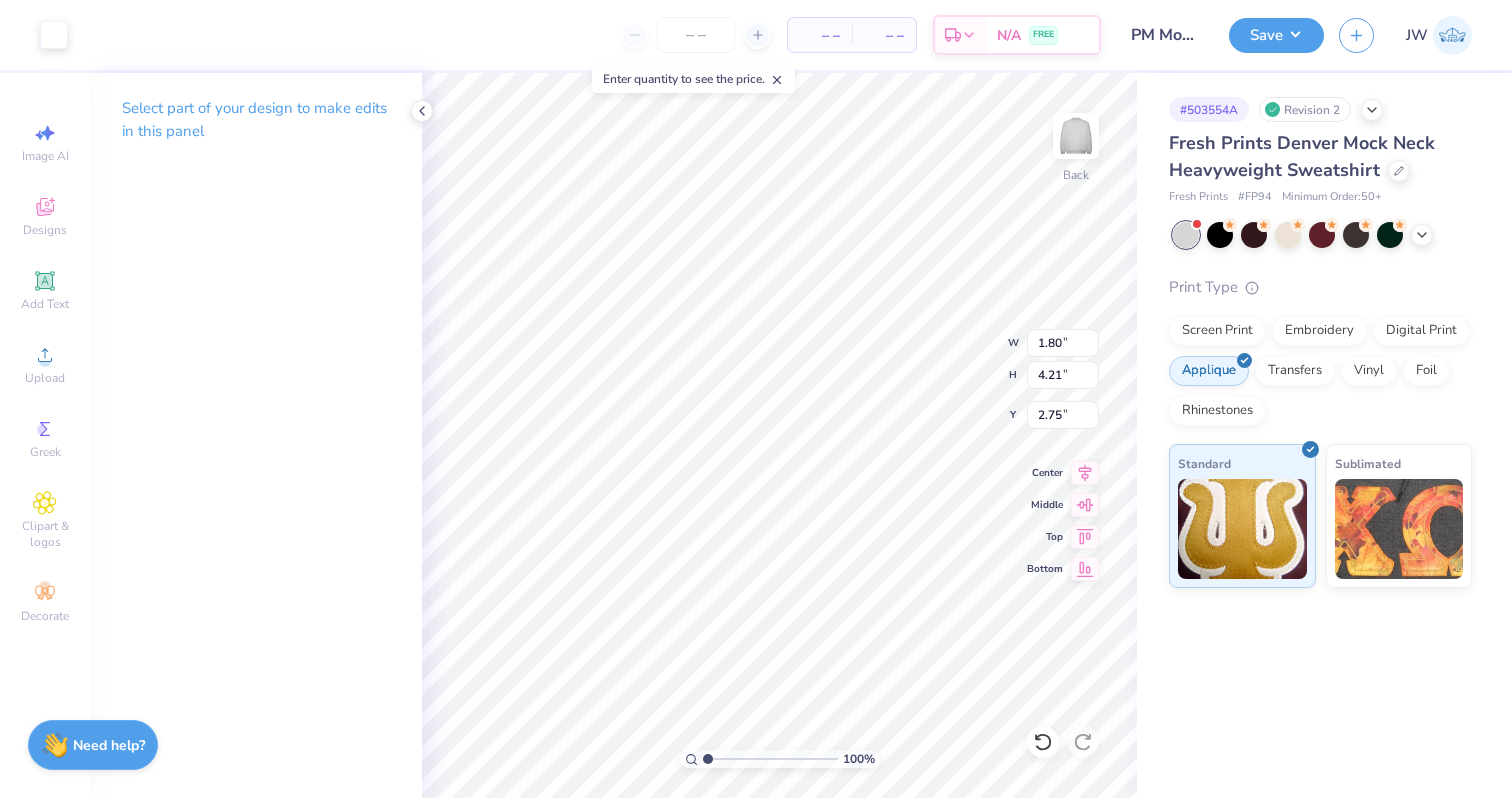 type on "3.00" 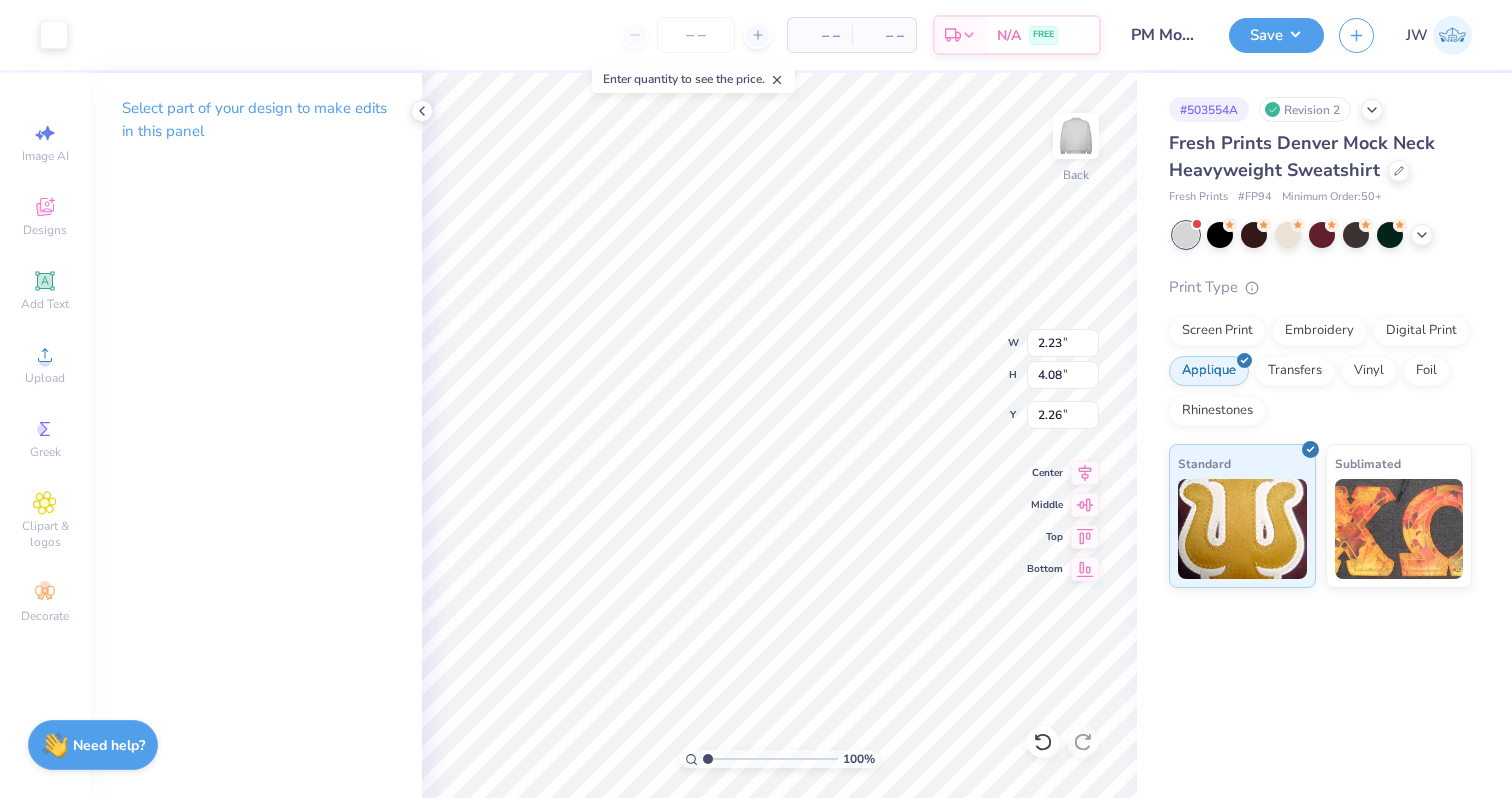 type on "1.80" 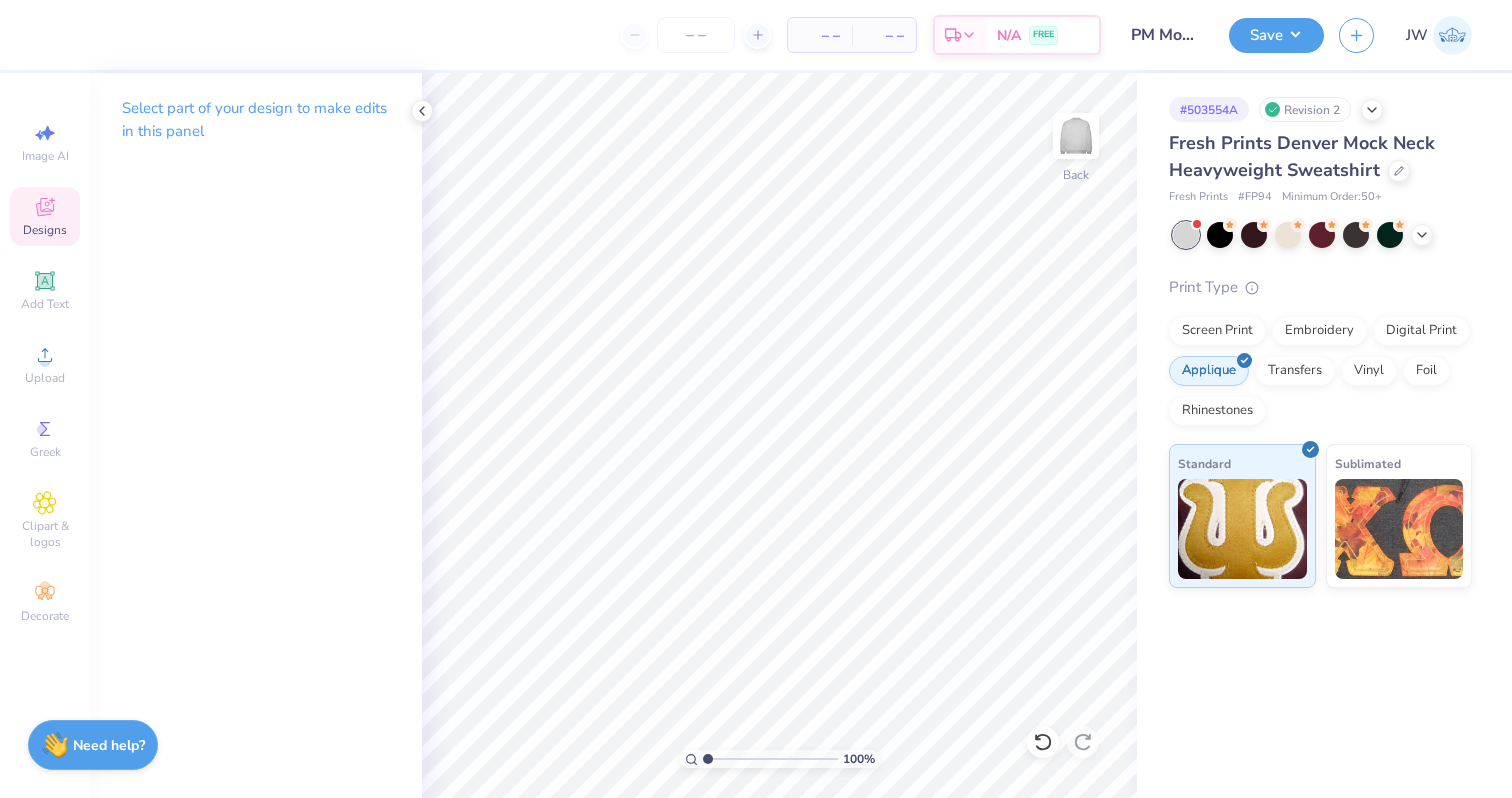 click 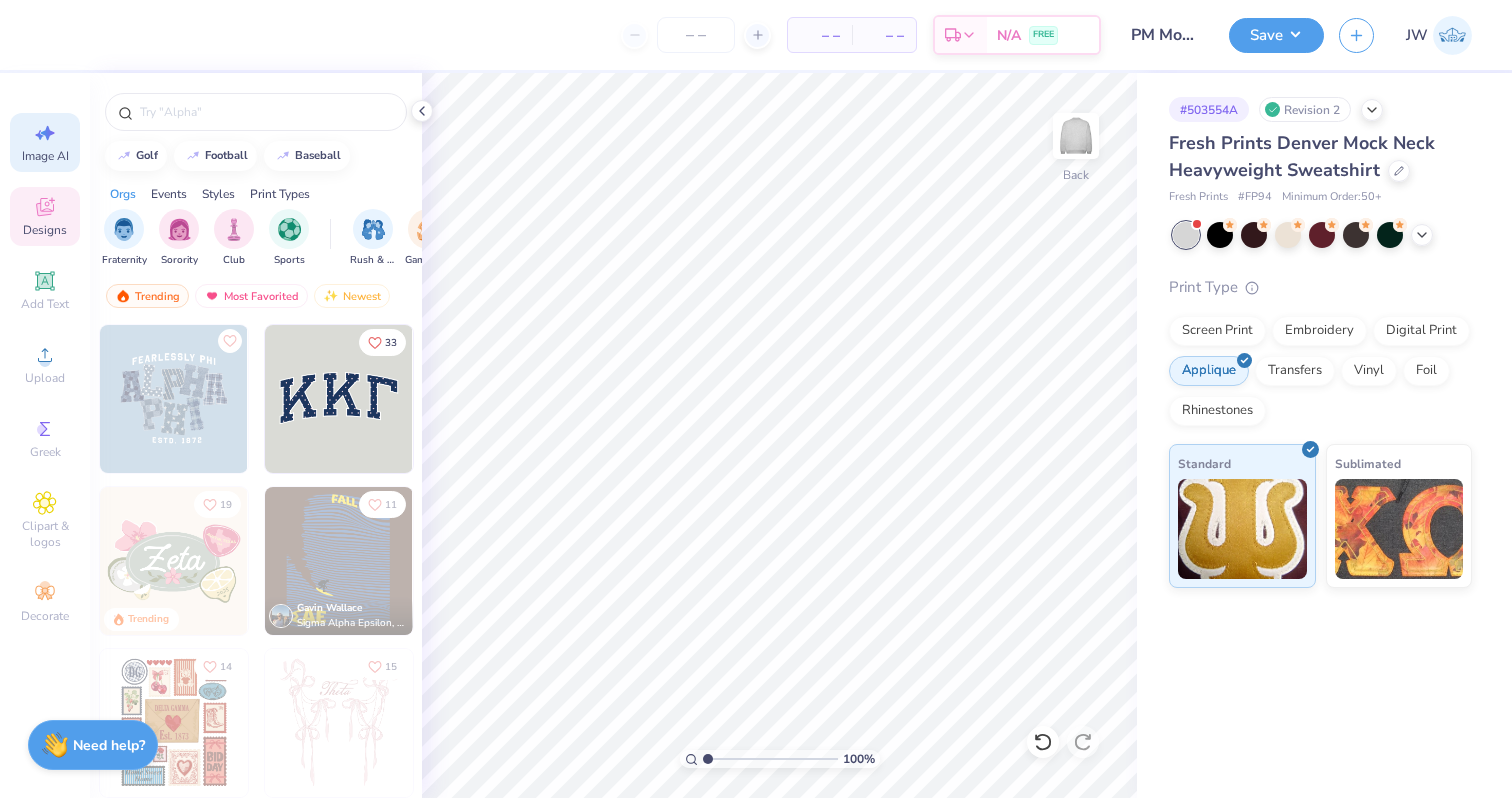 click 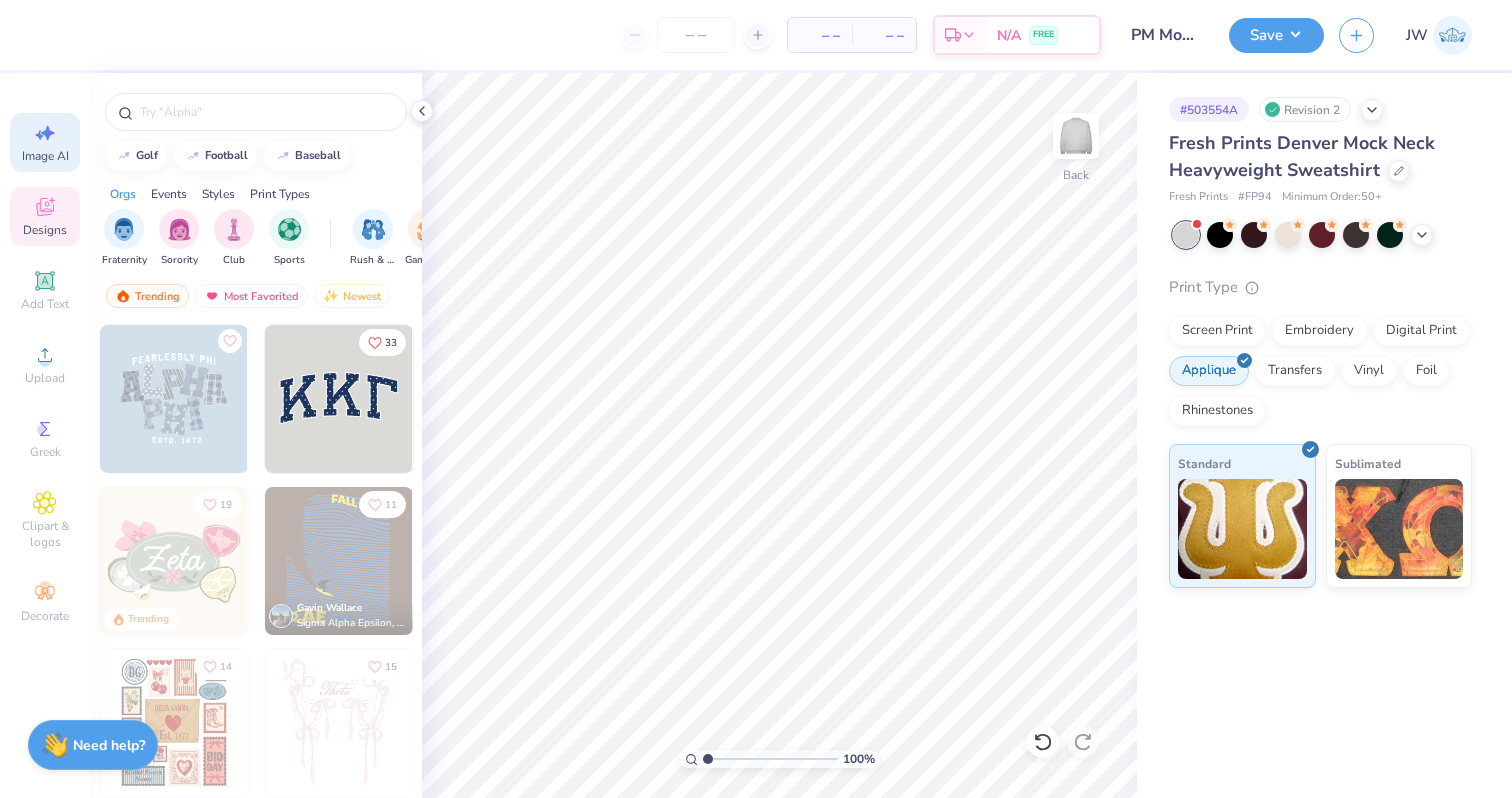 select on "4" 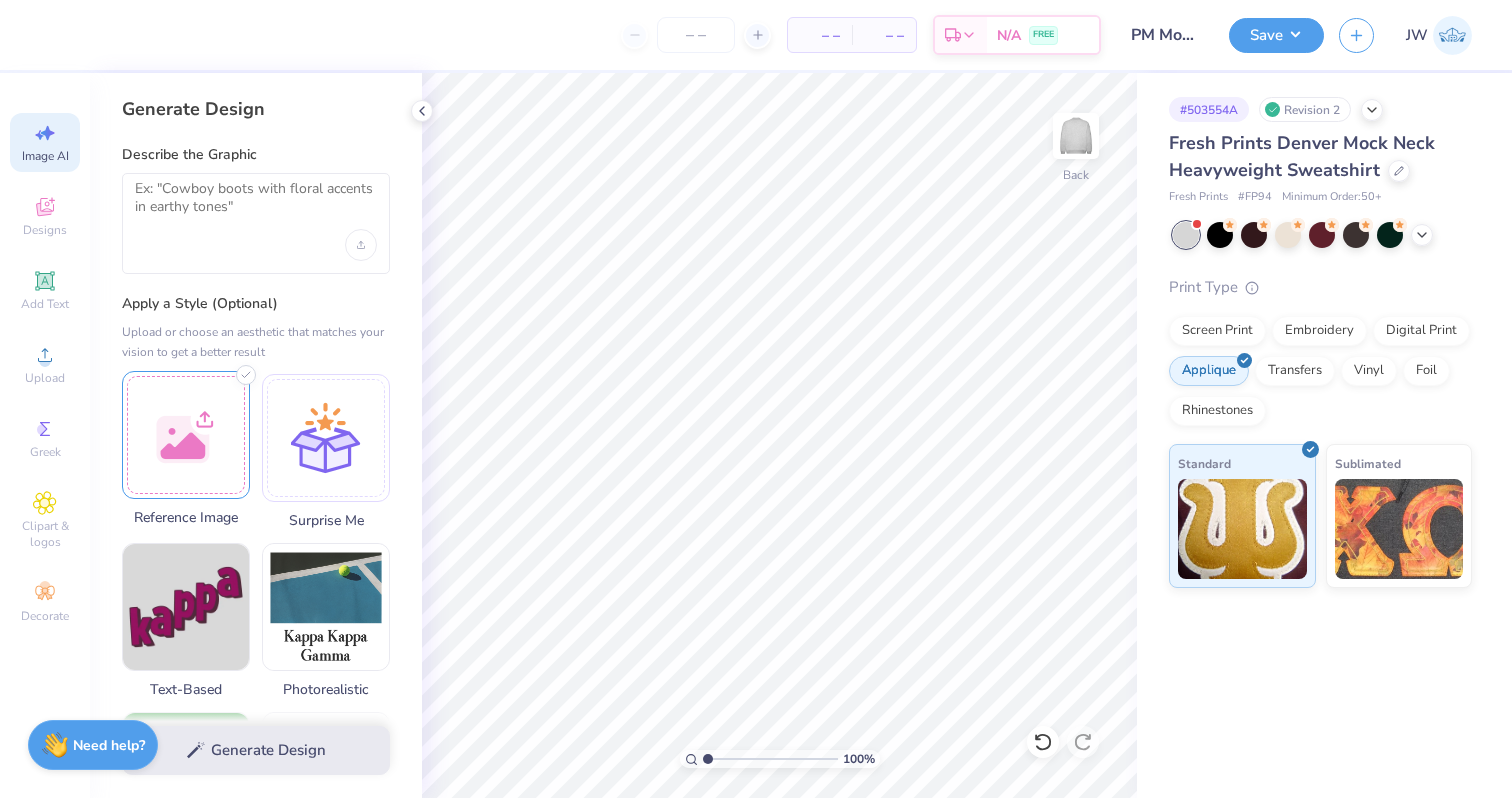 click at bounding box center (186, 435) 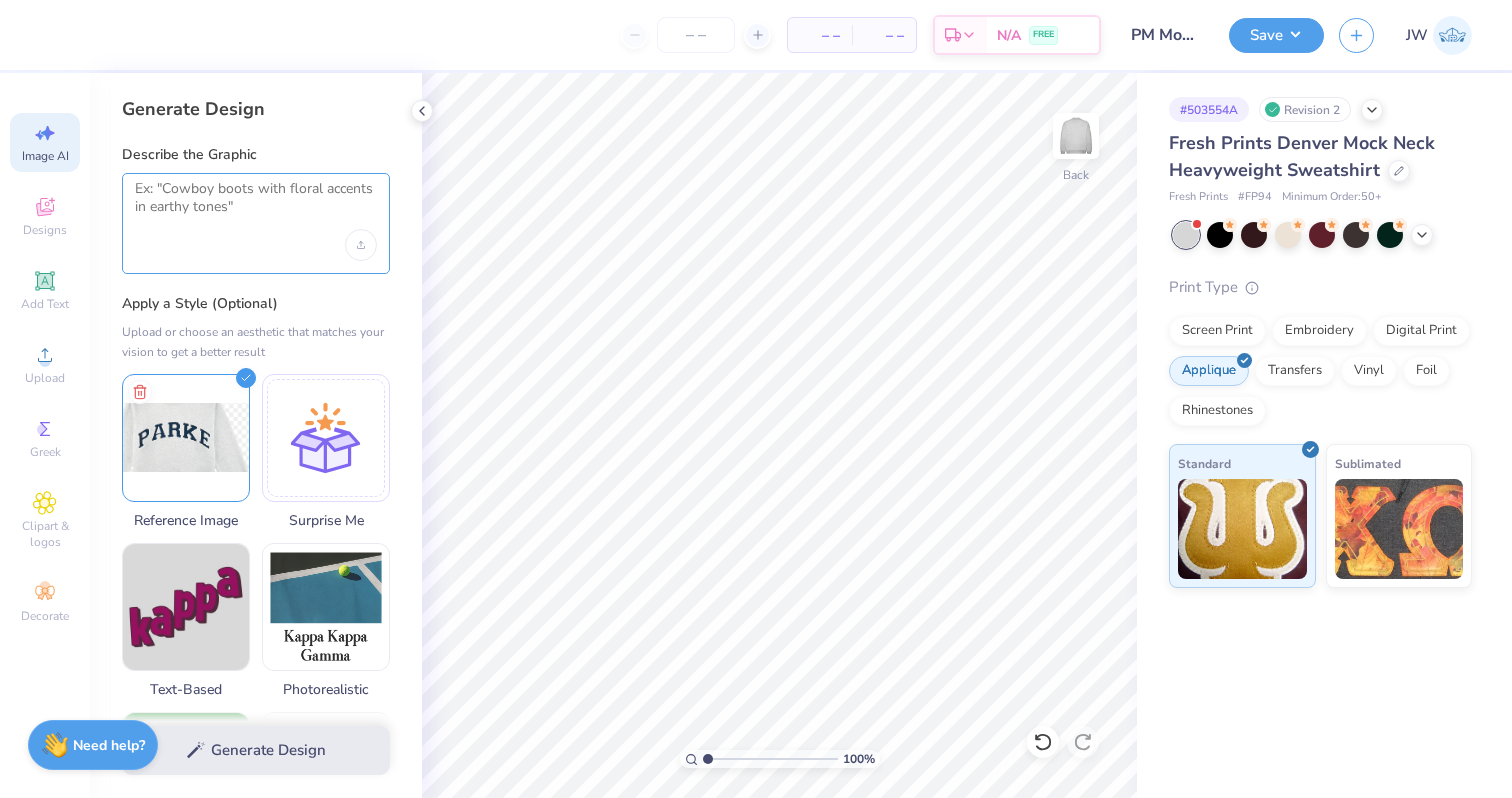 click at bounding box center [256, 205] 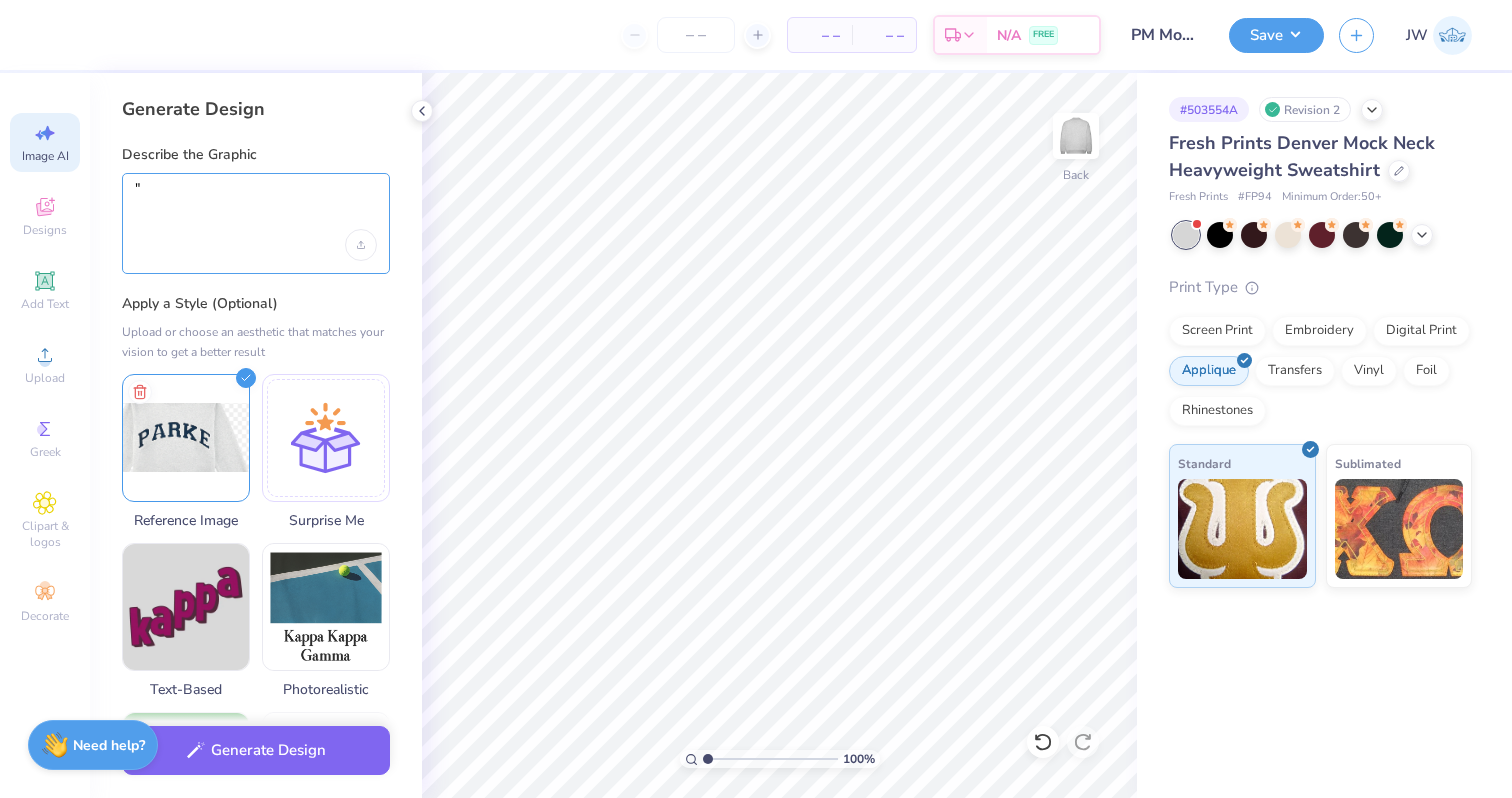 type on """ 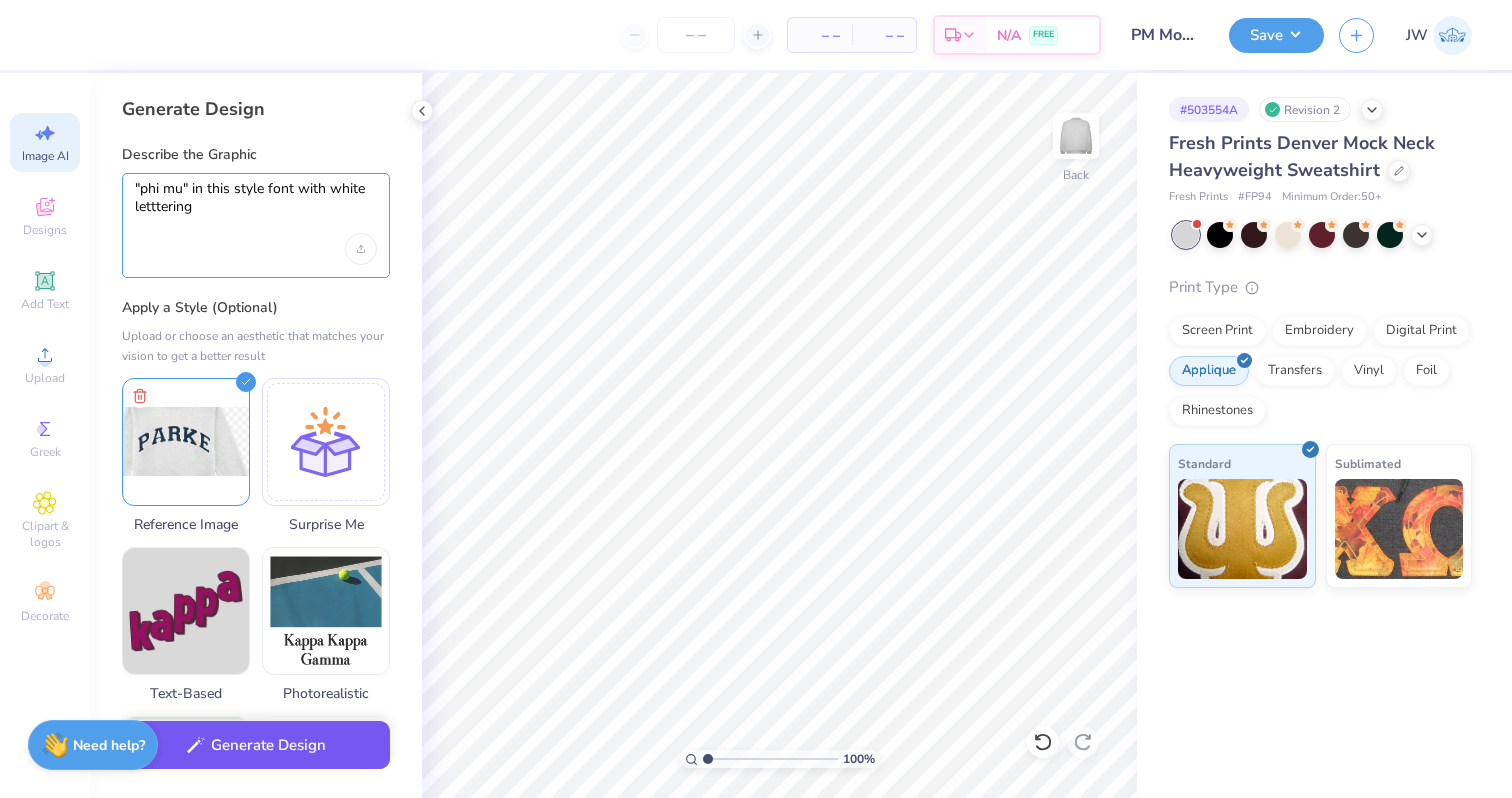 type on ""phi mu" in this style font with white letttering" 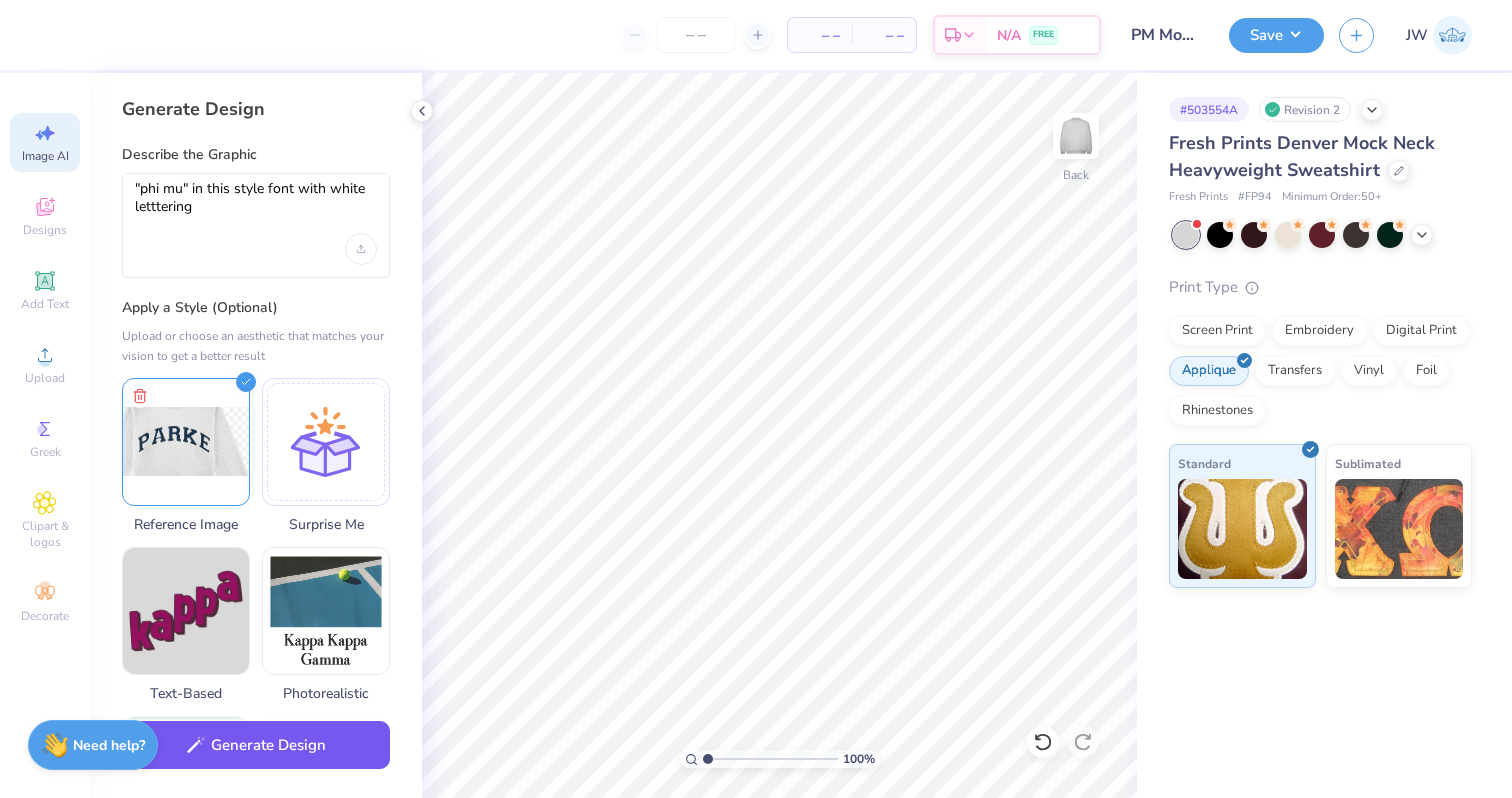 click on "Generate Design" at bounding box center [256, 745] 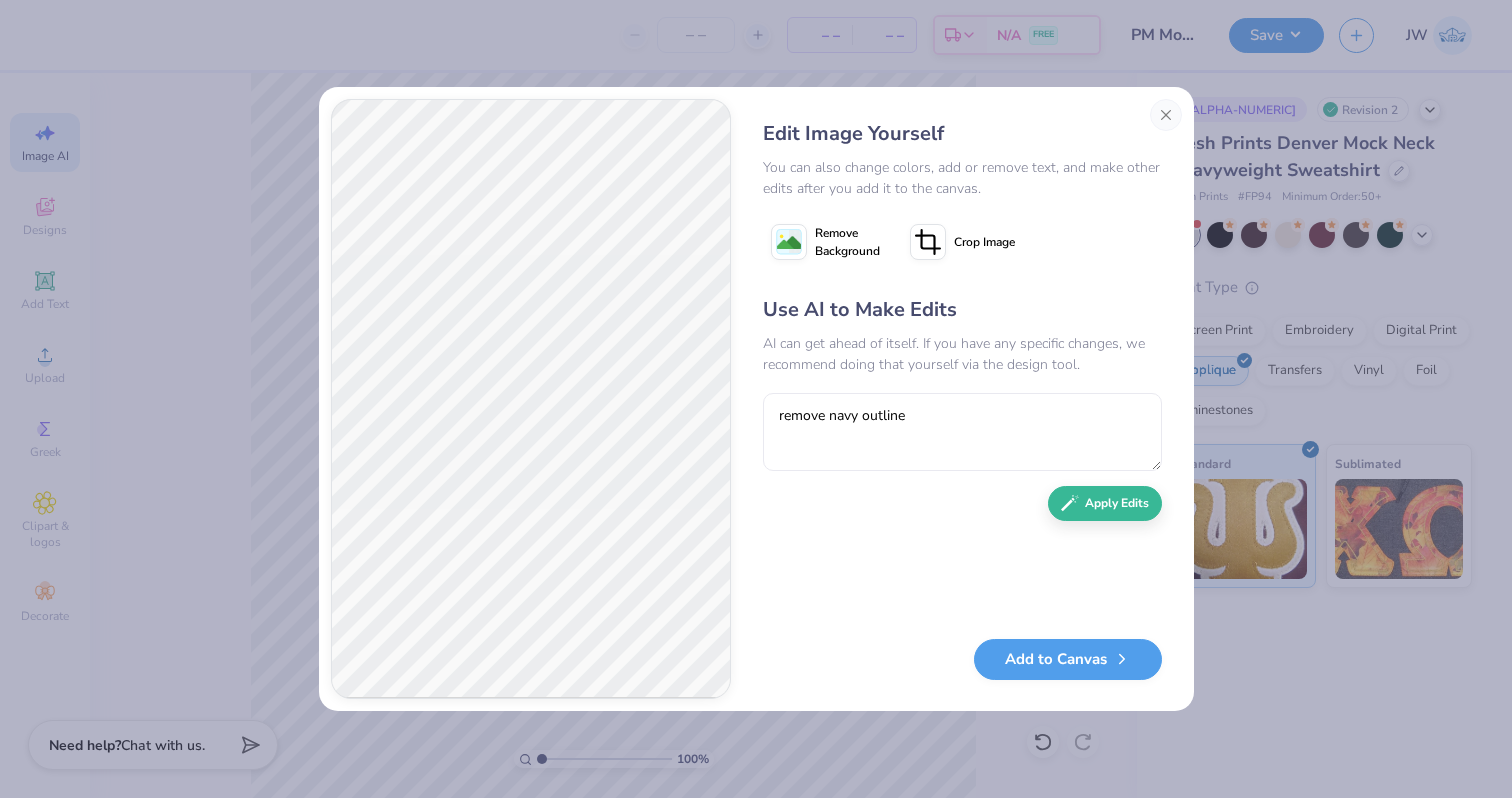 scroll, scrollTop: 0, scrollLeft: 0, axis: both 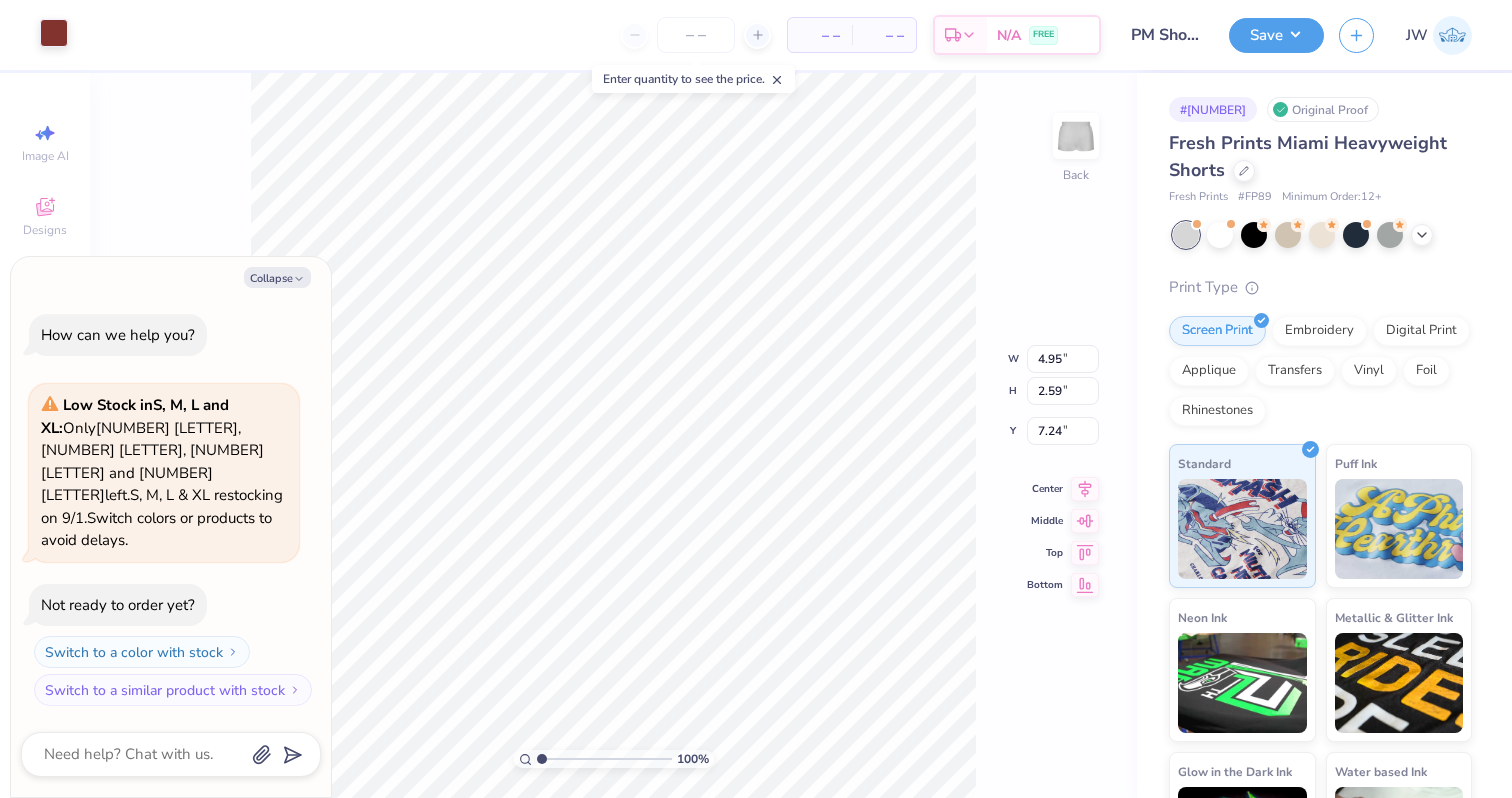 click at bounding box center (54, 33) 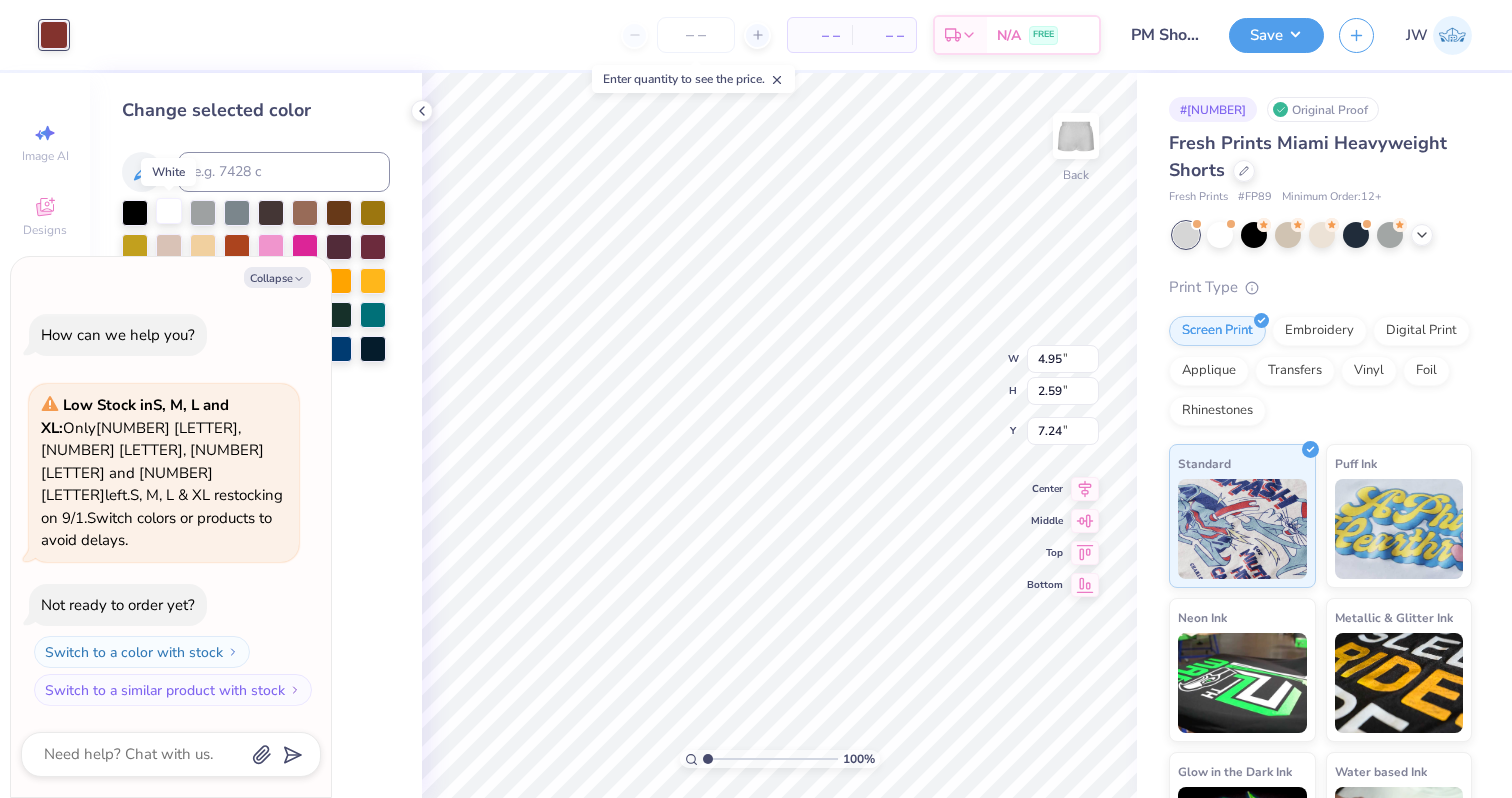 click at bounding box center [169, 211] 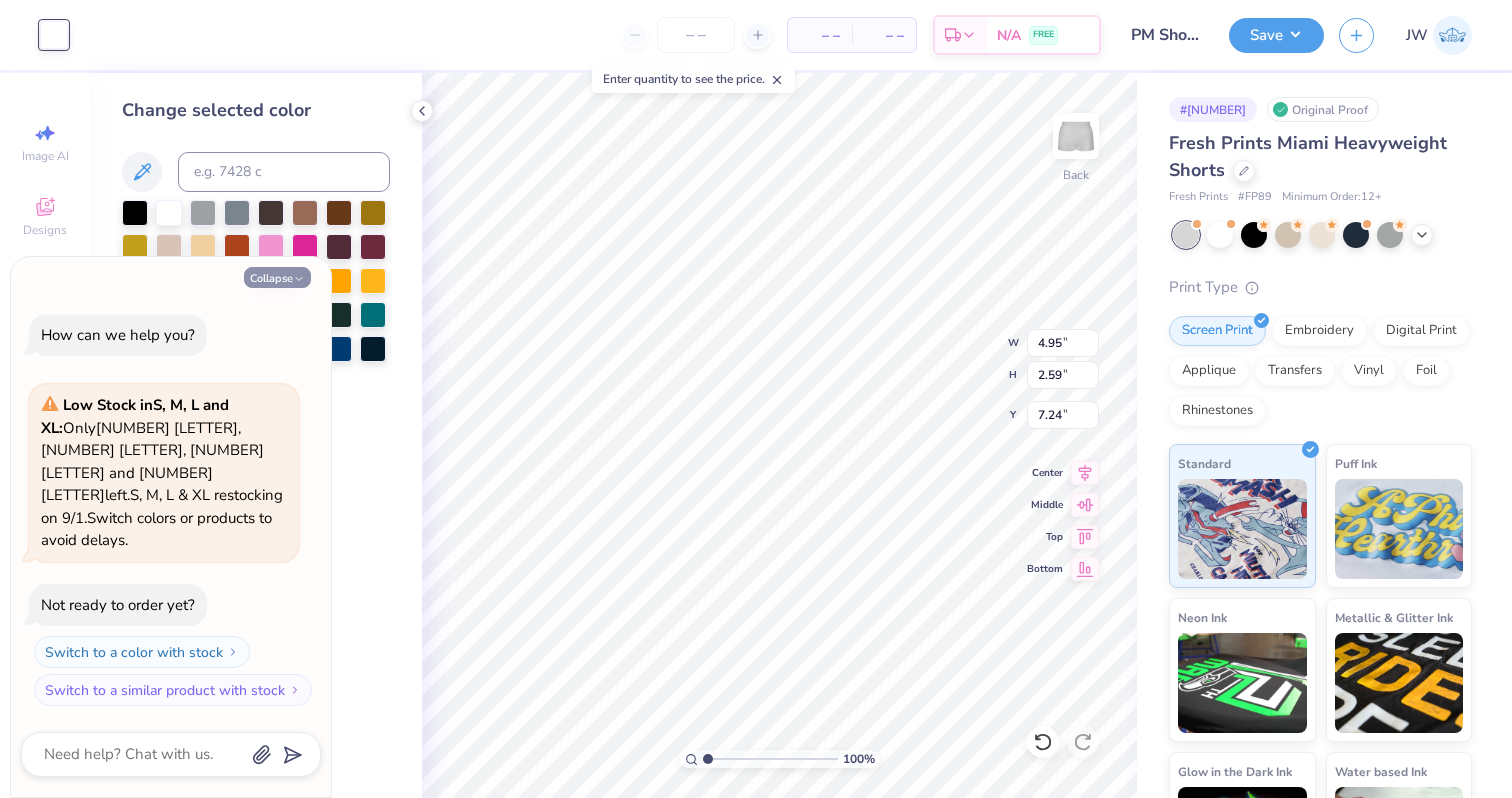 click on "Collapse" at bounding box center [277, 277] 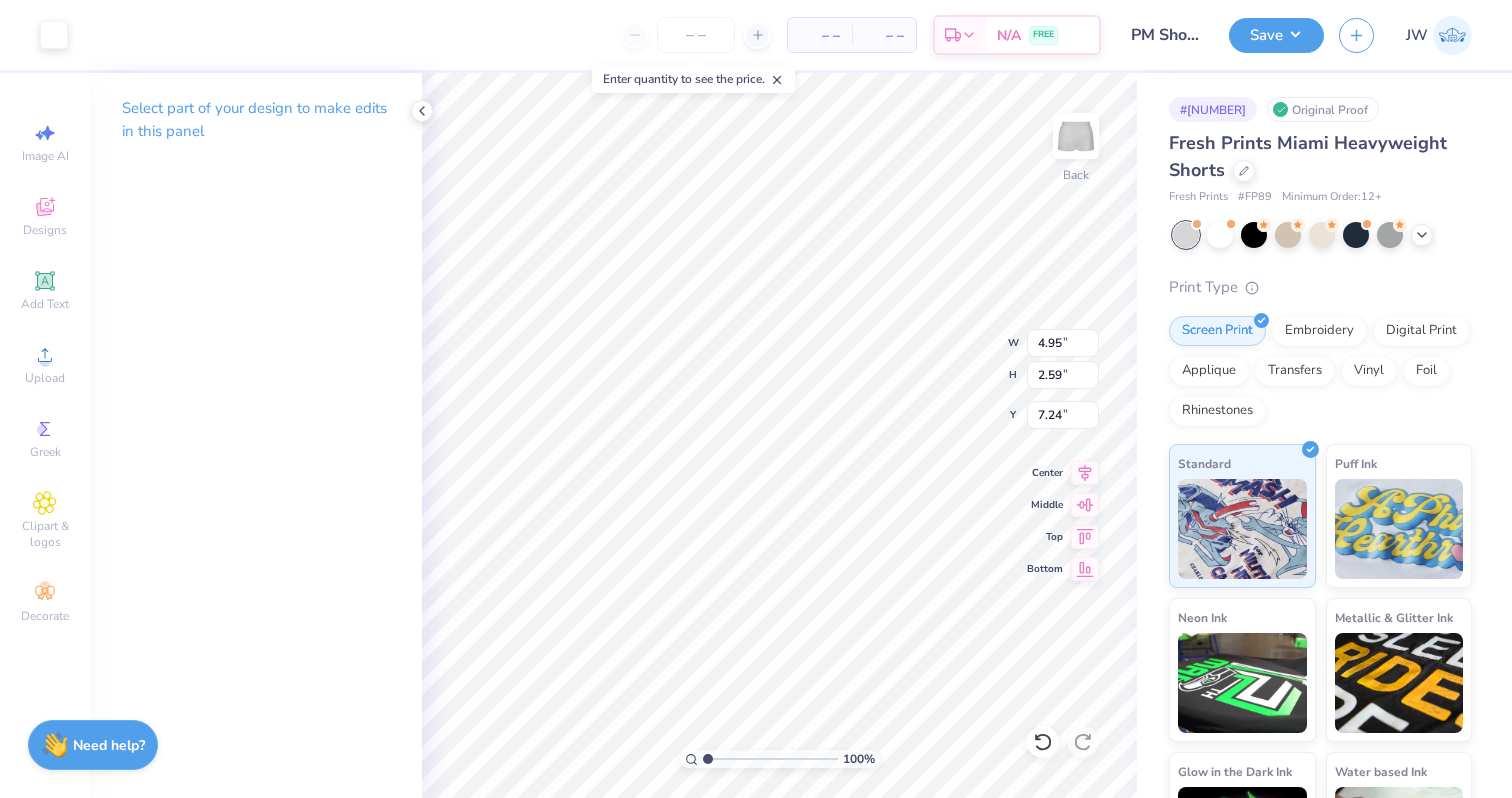 type on "7.41" 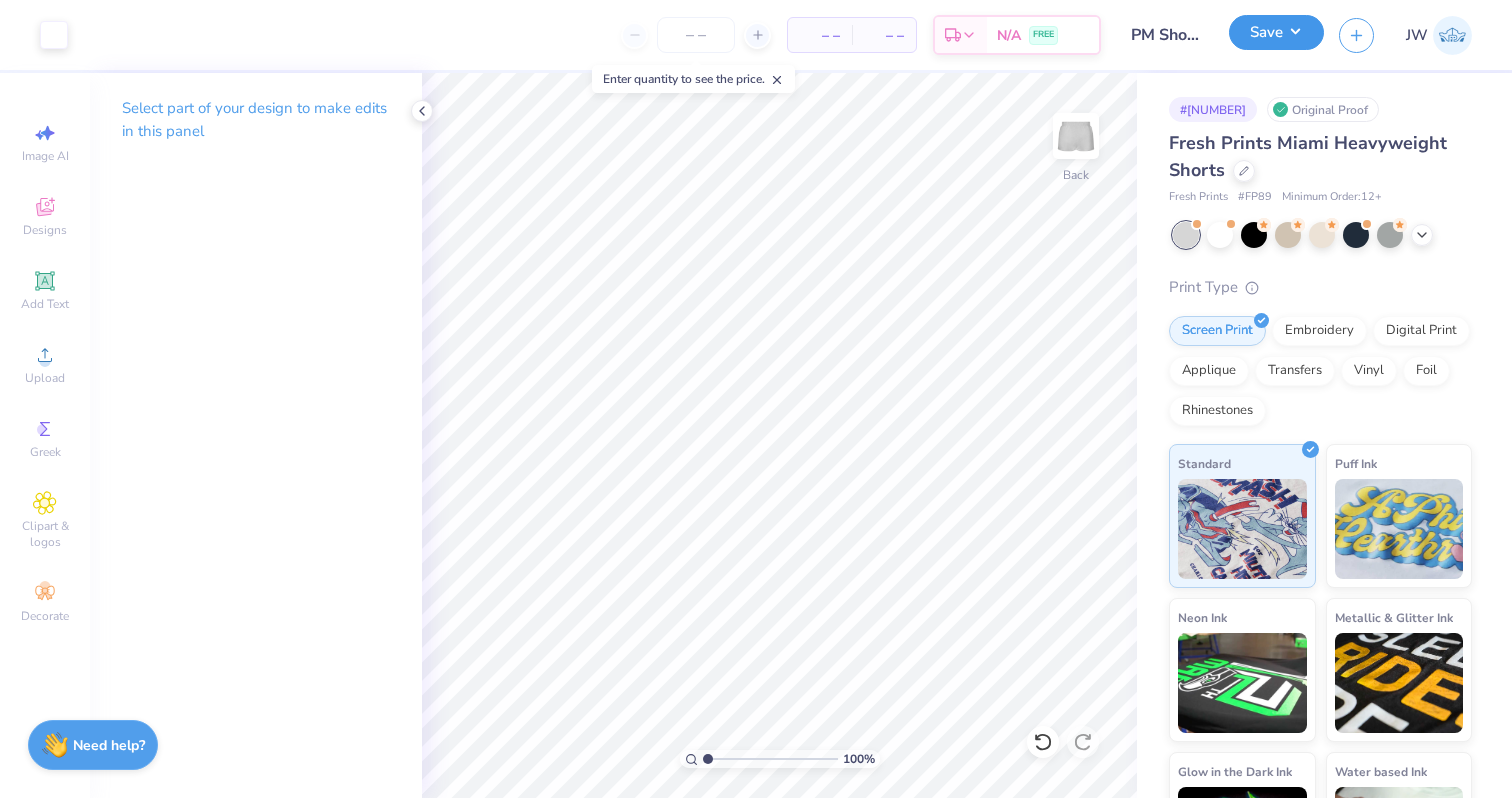 click on "Save" at bounding box center [1276, 32] 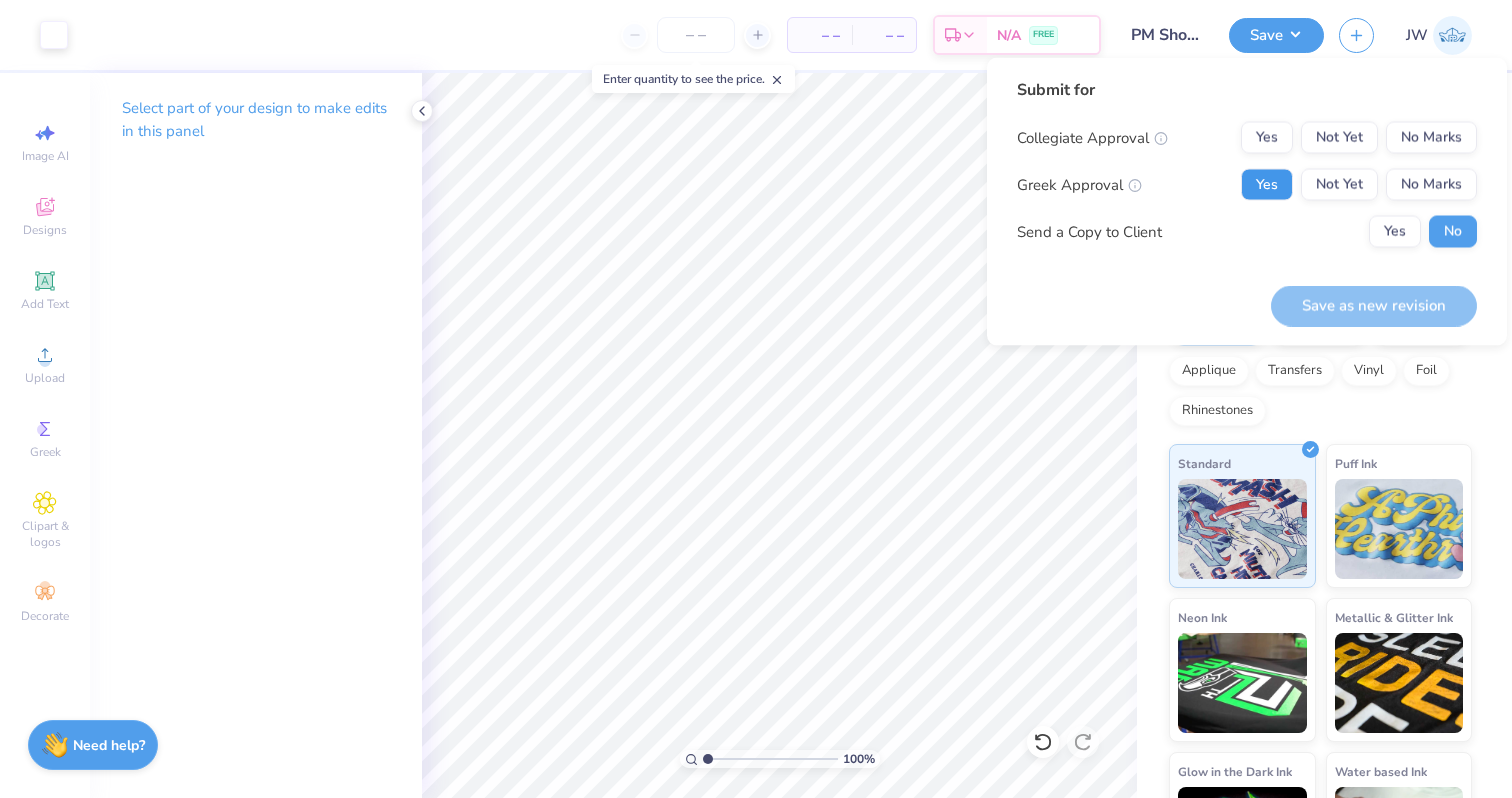 click on "Yes" at bounding box center [1267, 185] 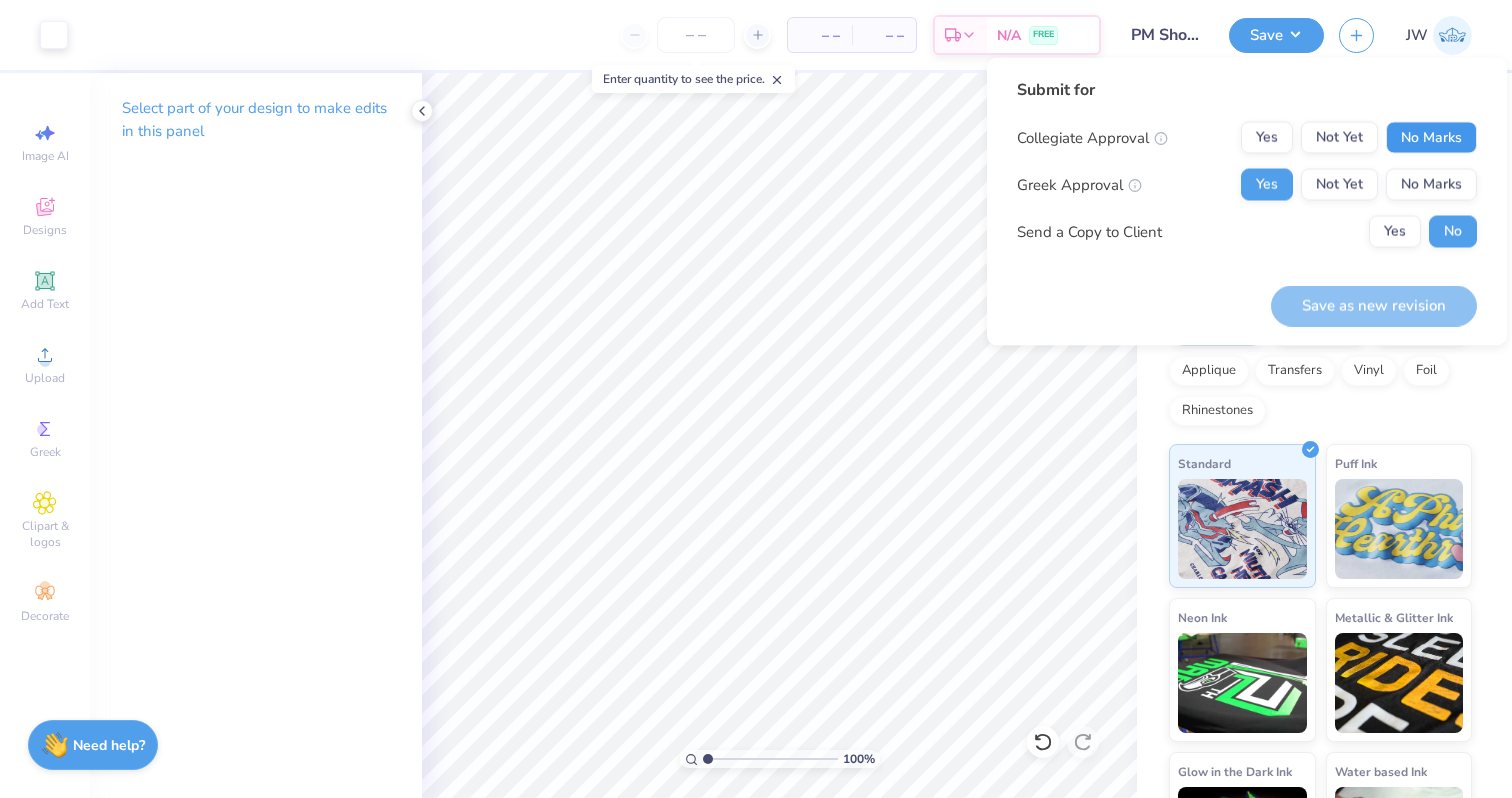click on "No Marks" at bounding box center [1431, 138] 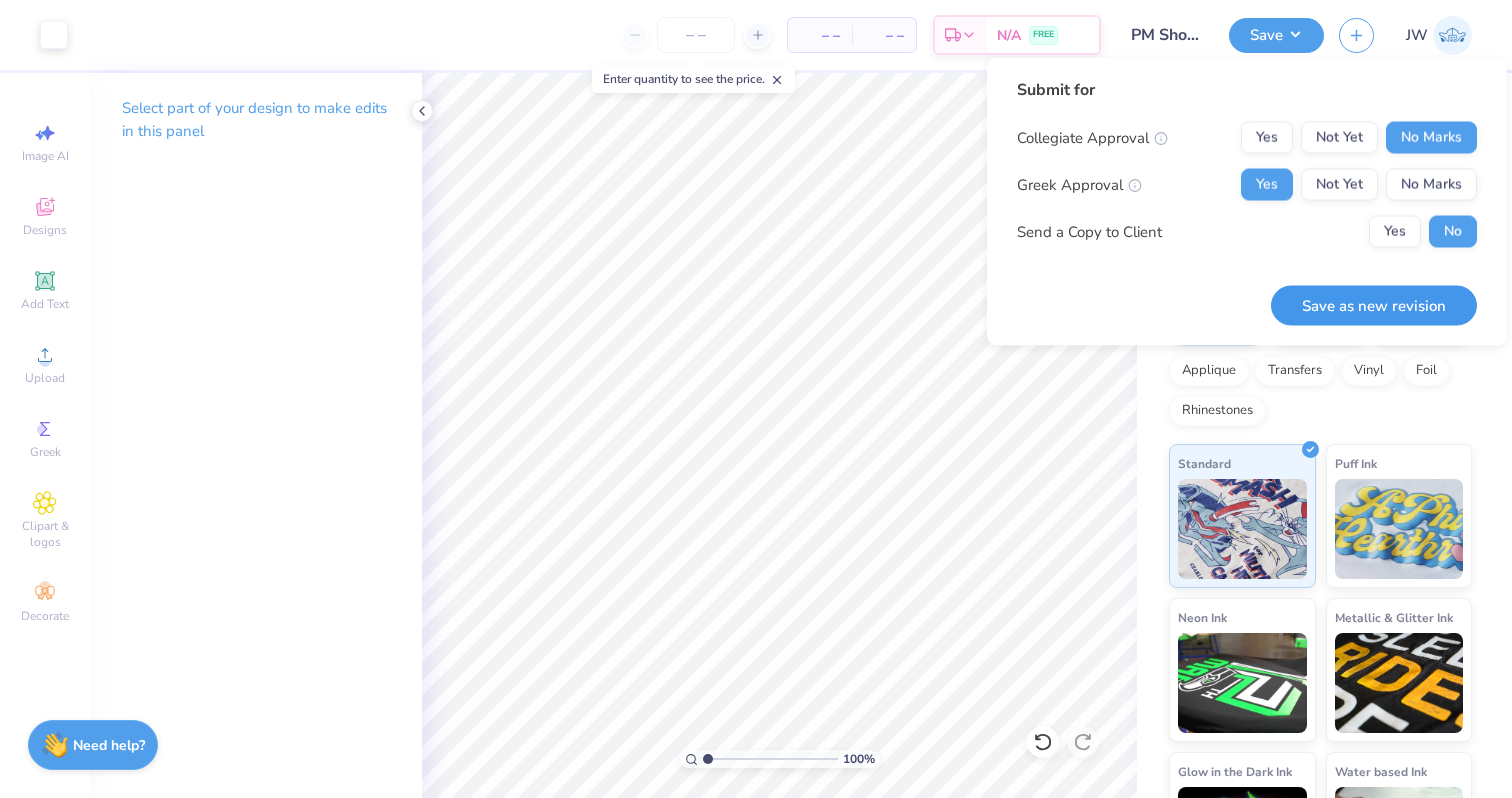 click on "Save as new revision" at bounding box center (1374, 305) 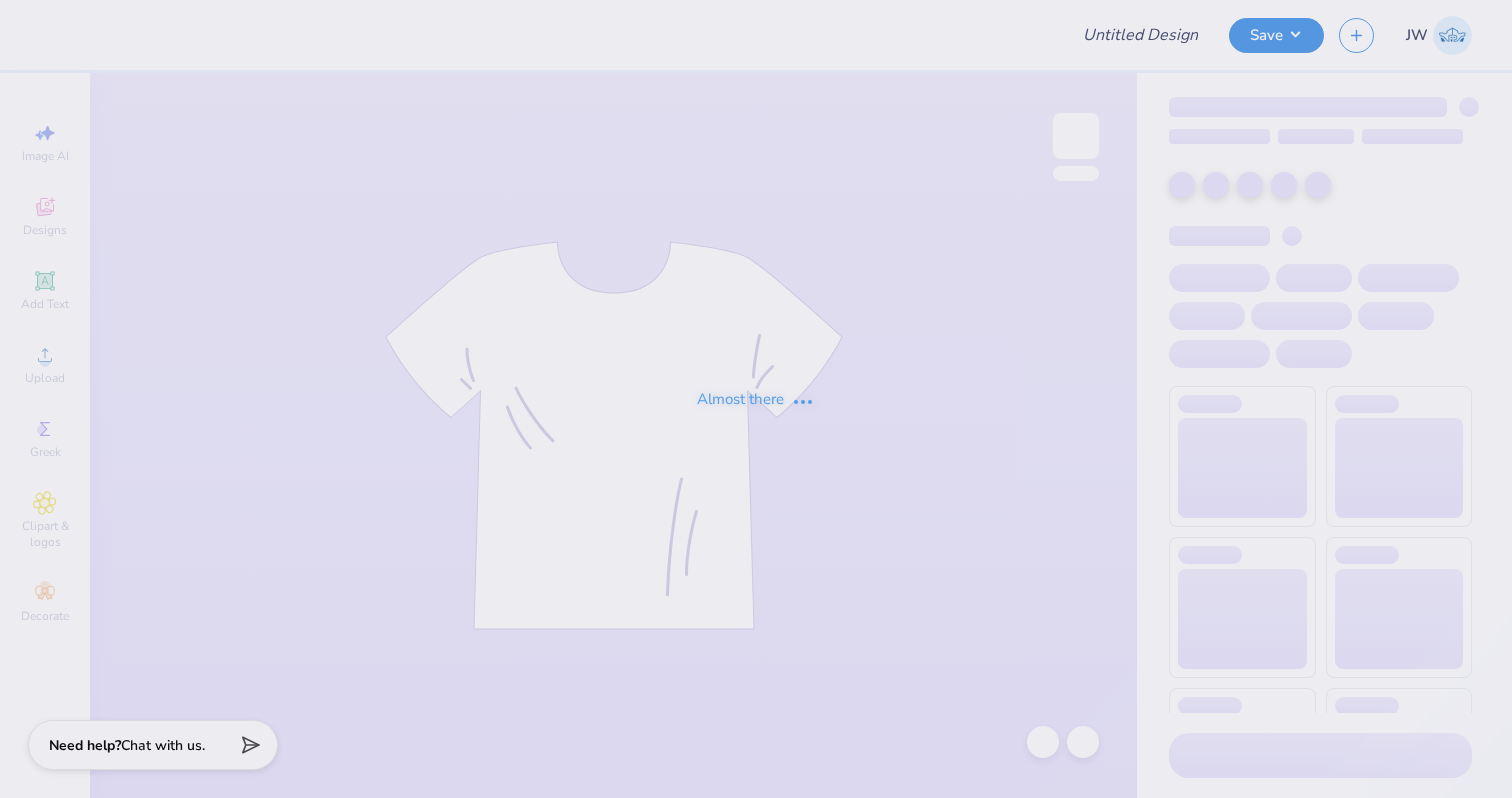 scroll, scrollTop: 0, scrollLeft: 0, axis: both 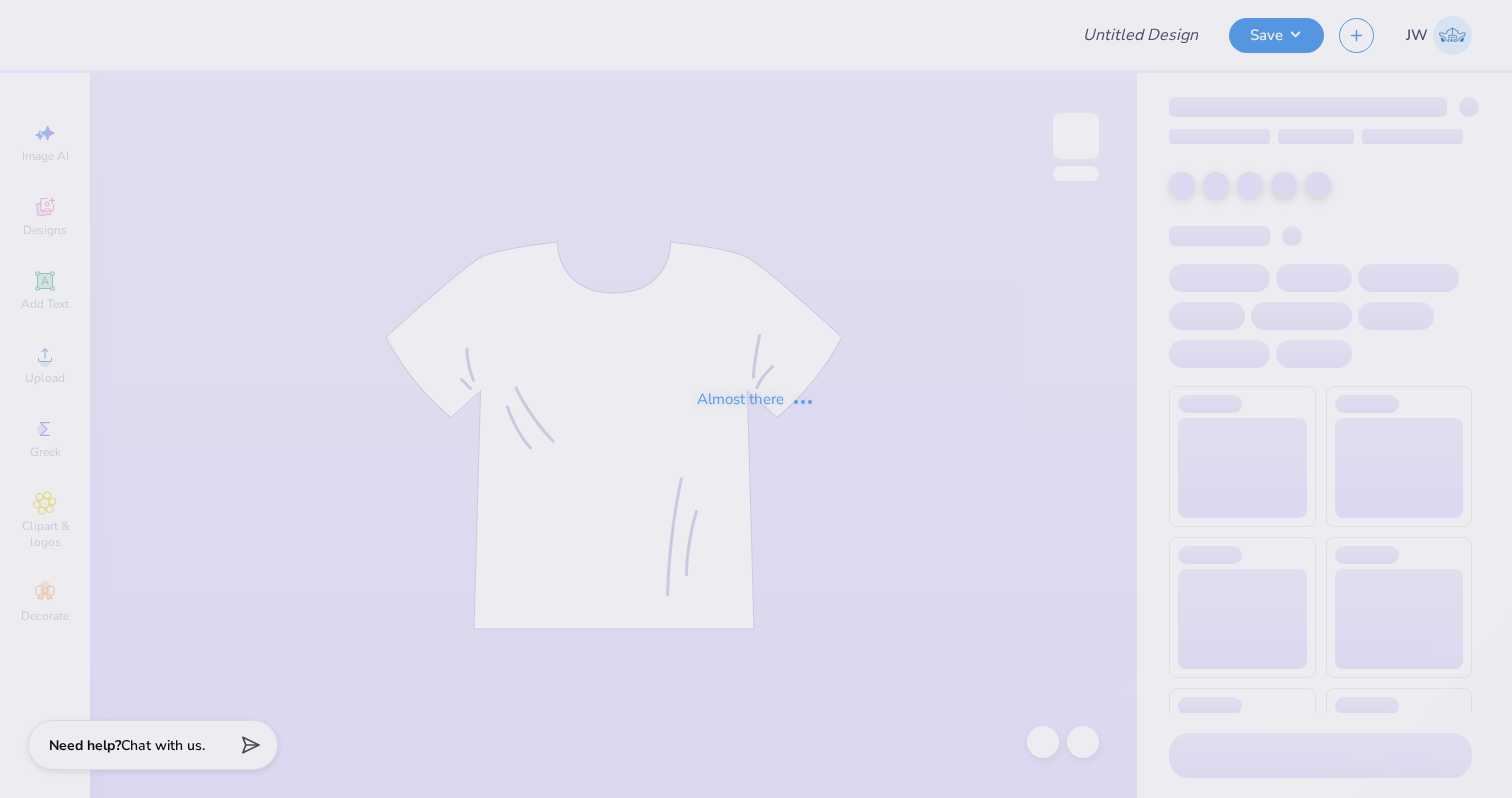 type on "IBE General" 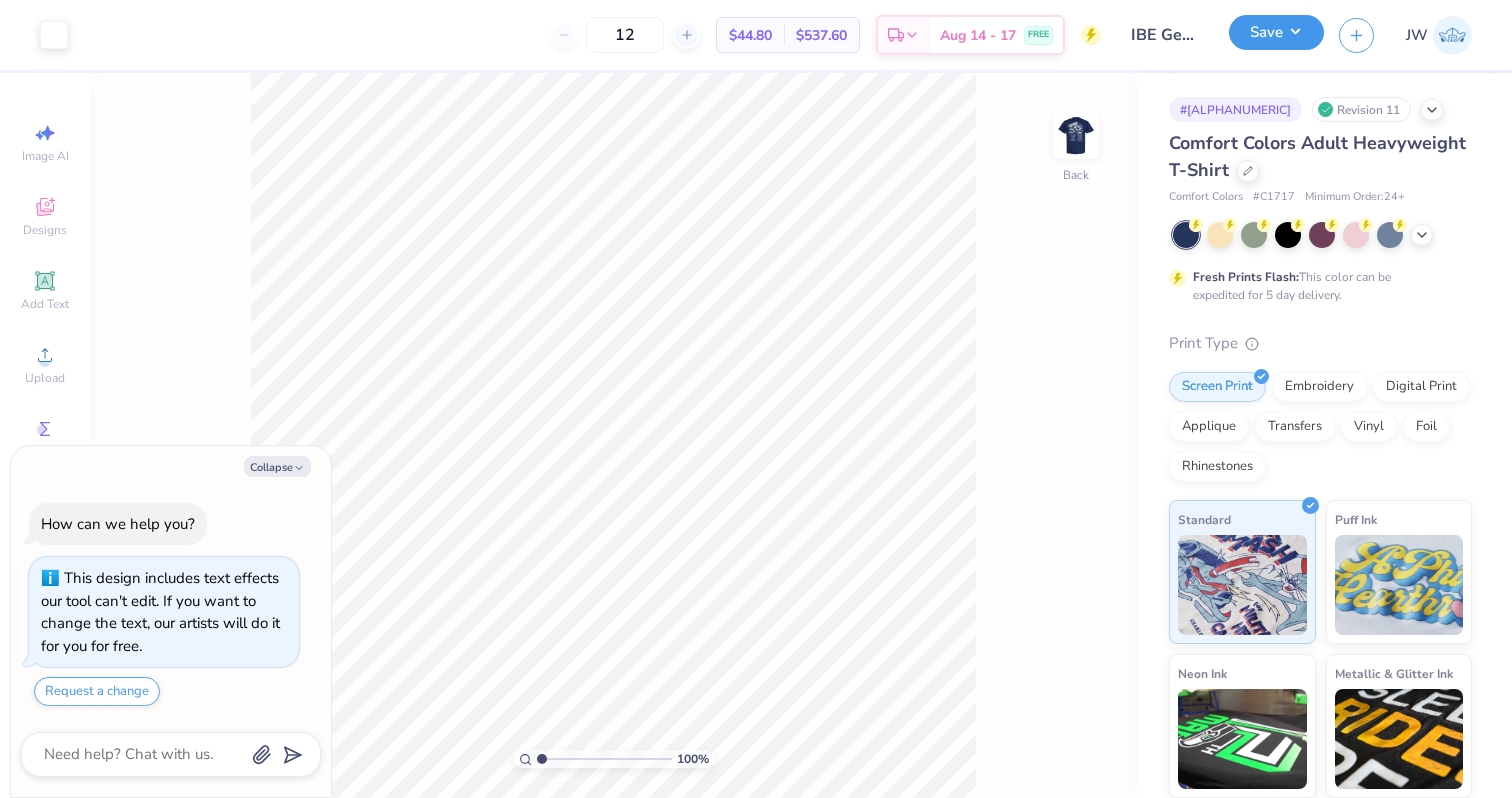 click on "Save" at bounding box center (1276, 32) 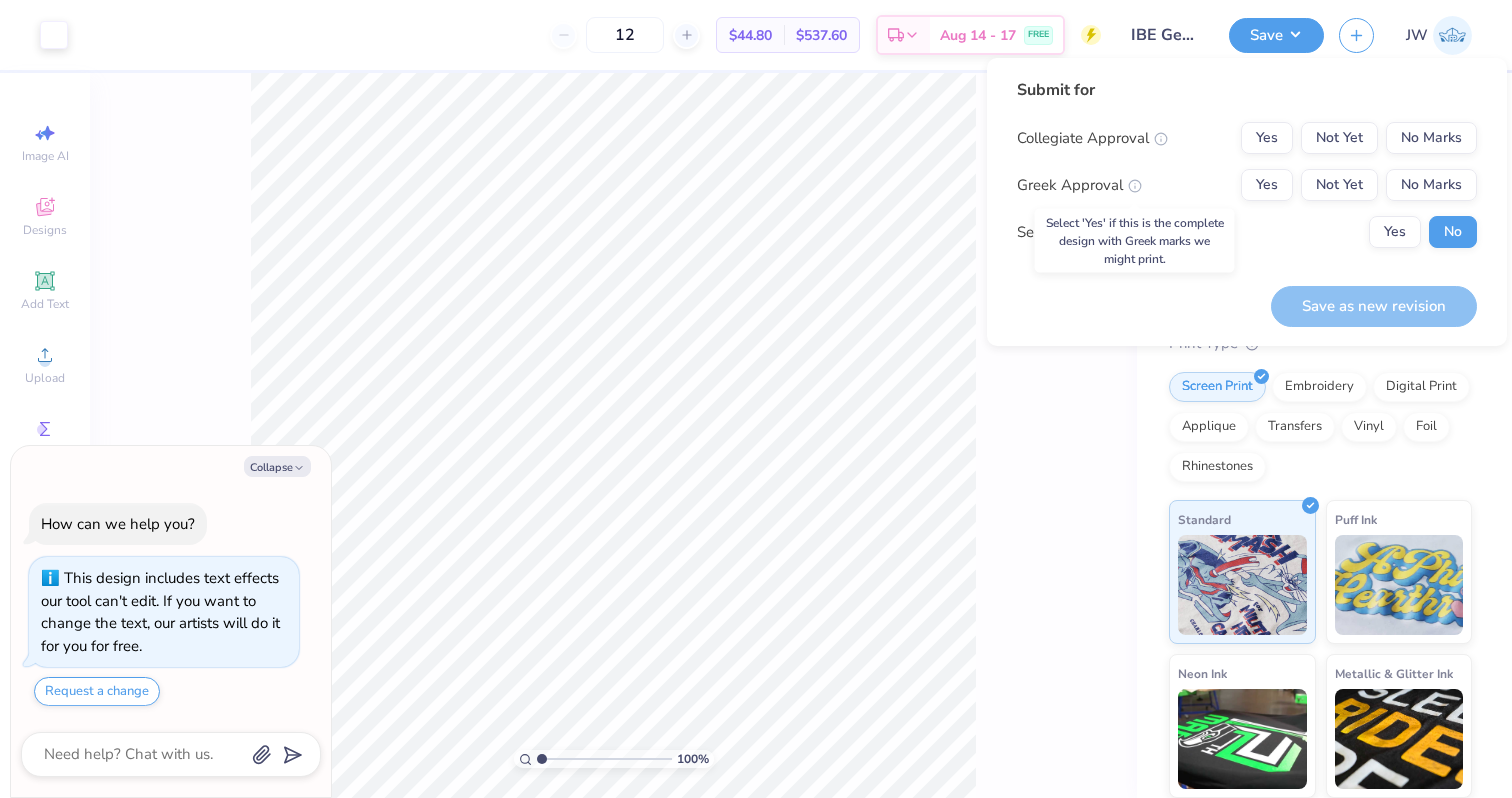 click 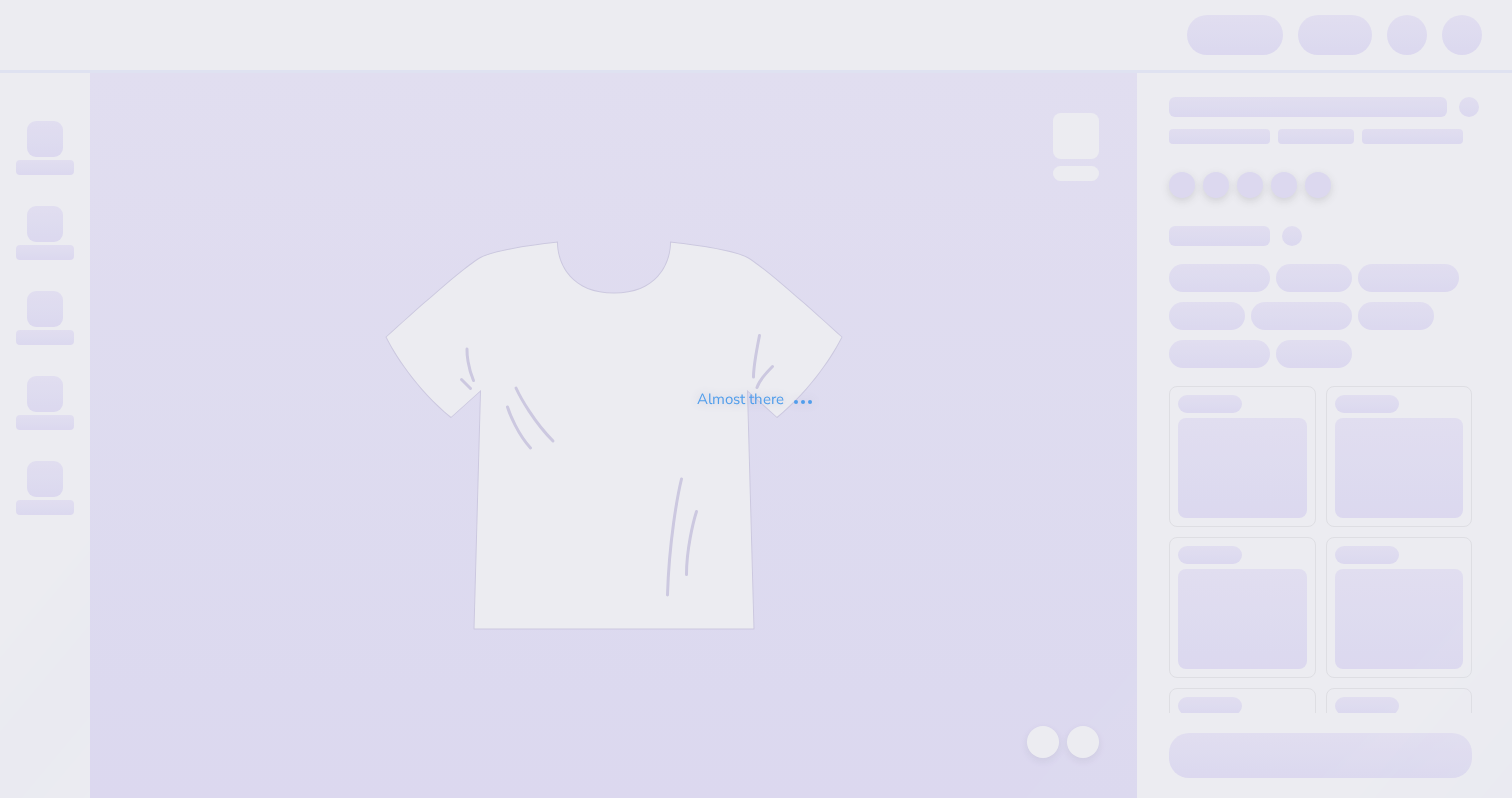 scroll, scrollTop: 0, scrollLeft: 0, axis: both 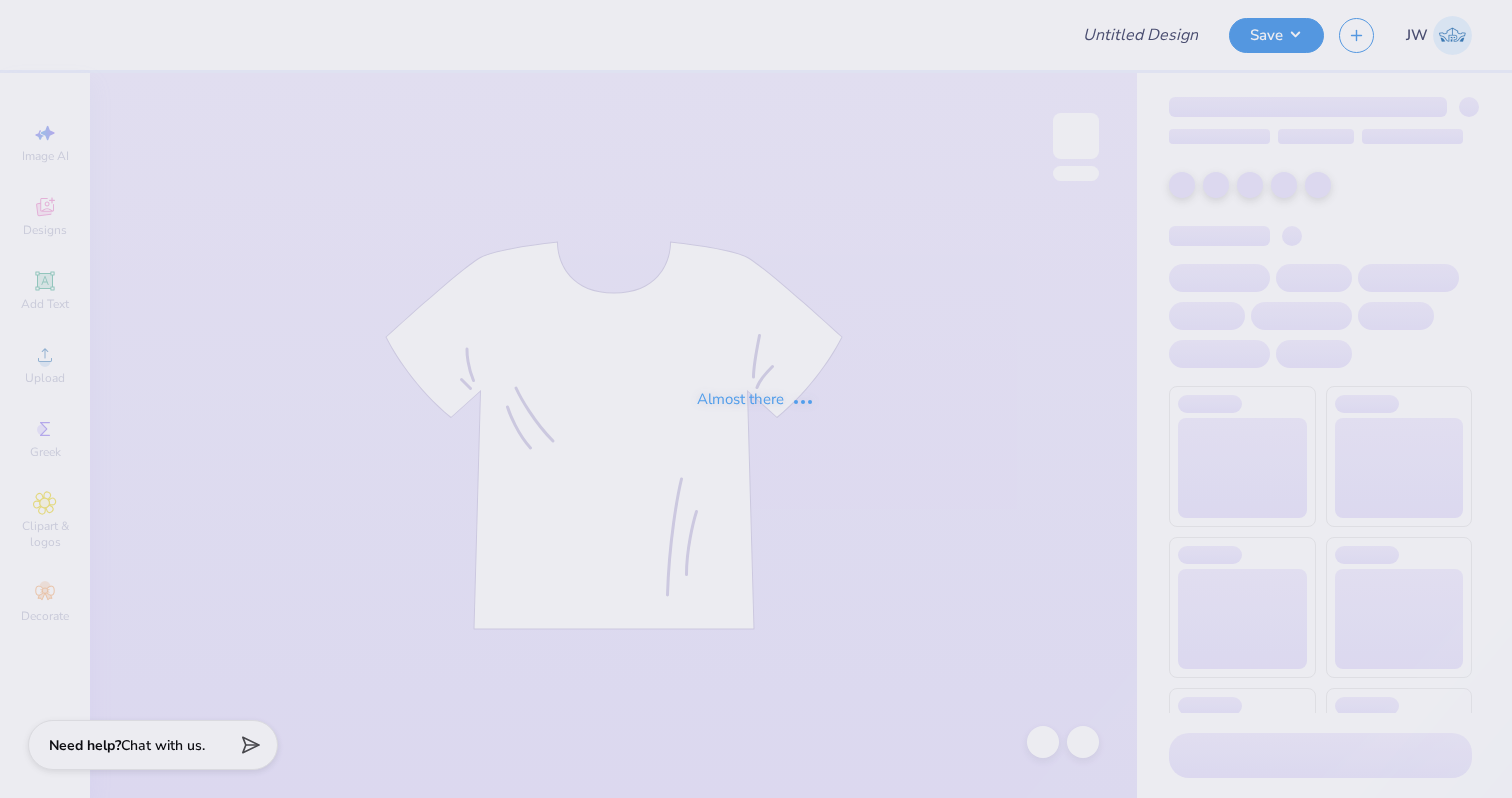 type on "Move In" 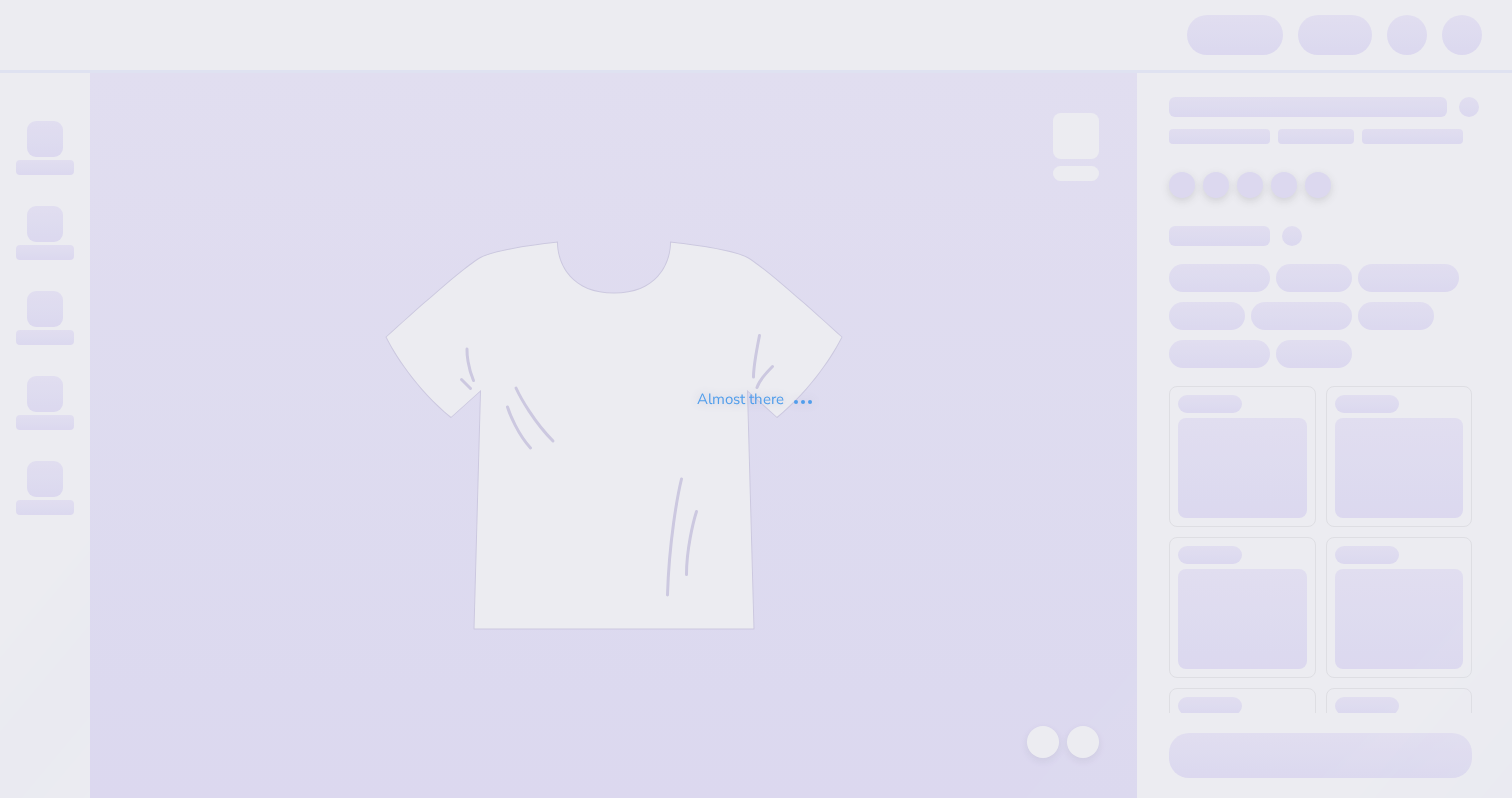scroll, scrollTop: 0, scrollLeft: 0, axis: both 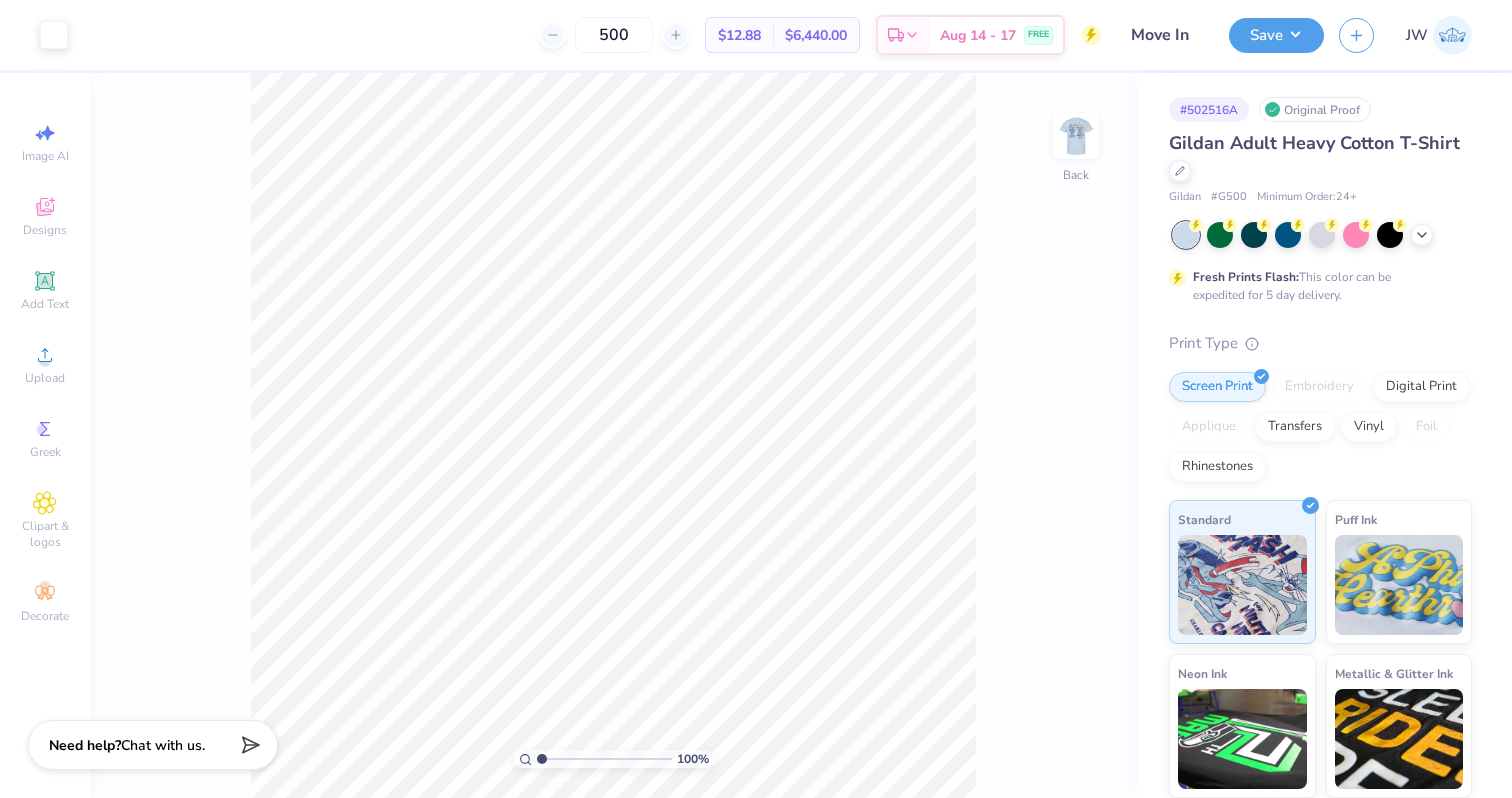 click on "100  % Back" at bounding box center [613, 435] 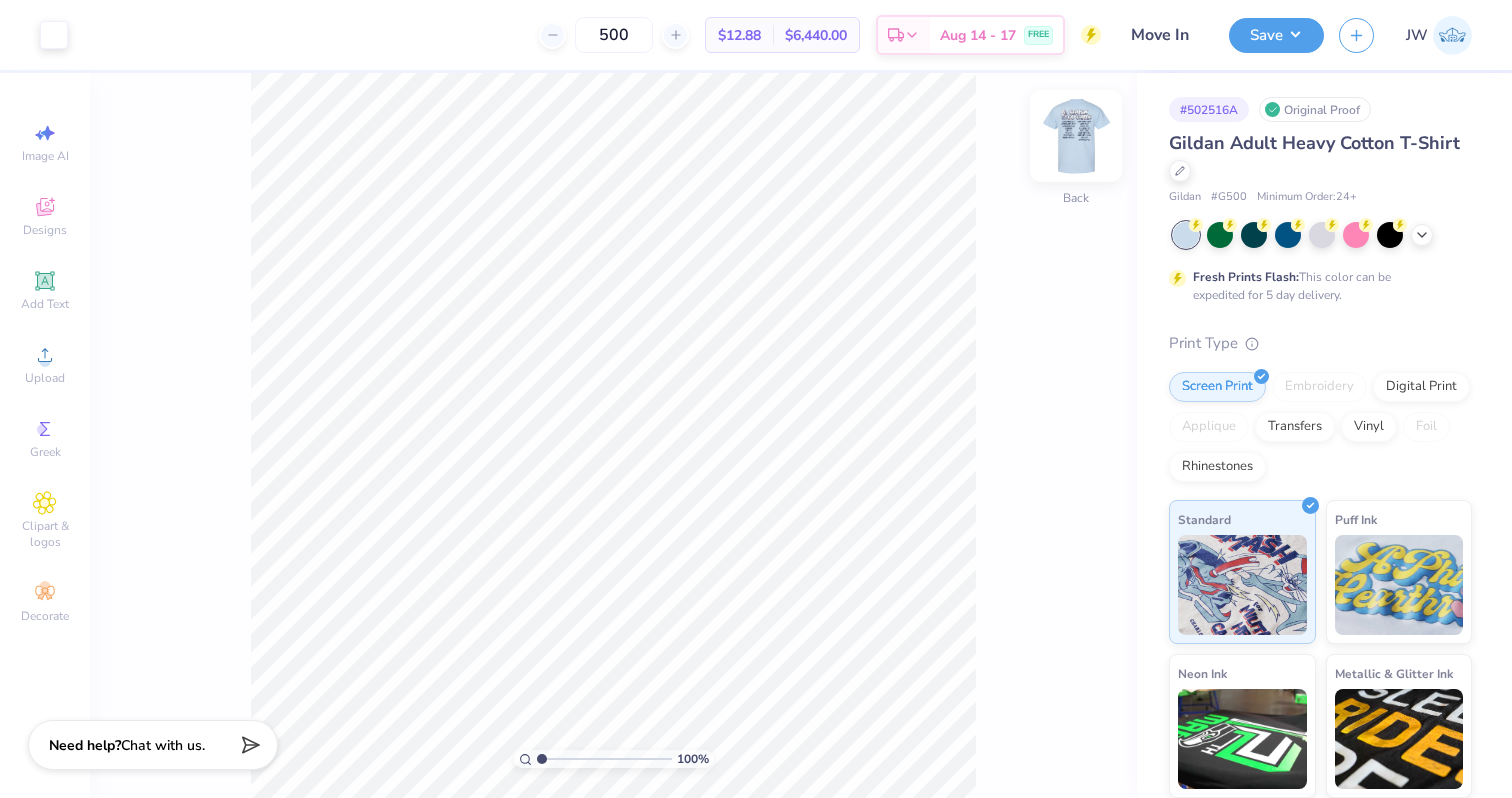 click at bounding box center (1076, 136) 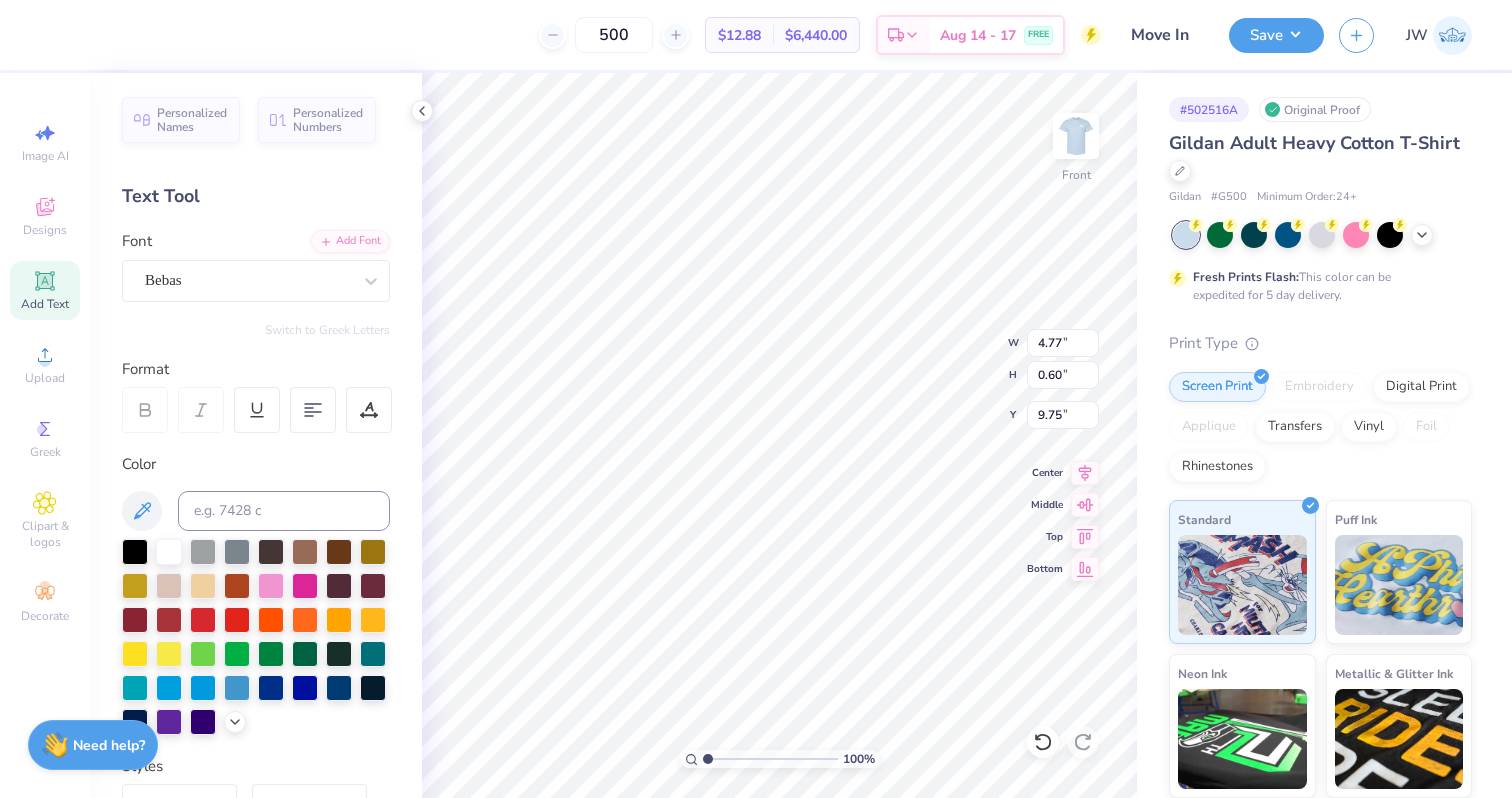 type on "9.75" 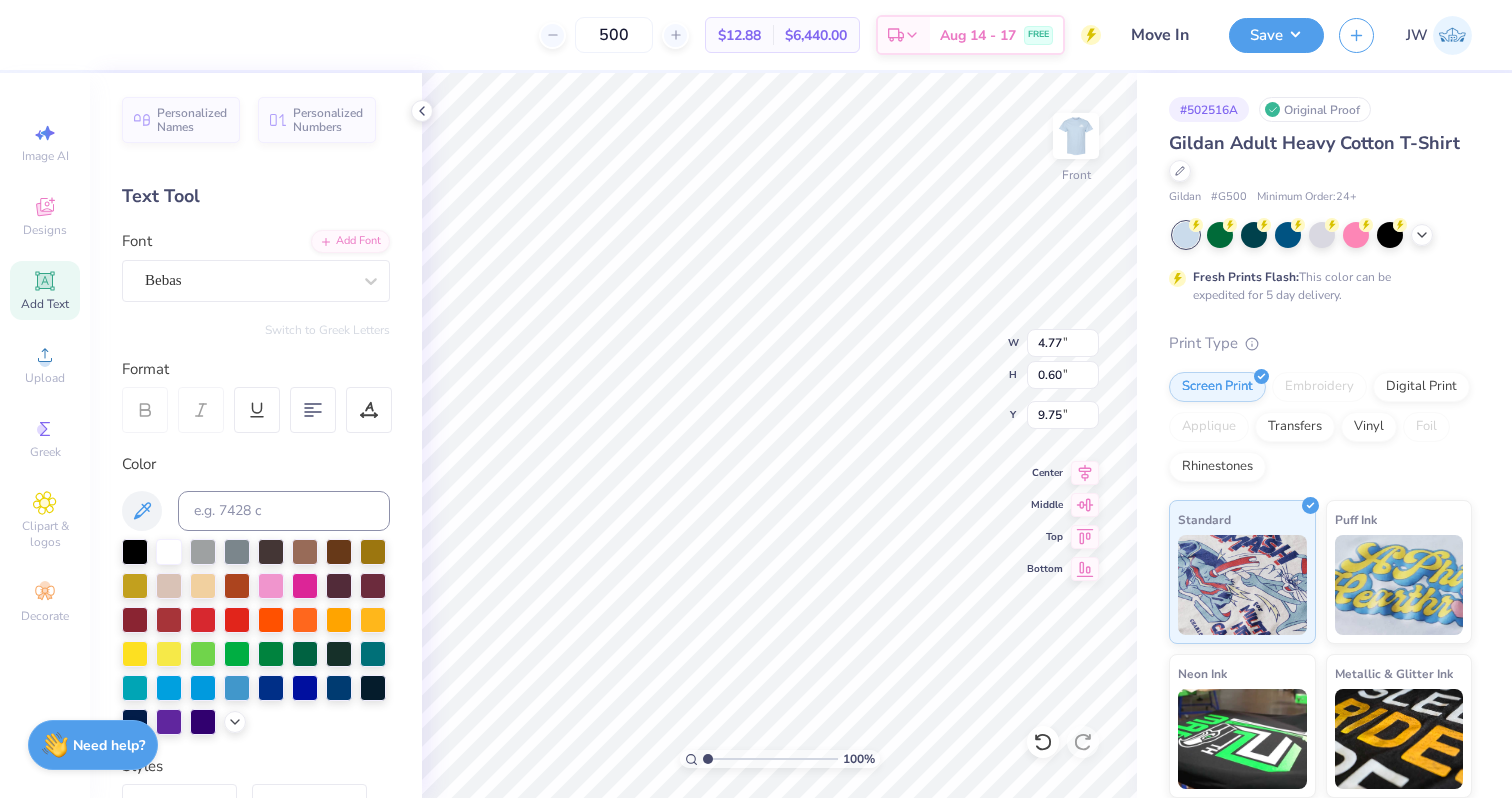 type on "ALPHA OMNICRON PI" 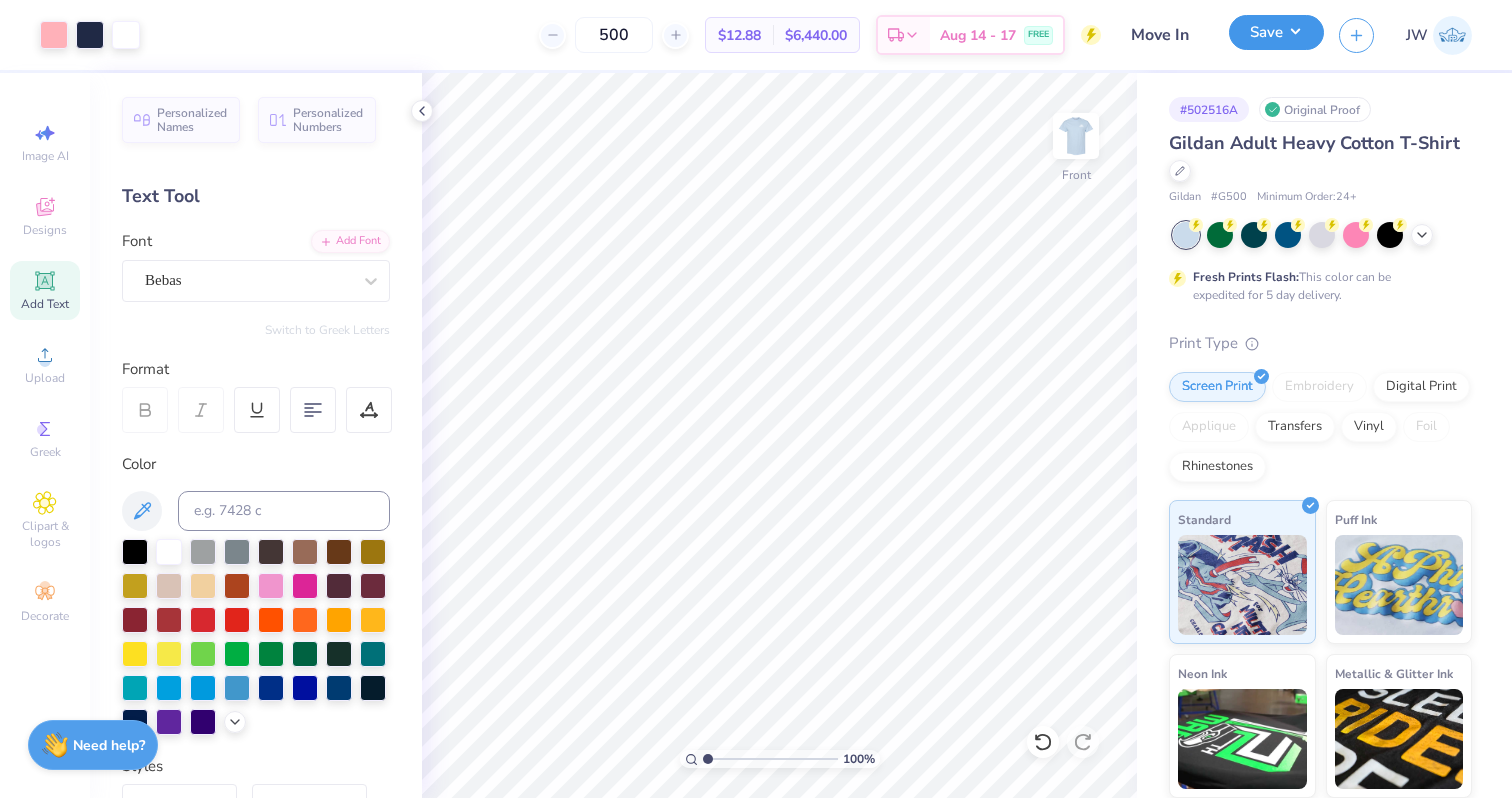 click on "Save" at bounding box center [1276, 32] 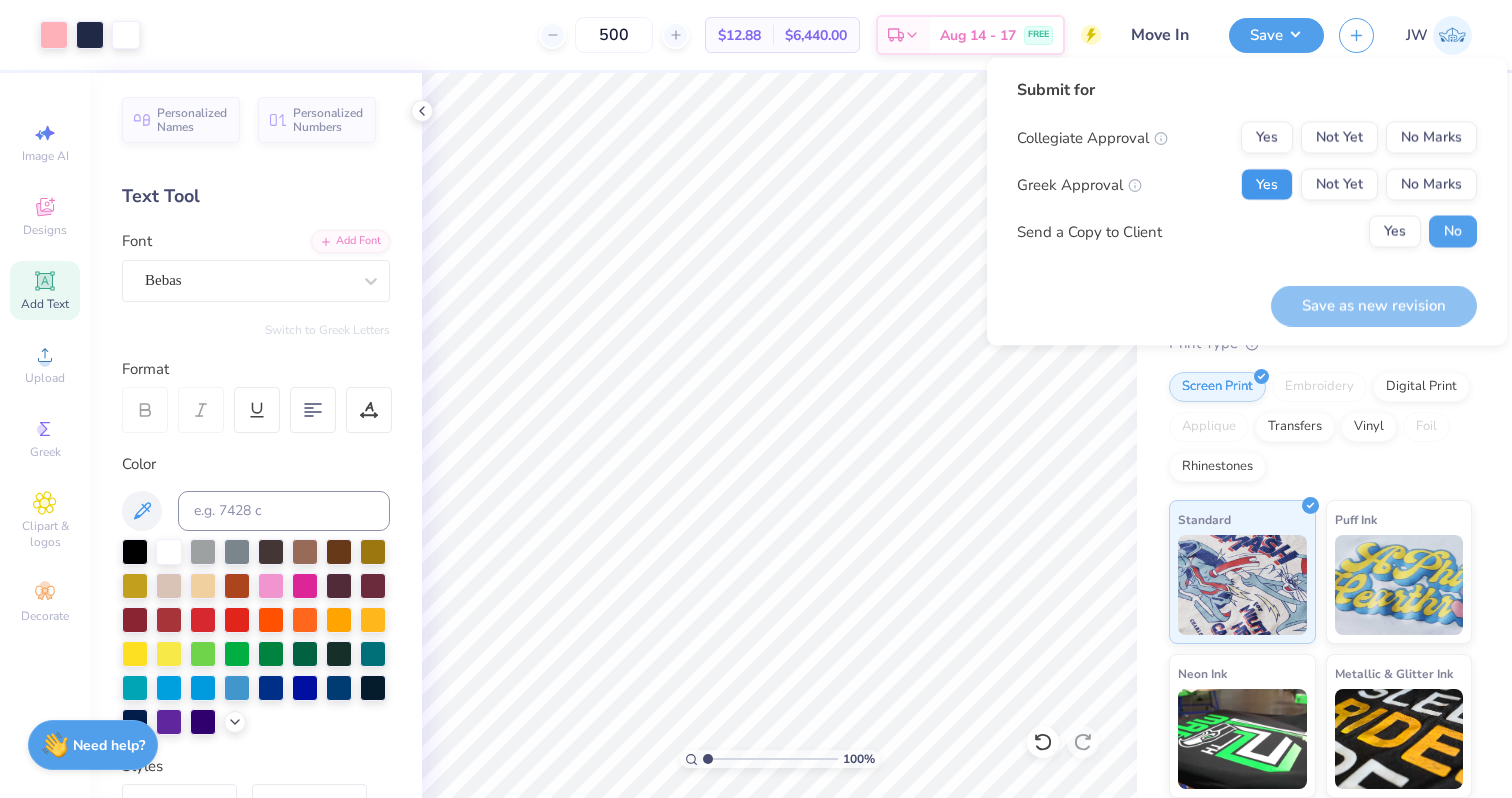 click on "Yes" at bounding box center [1267, 185] 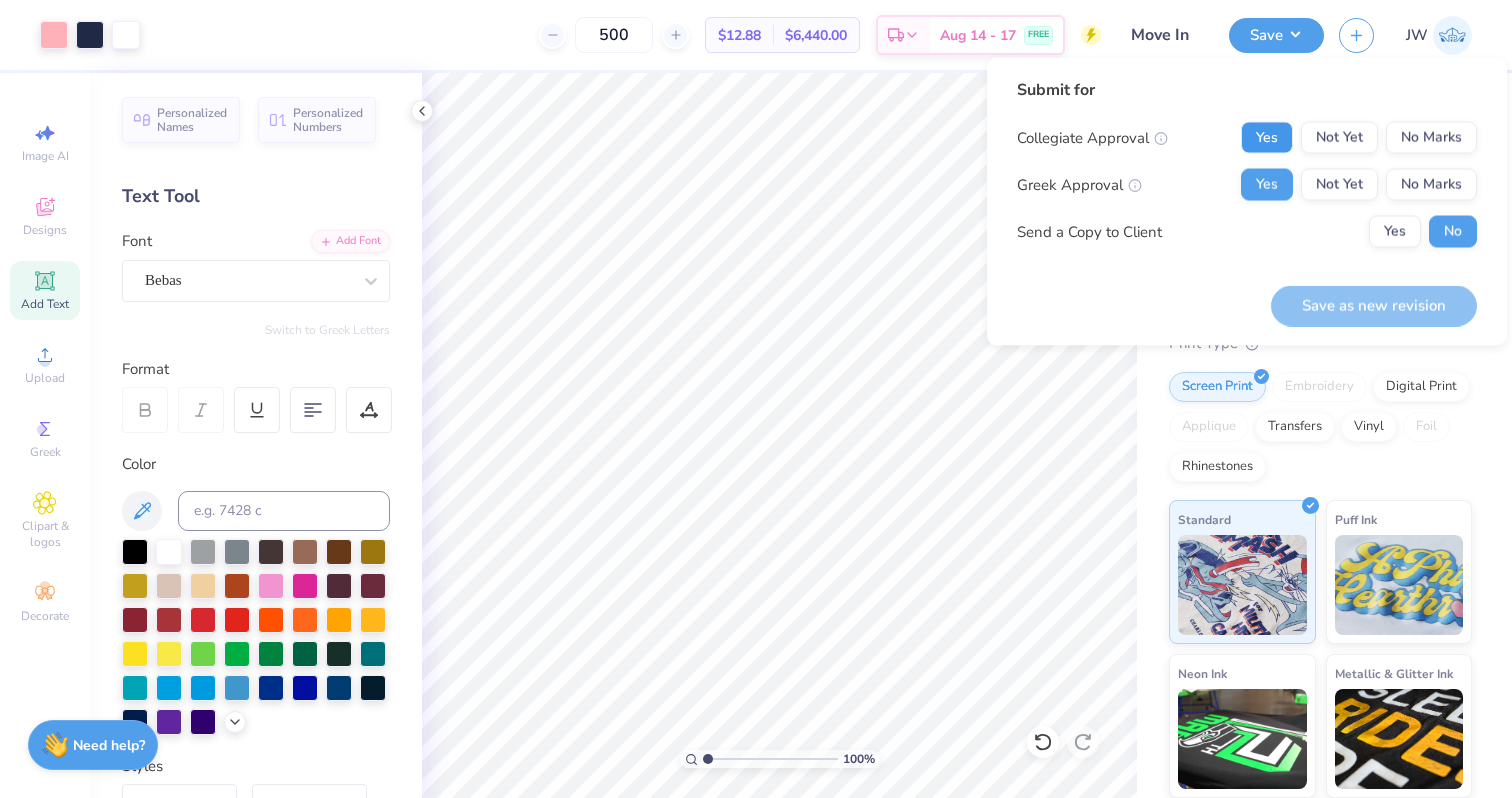 click on "Yes" at bounding box center (1267, 138) 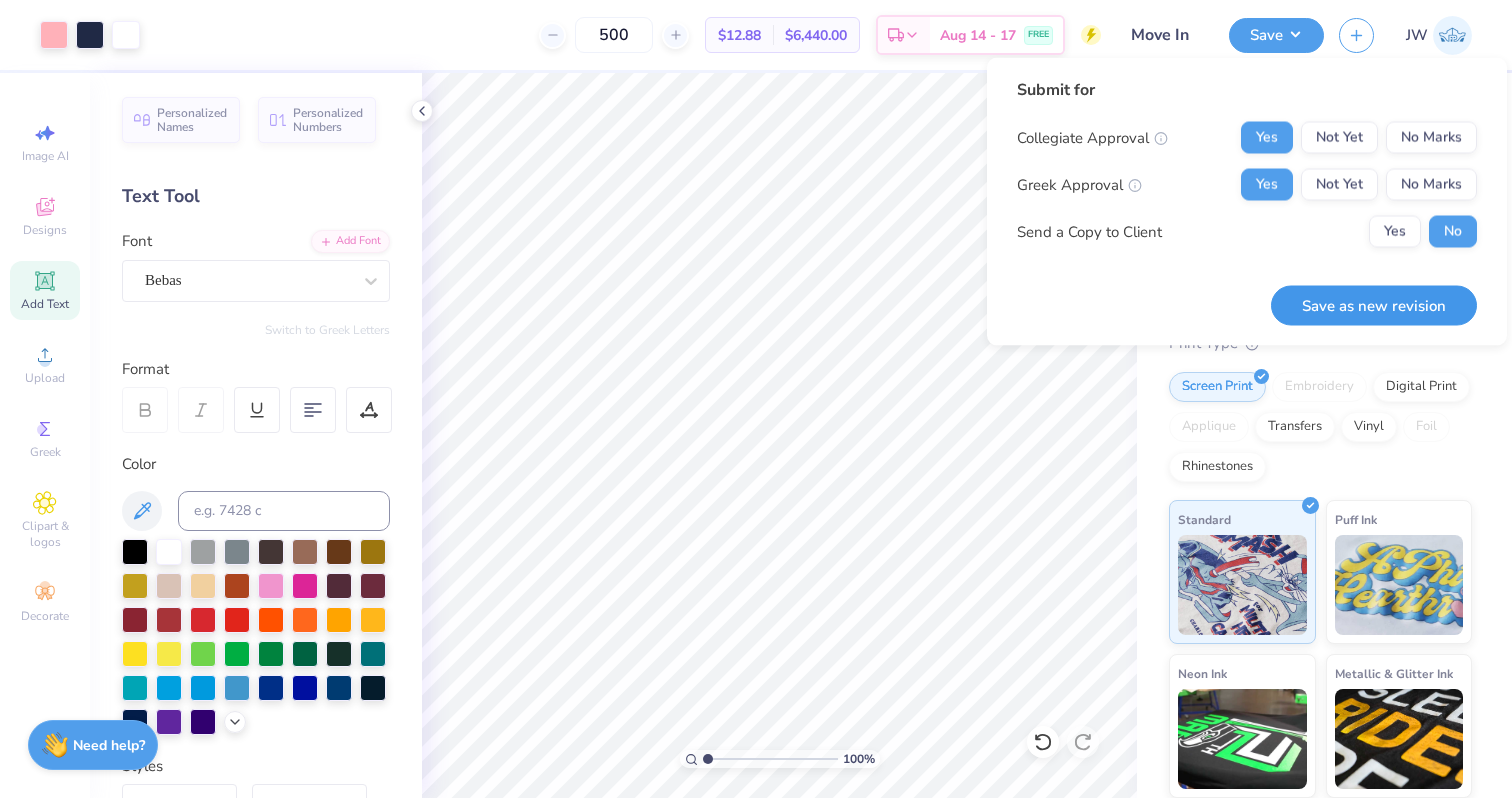 click on "Save as new revision" at bounding box center [1374, 305] 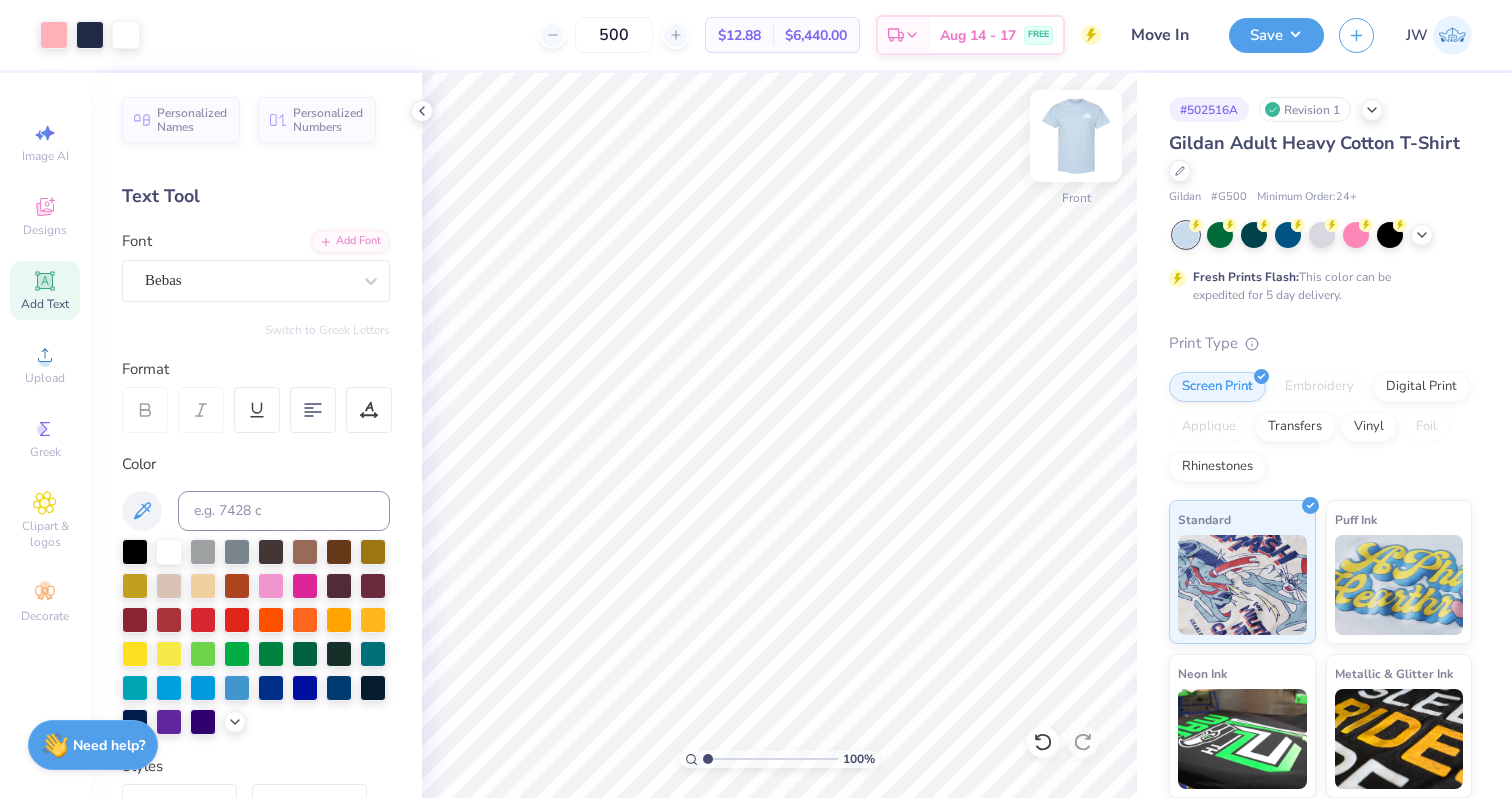 click at bounding box center [1076, 136] 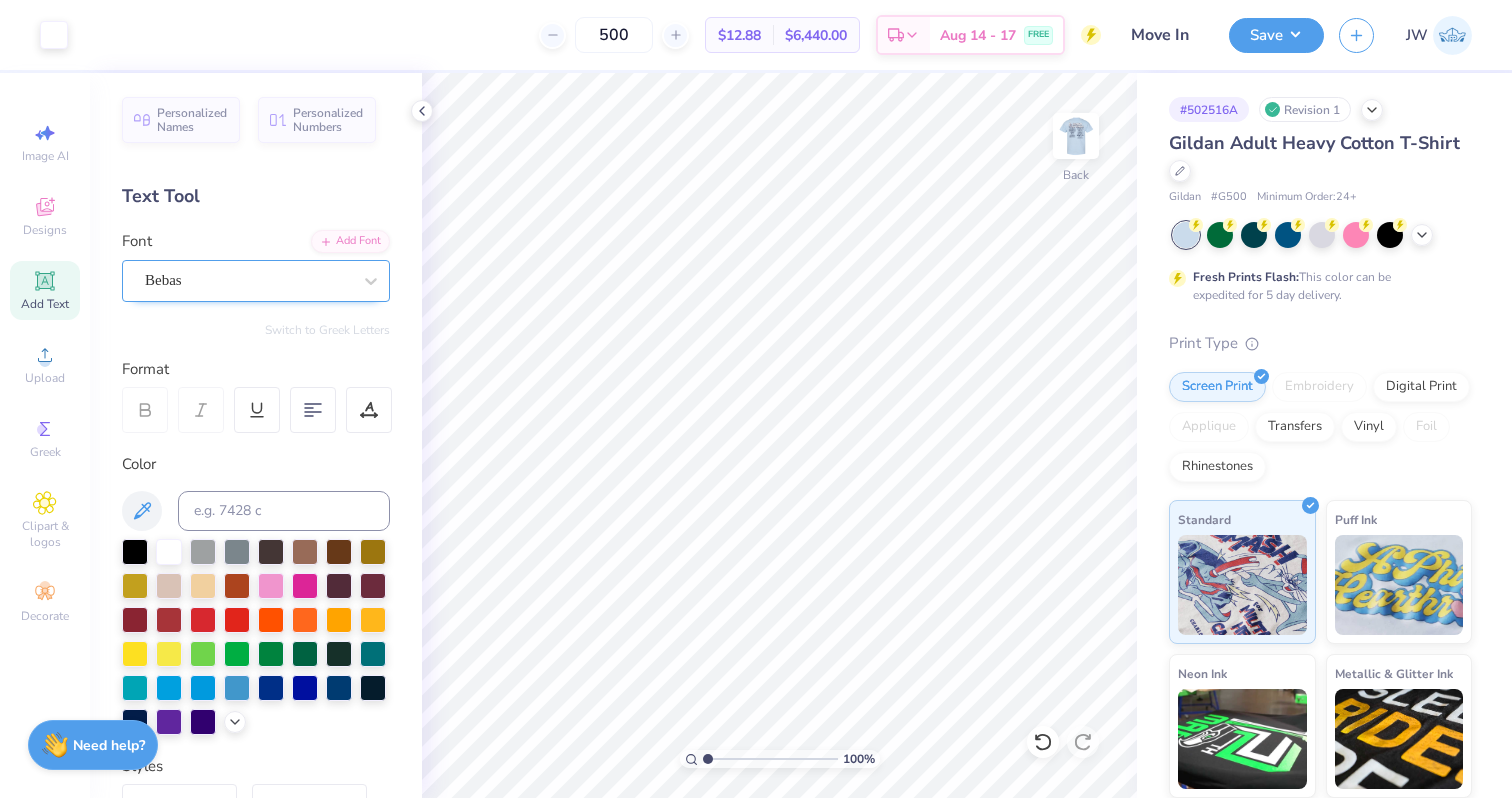 click on "Bebas" at bounding box center [248, 280] 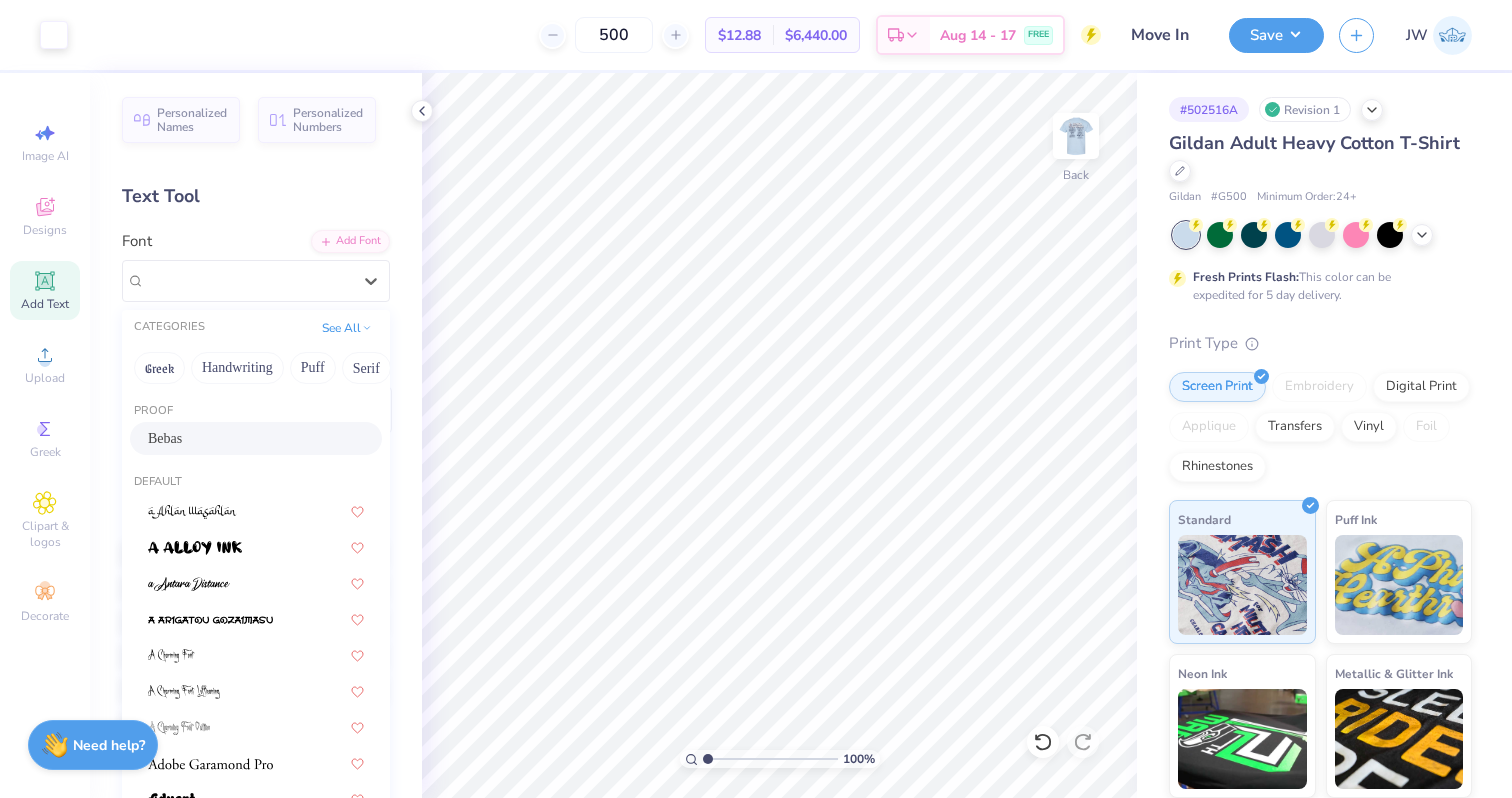 click on "Font option Bebas selected, 1 of 312. 312 results available. Use Up and Down to choose options, press Enter to select the currently focused option, press Escape to exit the menu, press Tab to select the option and exit the menu. Bebas CATEGORIES See All Greek Handwriting Puff Serif Bold Calligraphy Retro Sans Serif Minimal Fantasy Techno Others Proof Bebas Default Greek Greek Greek Greek Greek Greek Greek Greek Greek Greek Greek Greek Greek Greek Greek Greek Greek Greek Greek Greek Greek Greek Greek Greek Greek Greek Greek Greek Greek Greek Greek Greek Greek Greek Greek Greek Greek Greek Greek Super Dream Greek Greek Greek Greek Times New Roman Greek Varsity Team Greek Greek Greek Greek Greek" at bounding box center (256, 266) 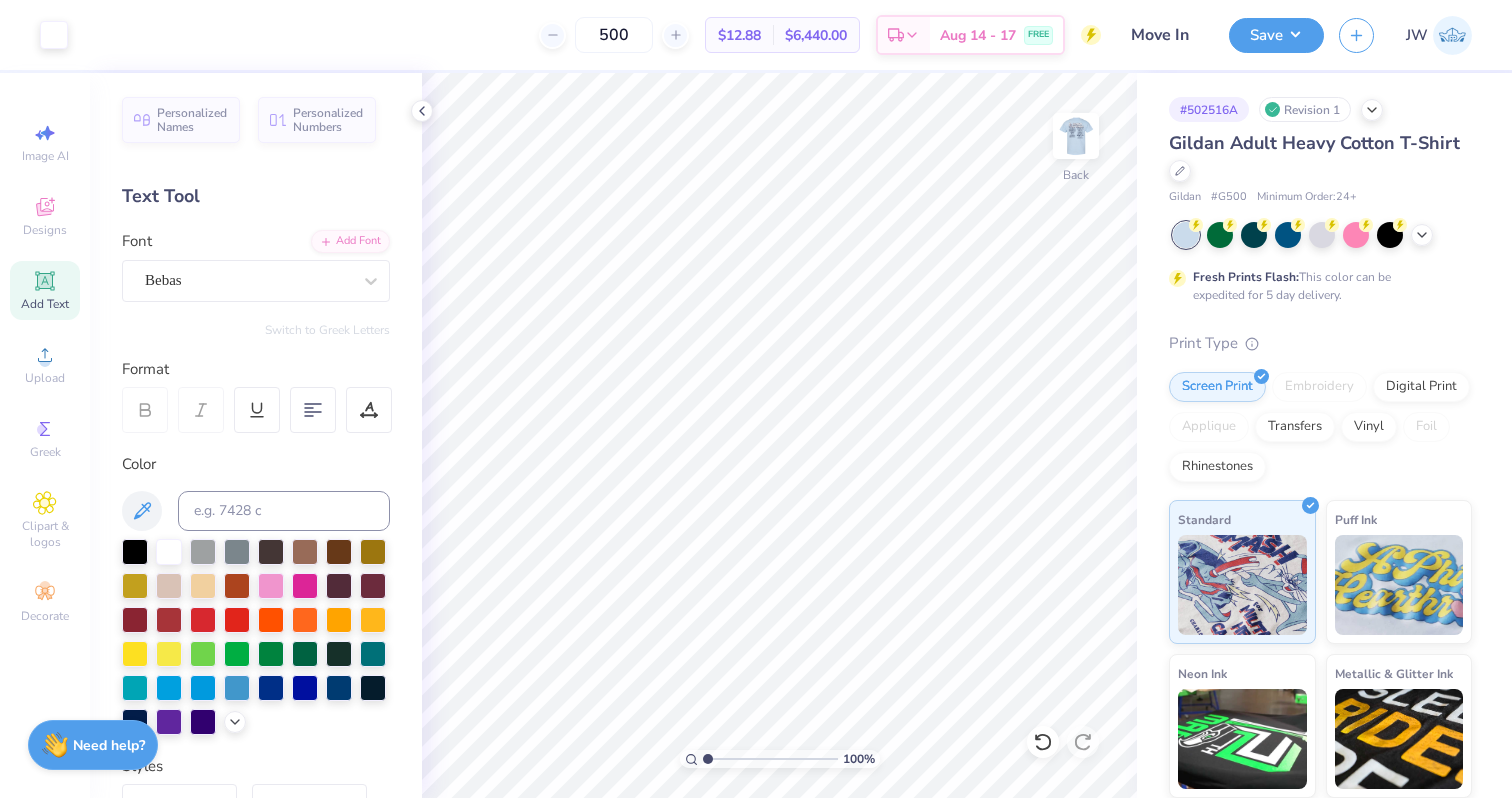 click on "Add Text" at bounding box center (45, 290) 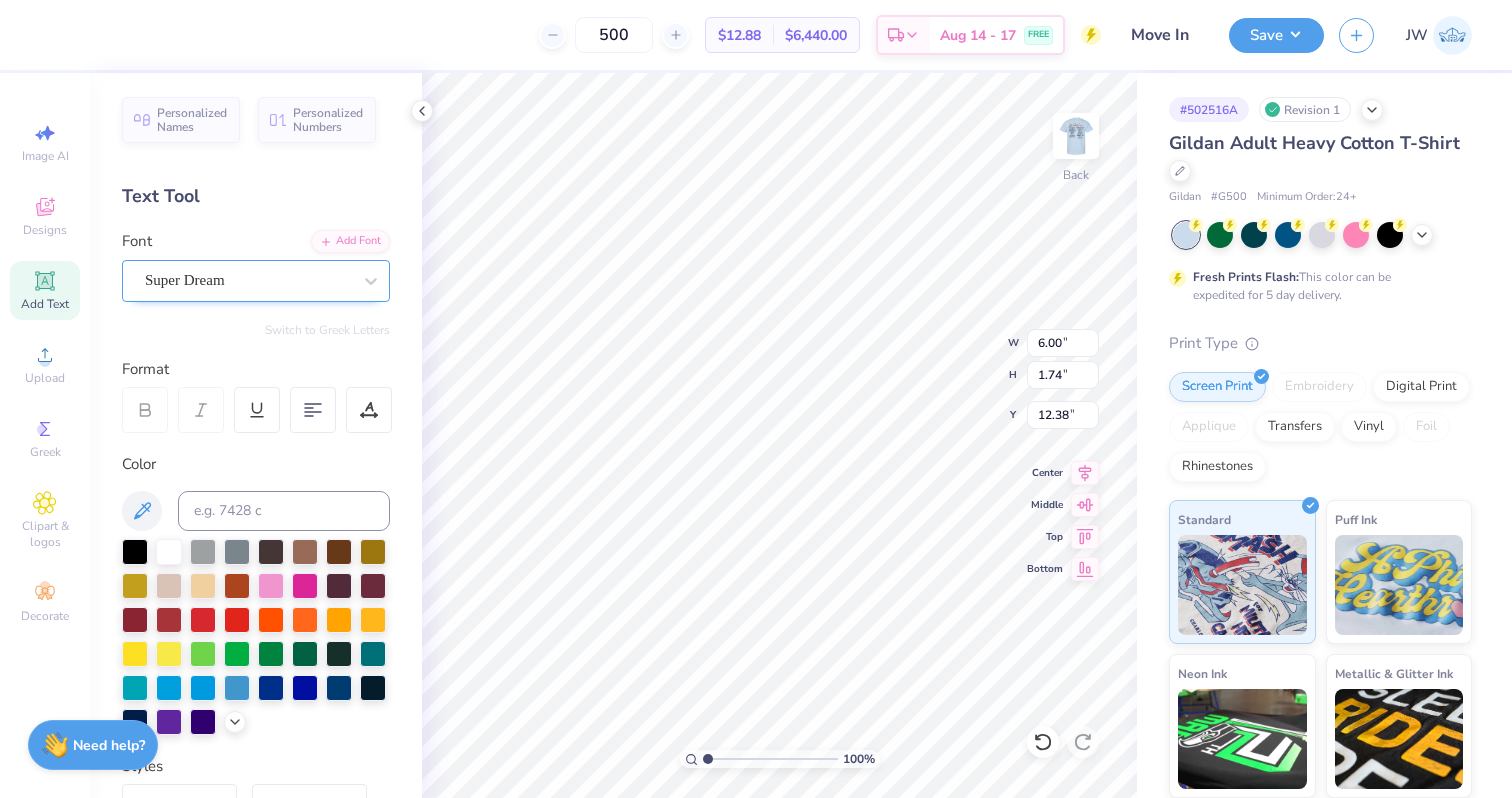 scroll, scrollTop: 0, scrollLeft: 0, axis: both 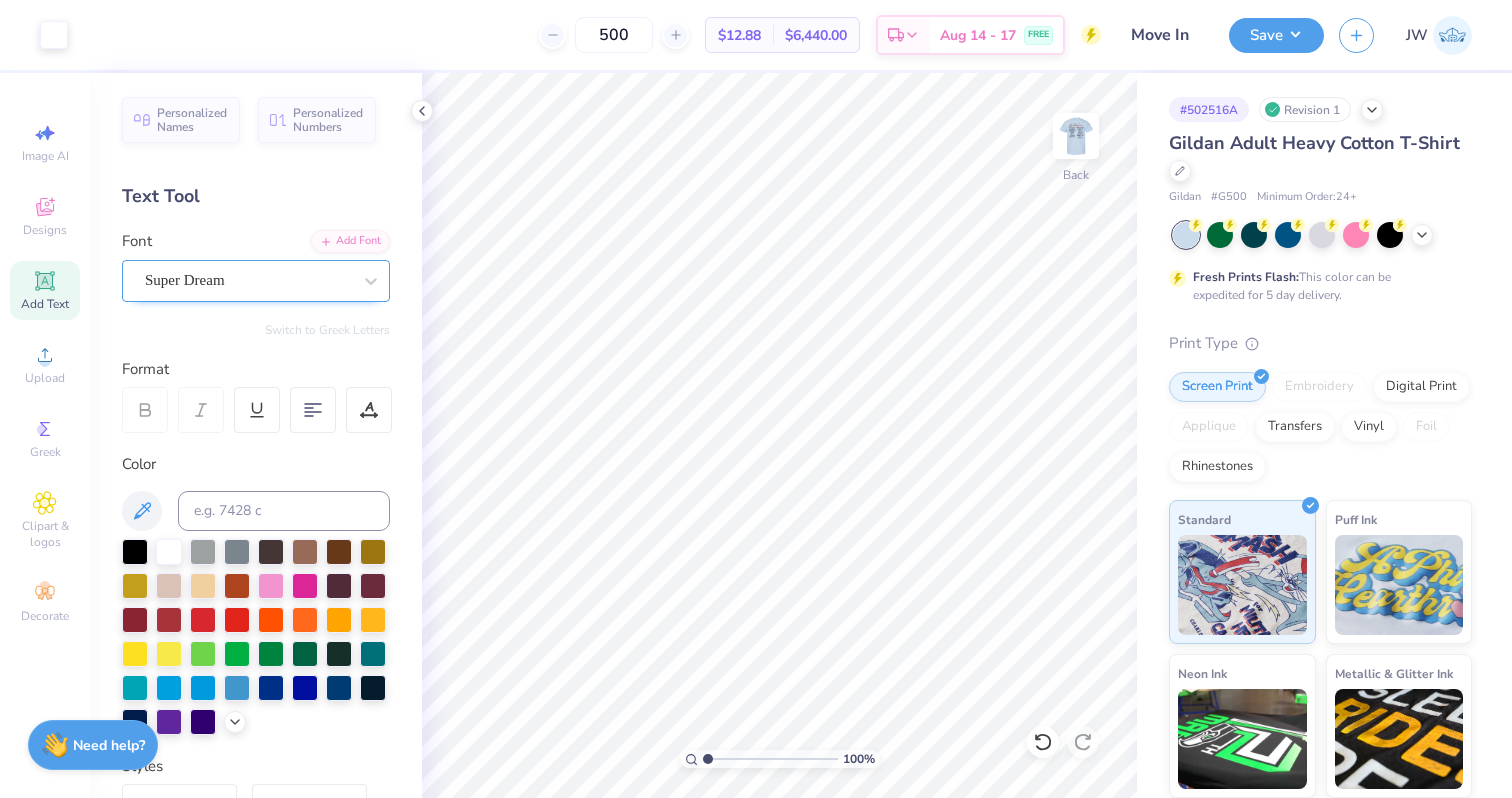 click on "Super Dream" at bounding box center [248, 280] 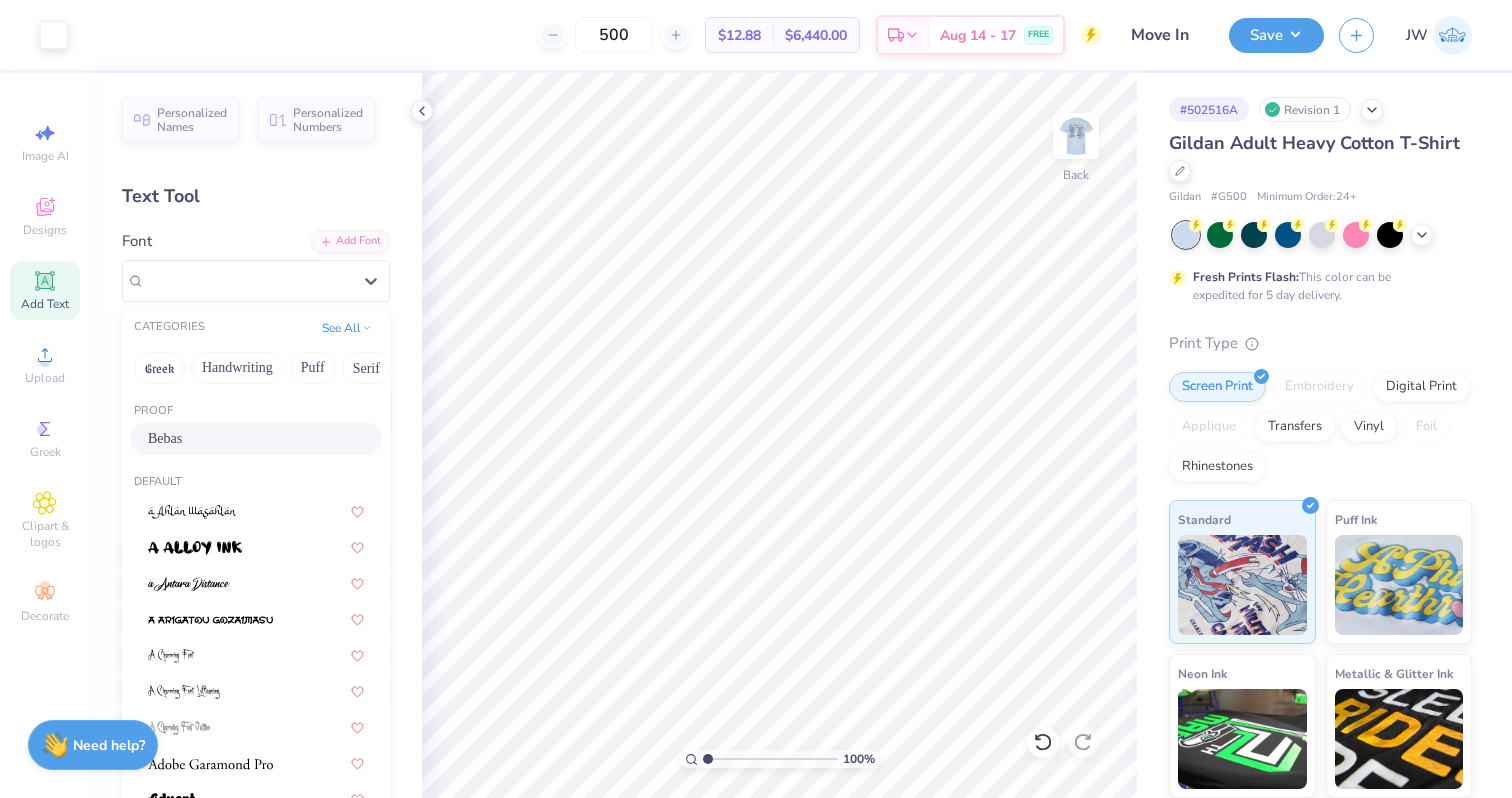 click on "Bebas" at bounding box center (256, 438) 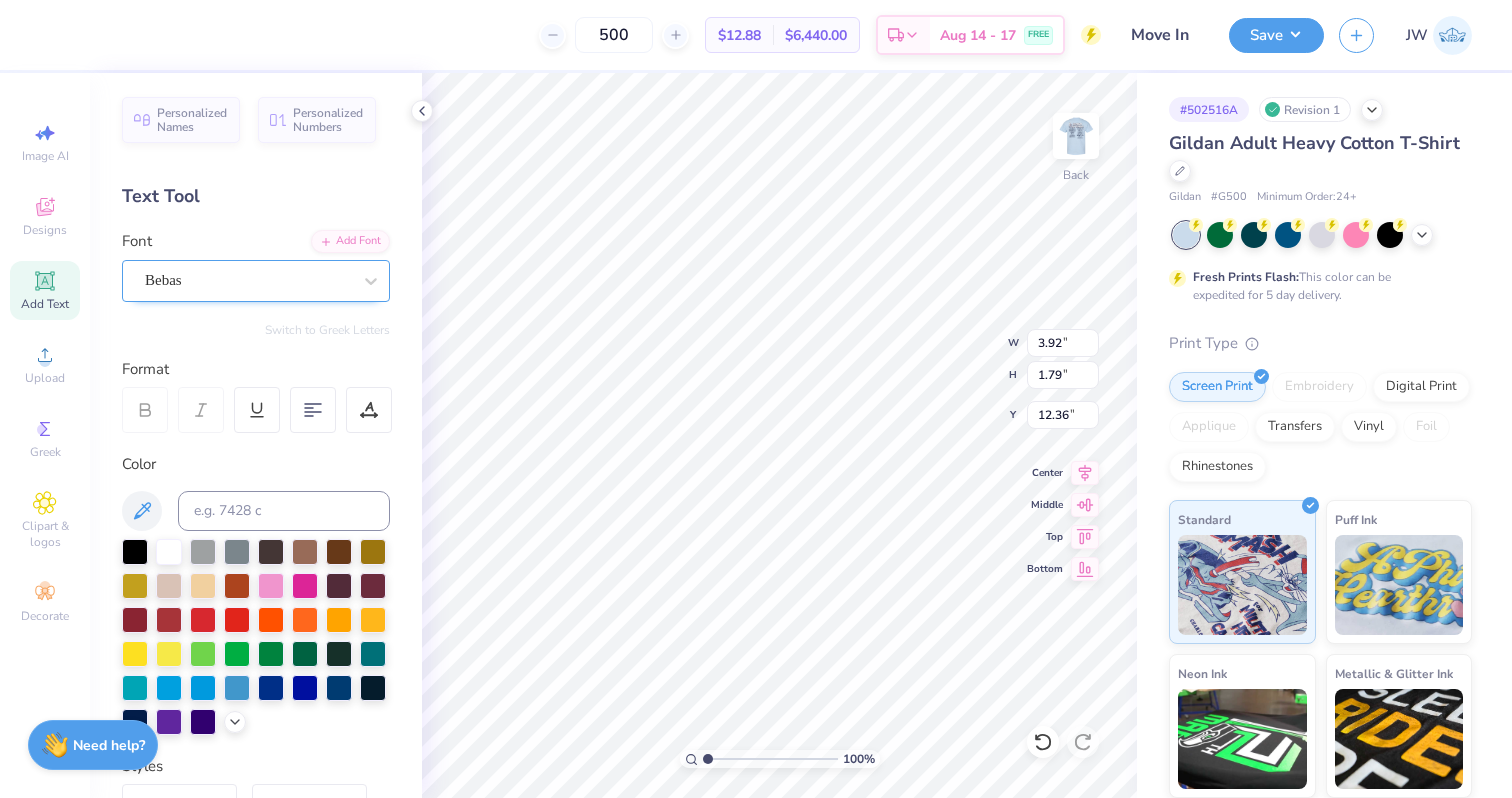 click on "Bebas" at bounding box center [248, 280] 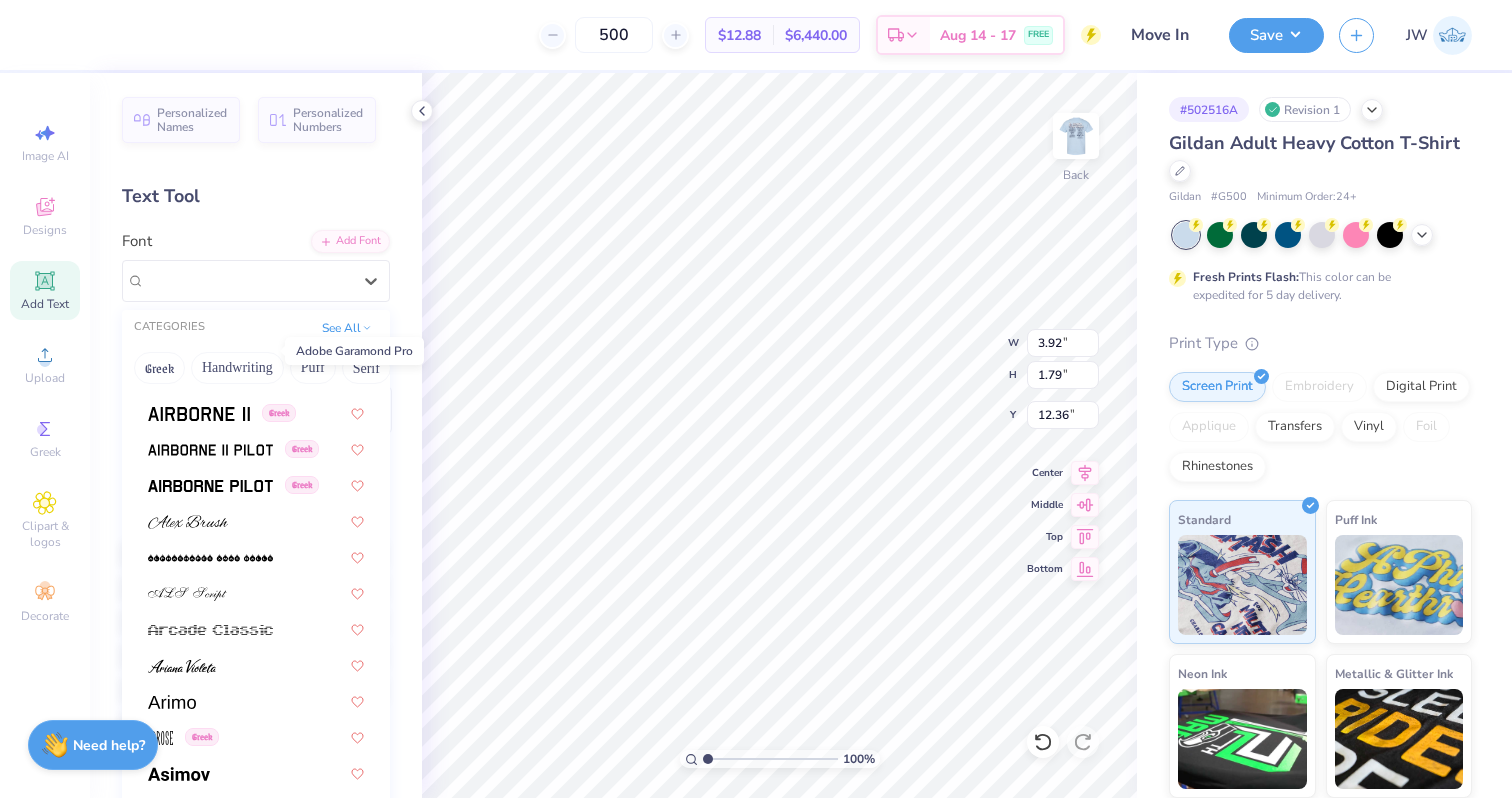 scroll, scrollTop: 463, scrollLeft: 0, axis: vertical 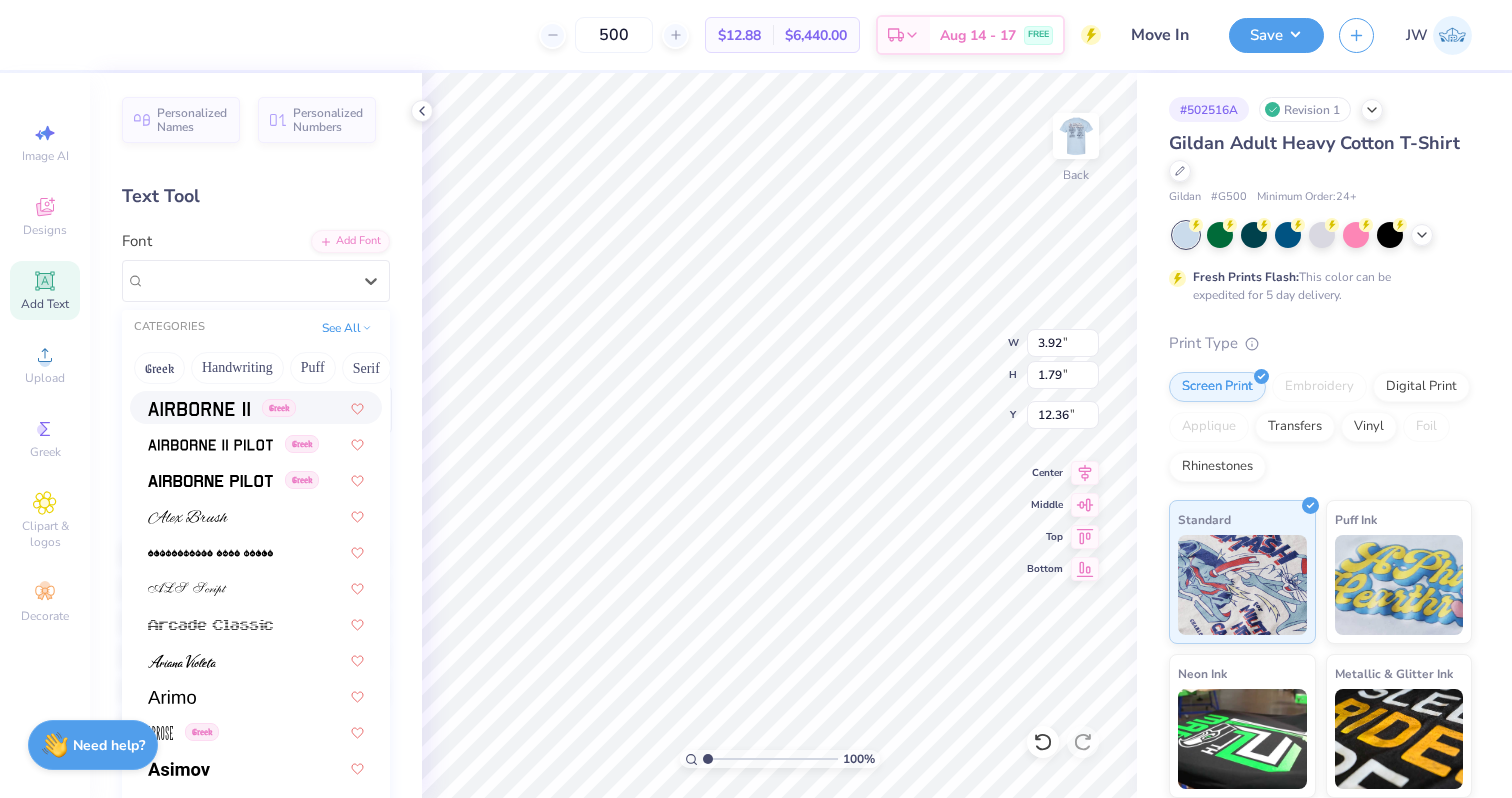 click on "Greek" at bounding box center [256, 407] 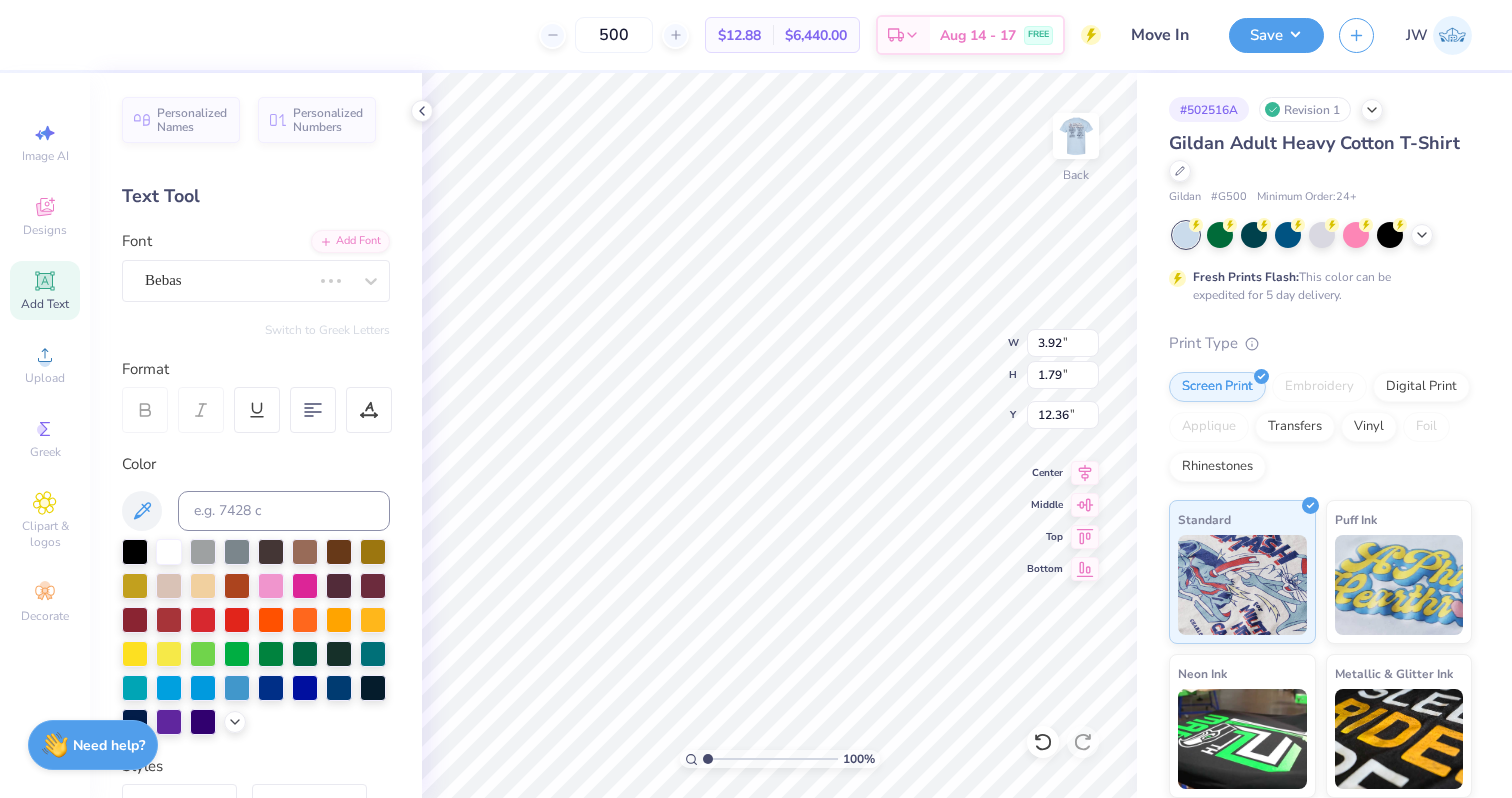 type on "5.97" 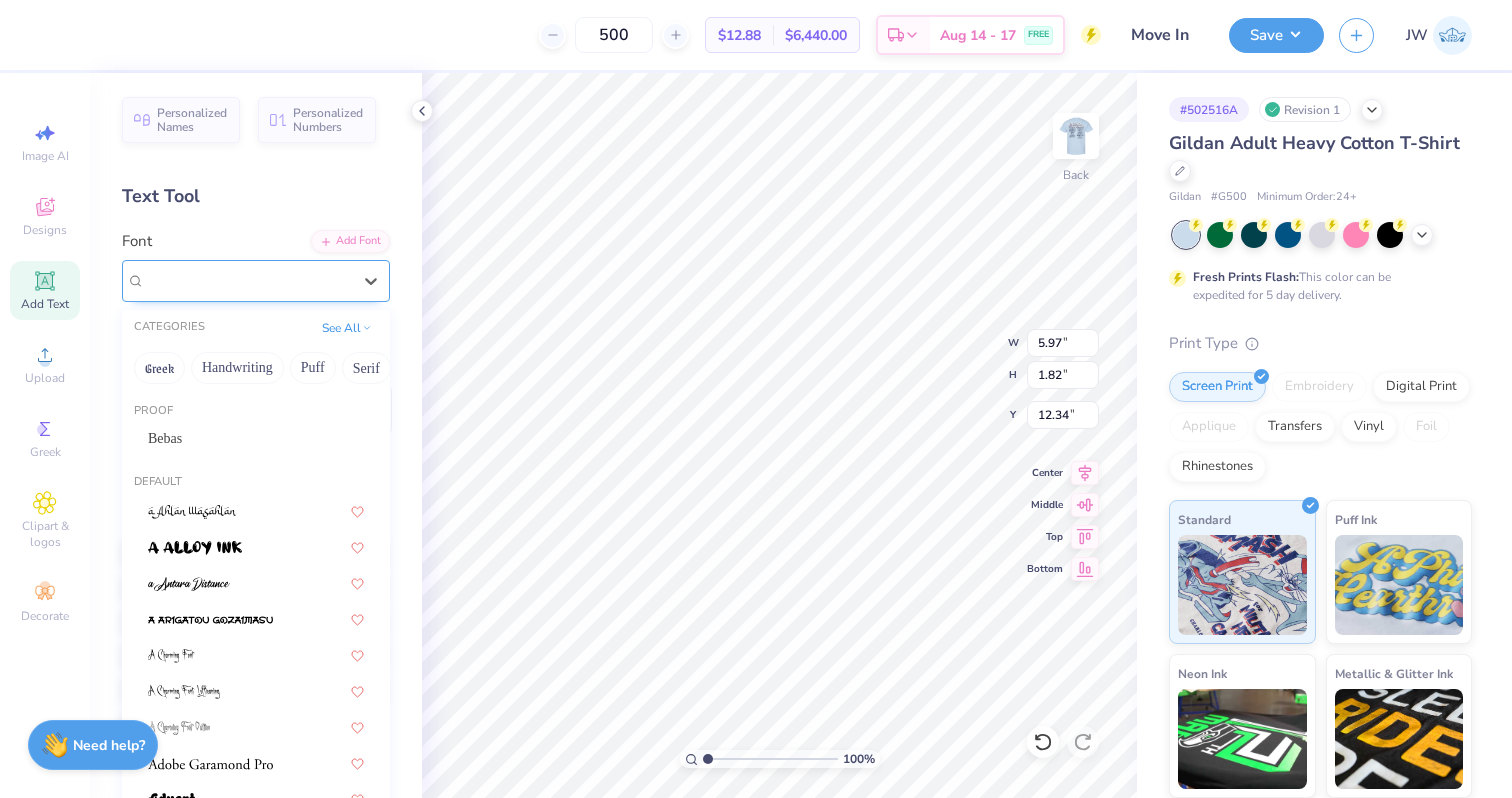 click on "Airborne II Greek" at bounding box center (256, 281) 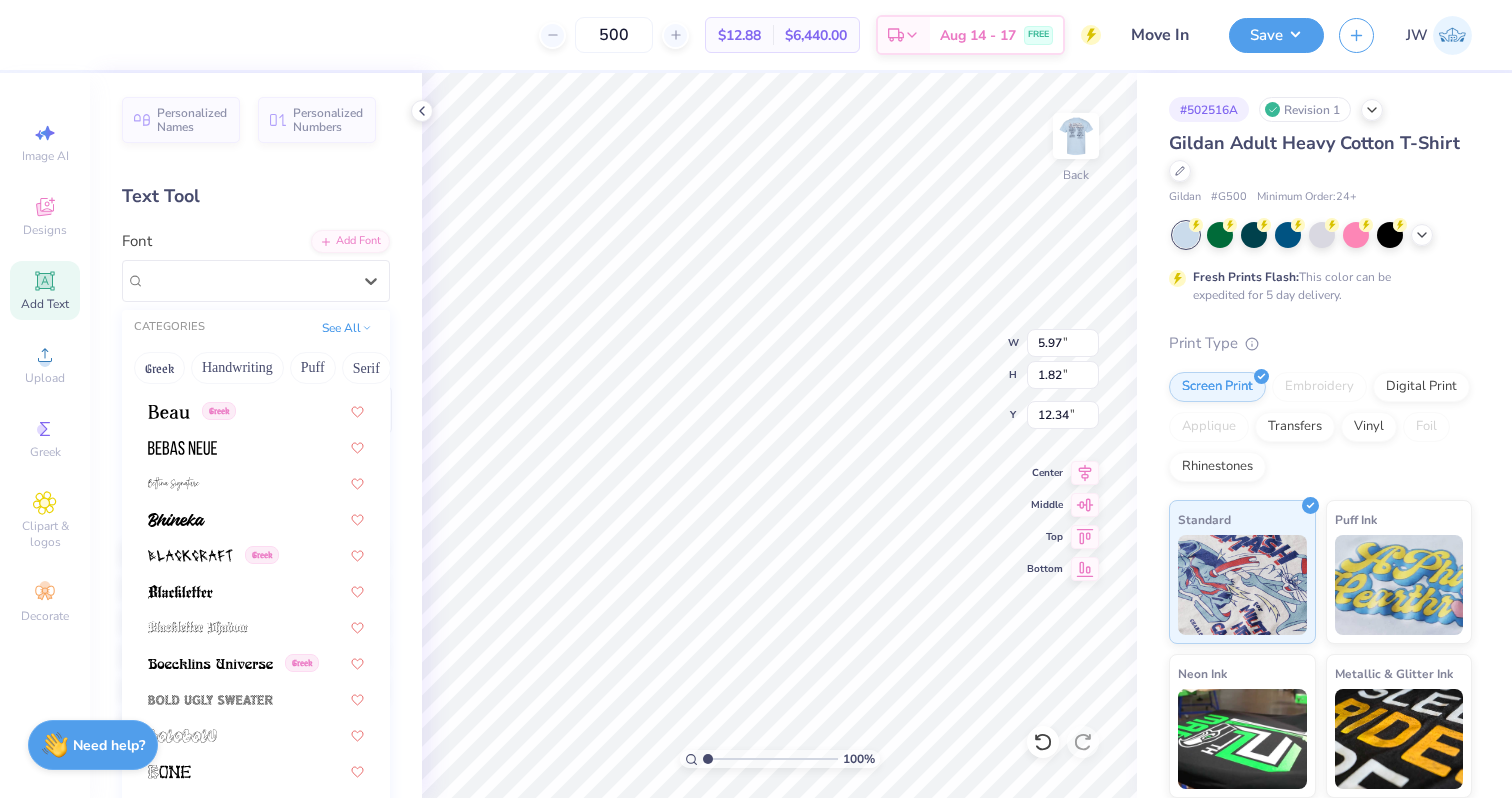 scroll, scrollTop: 1465, scrollLeft: 0, axis: vertical 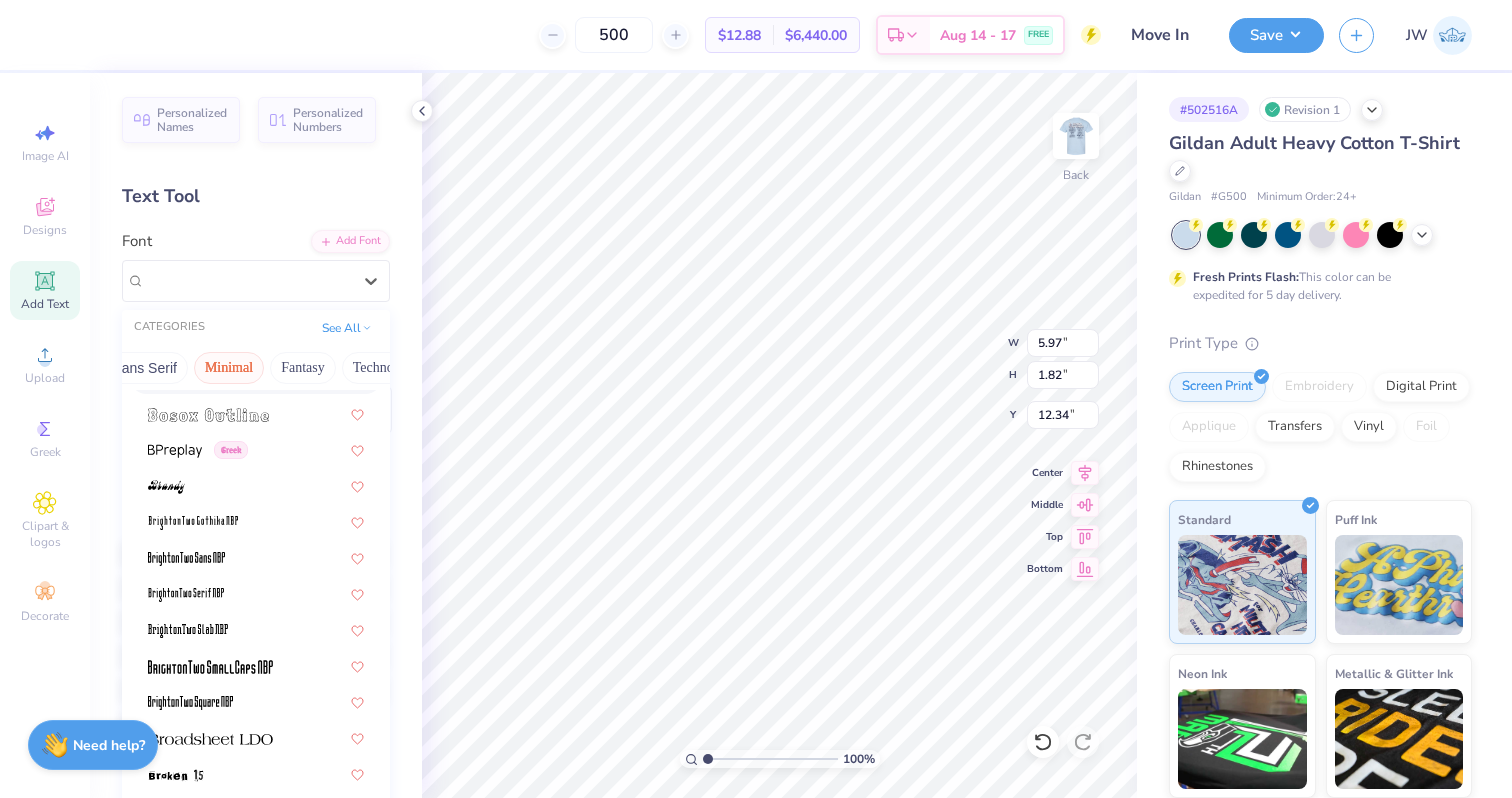 click on "Minimal" at bounding box center (229, 368) 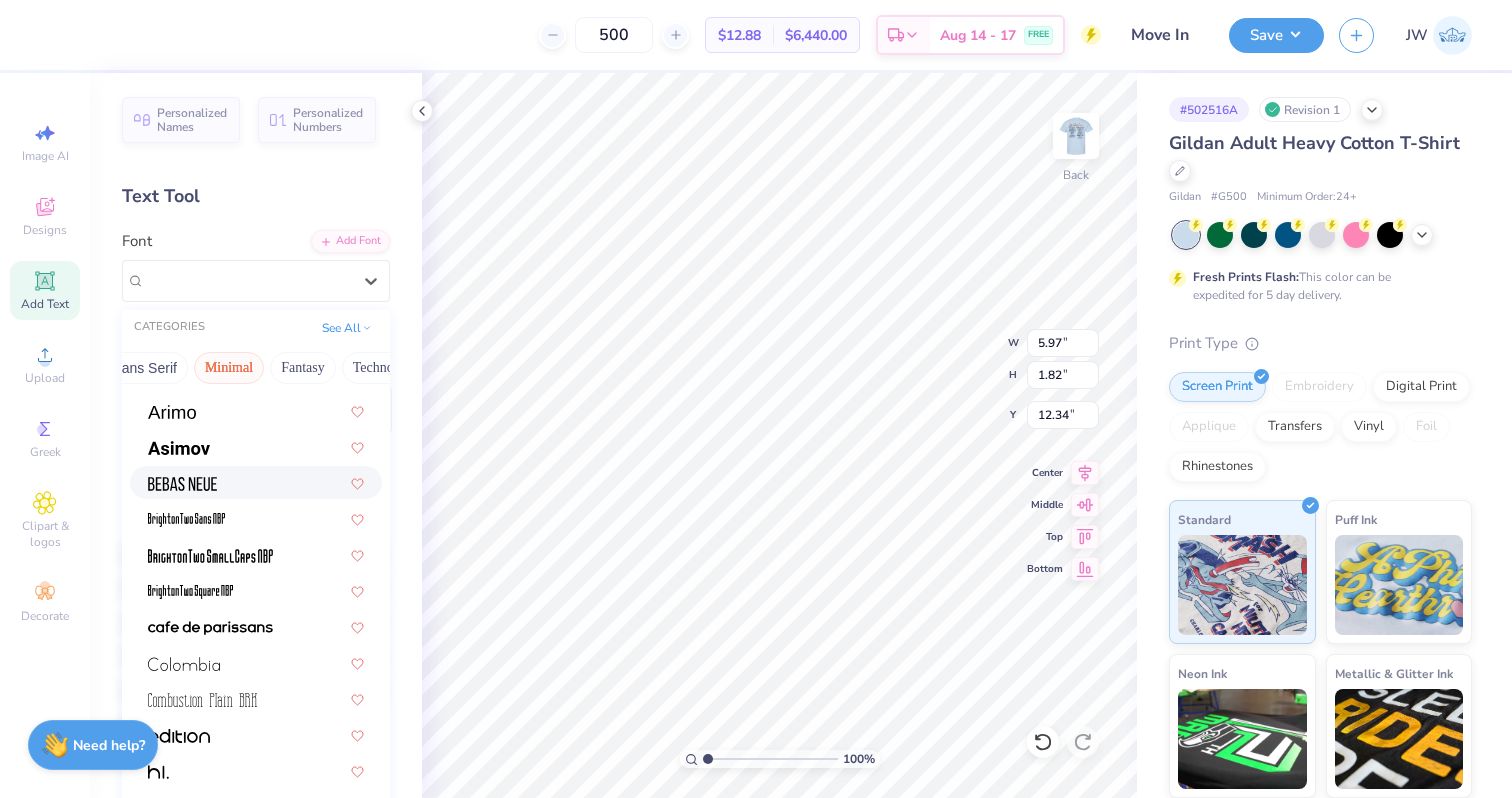 scroll, scrollTop: 33, scrollLeft: 0, axis: vertical 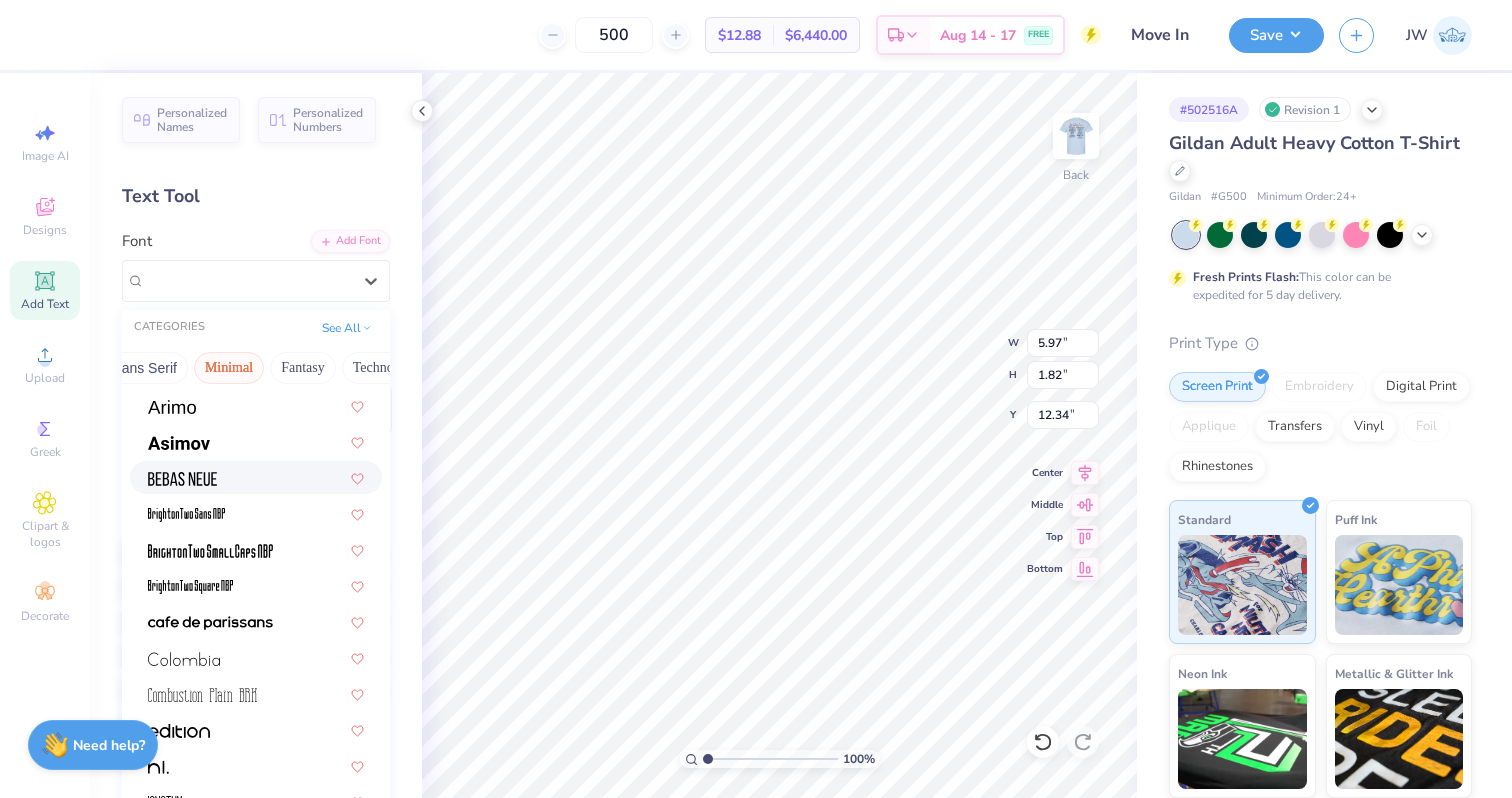 click at bounding box center (256, 477) 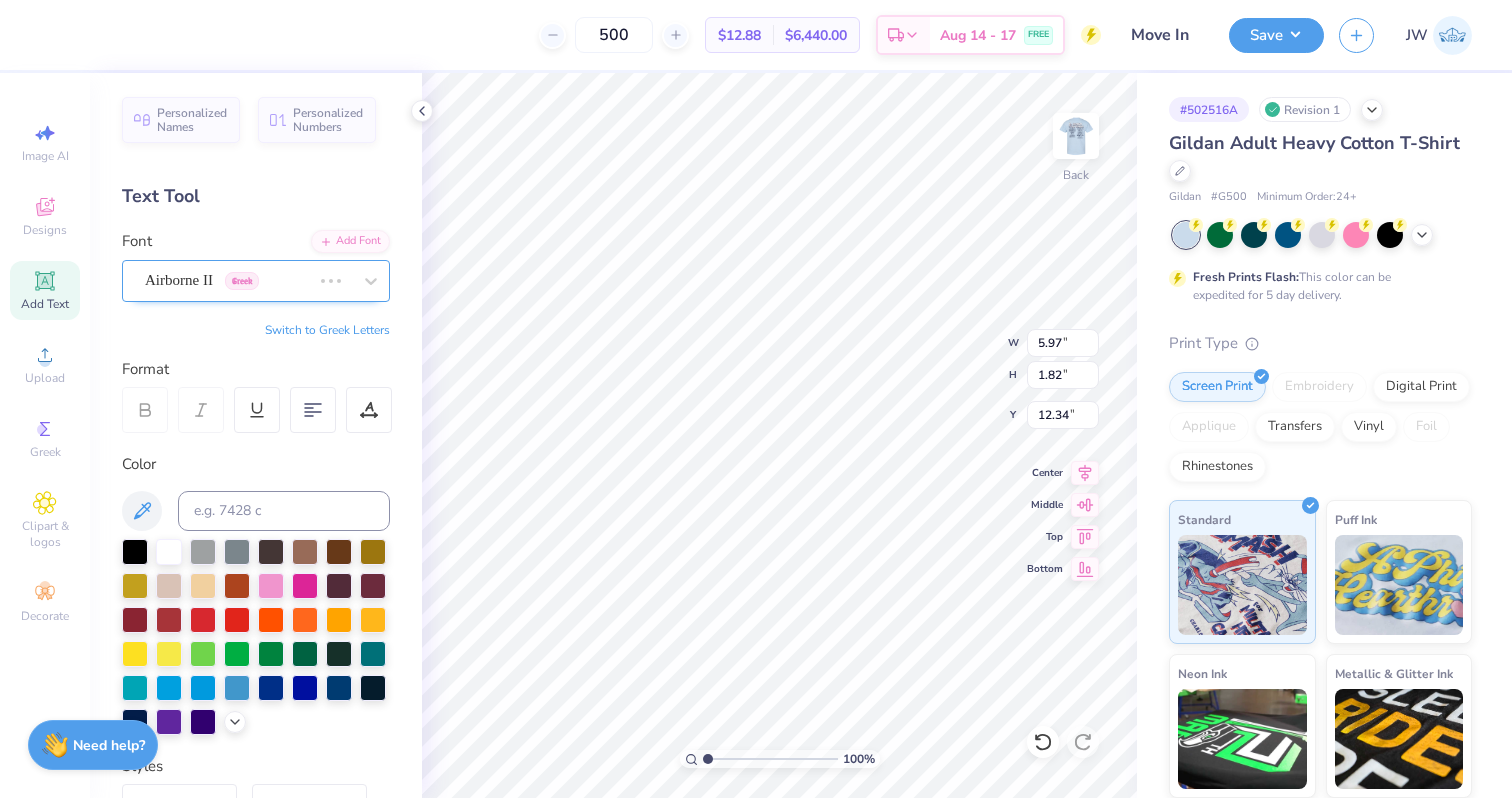 click at bounding box center (228, 280) 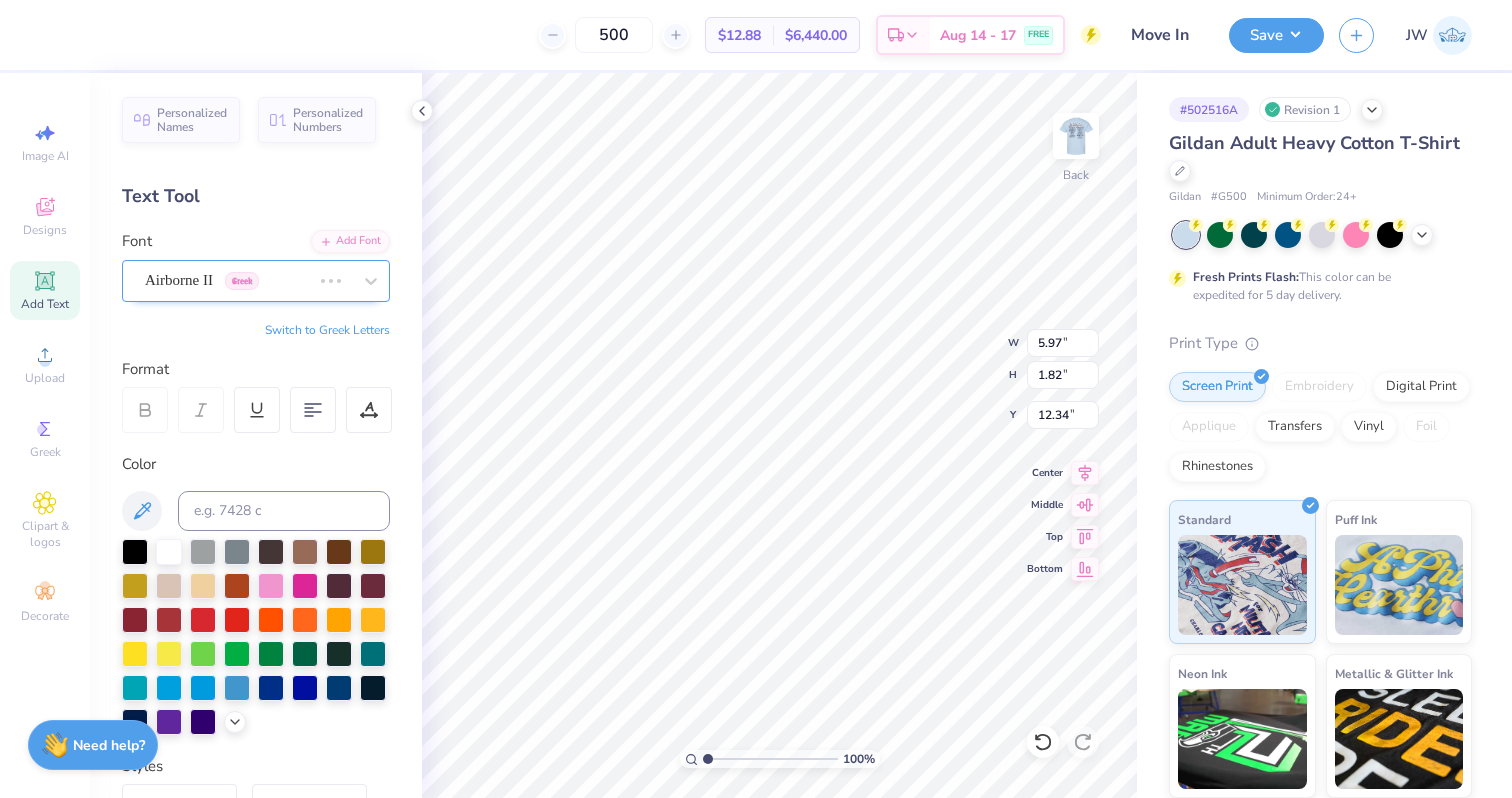 type on "1.77" 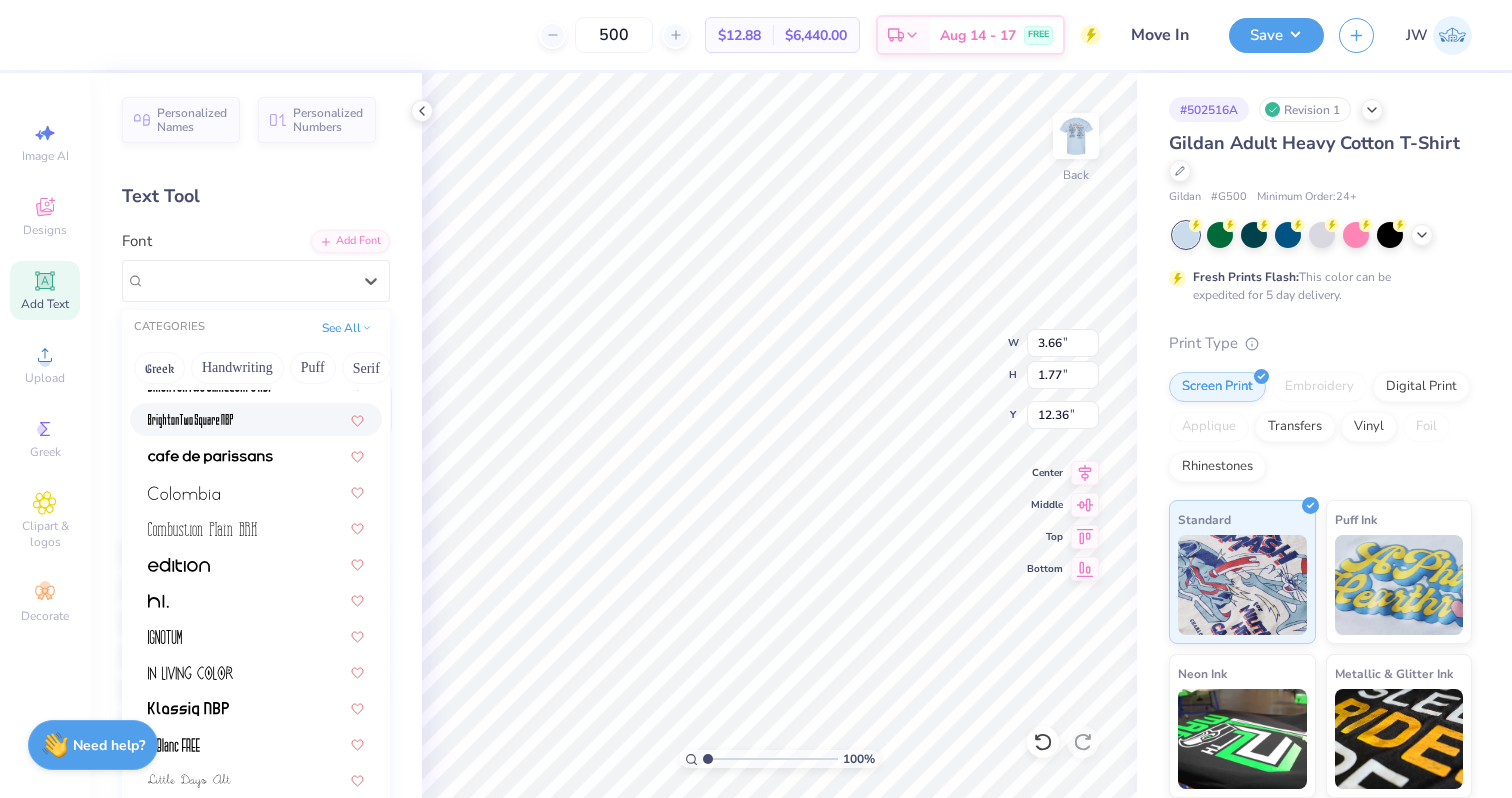scroll, scrollTop: 208, scrollLeft: 0, axis: vertical 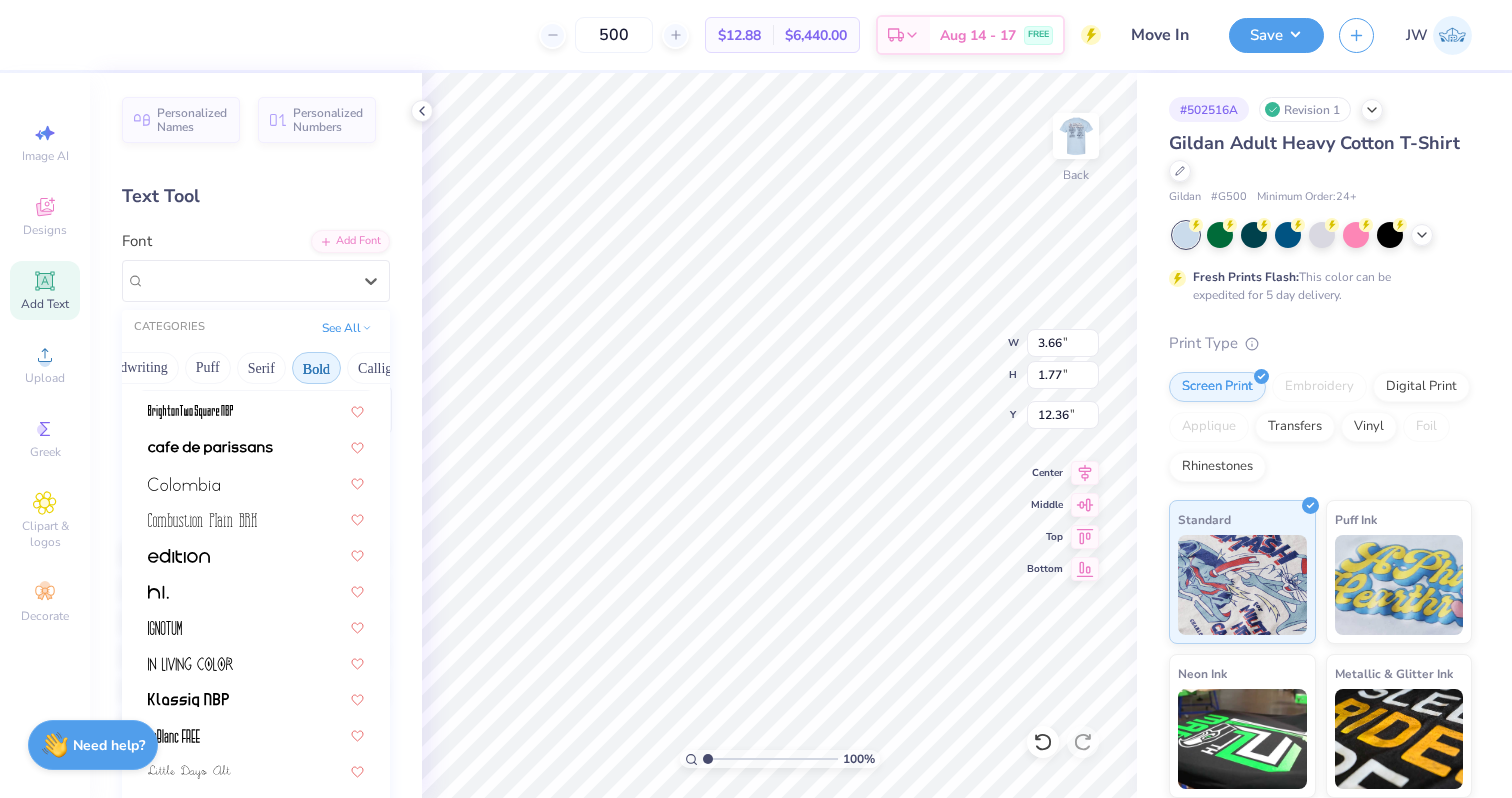 click on "Bold" at bounding box center [316, 368] 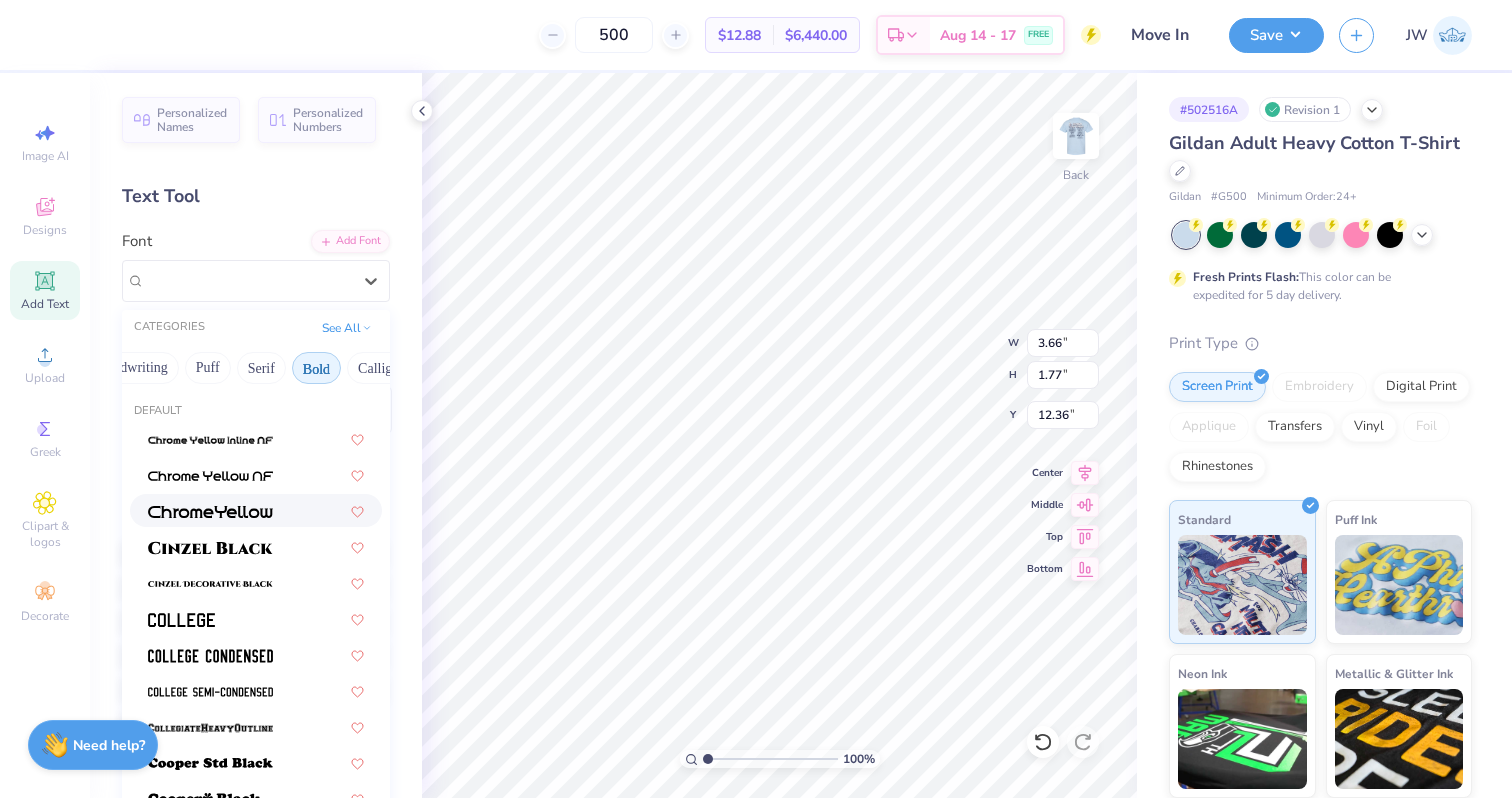 scroll, scrollTop: 896, scrollLeft: 0, axis: vertical 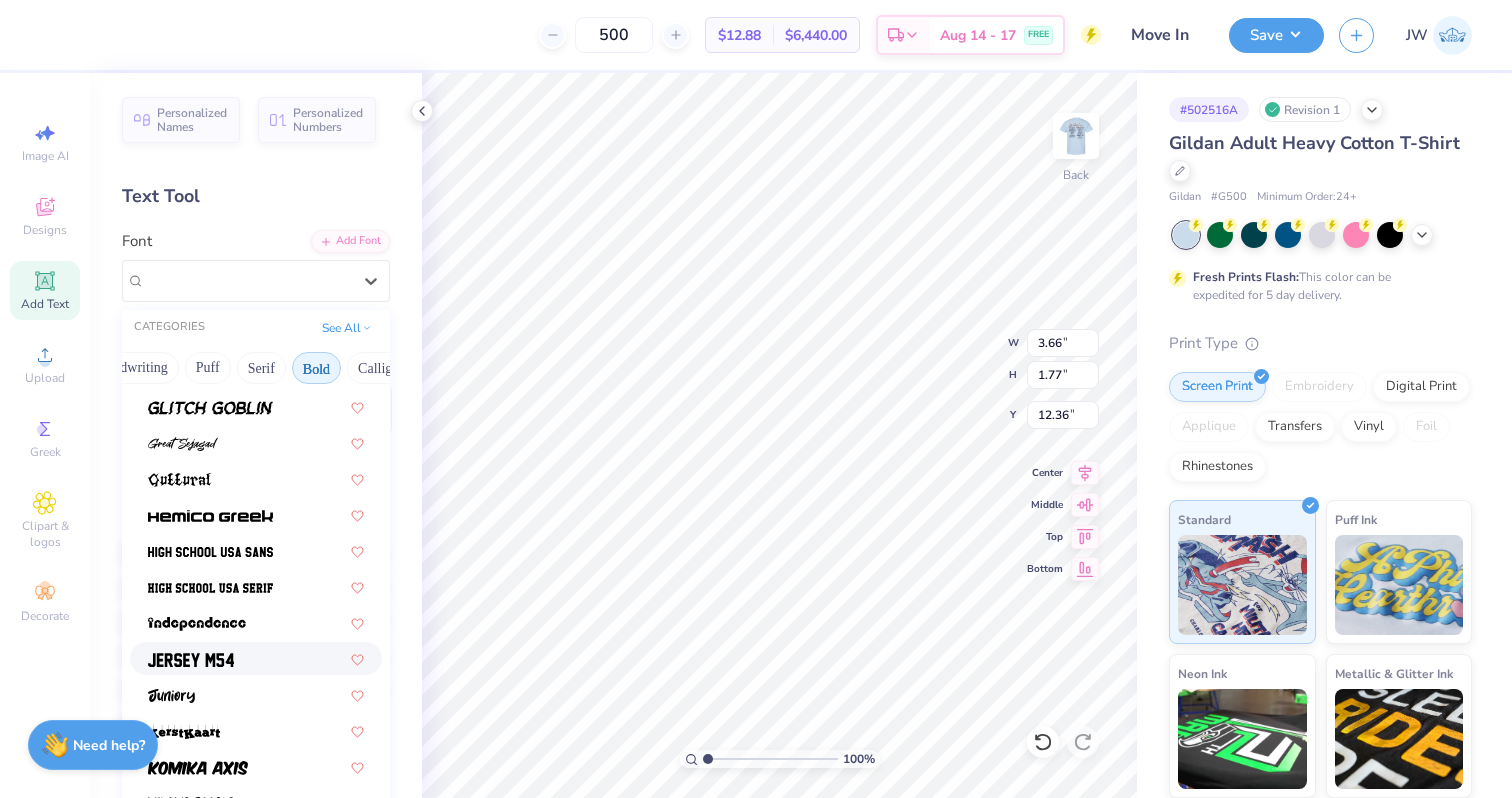 click at bounding box center (191, 658) 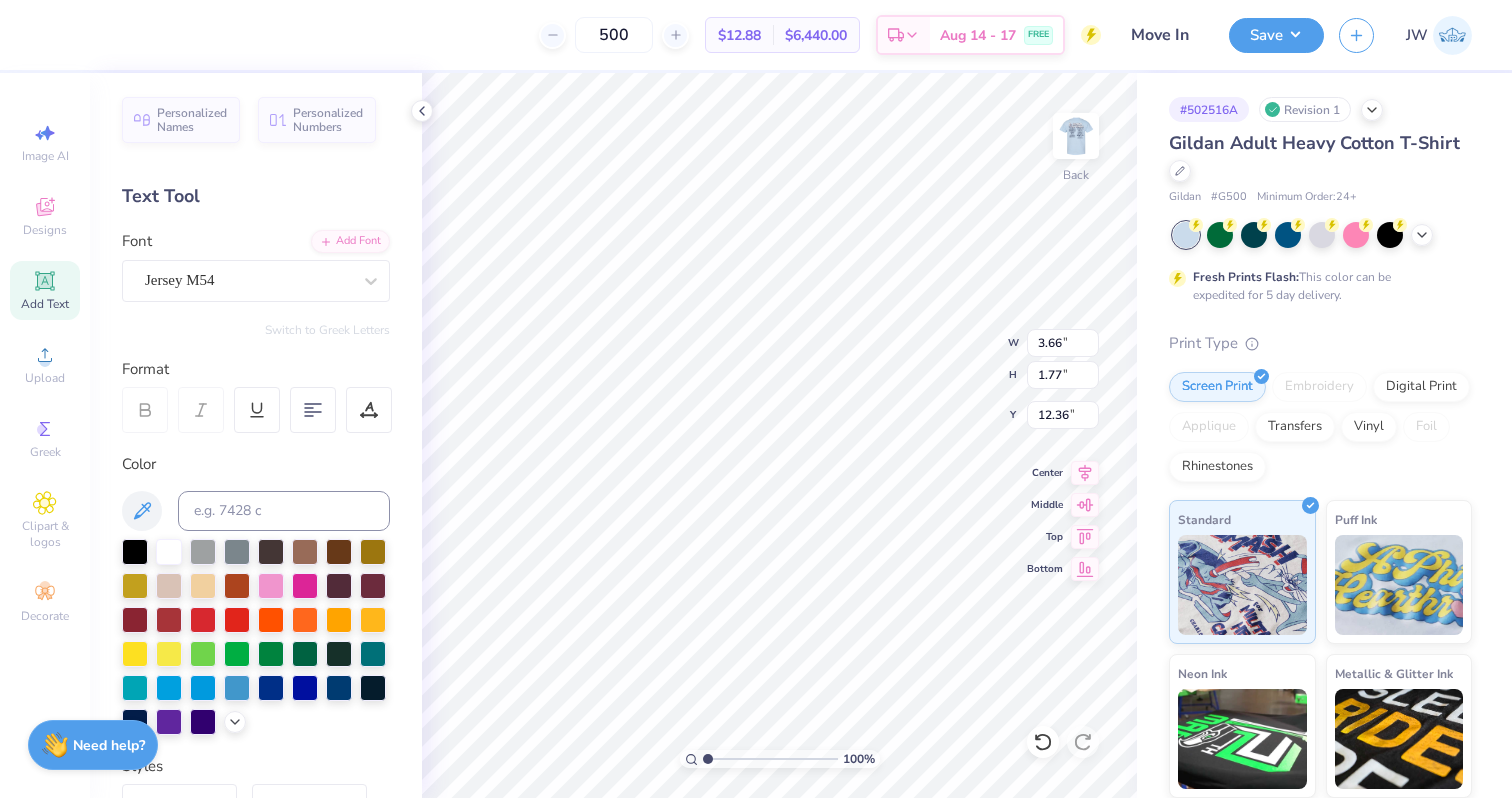 type on "4.77" 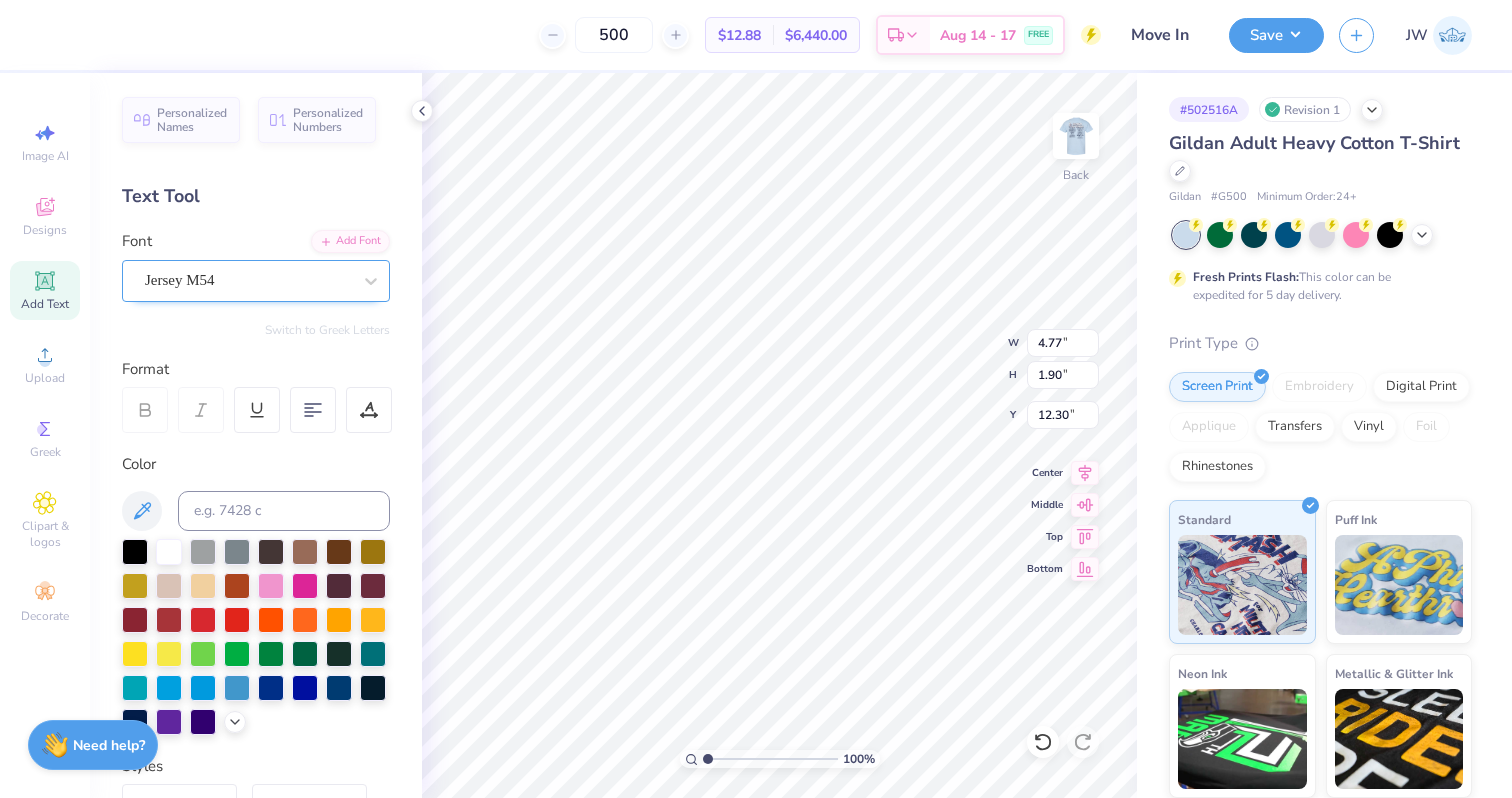 click on "Jersey M54" at bounding box center [248, 280] 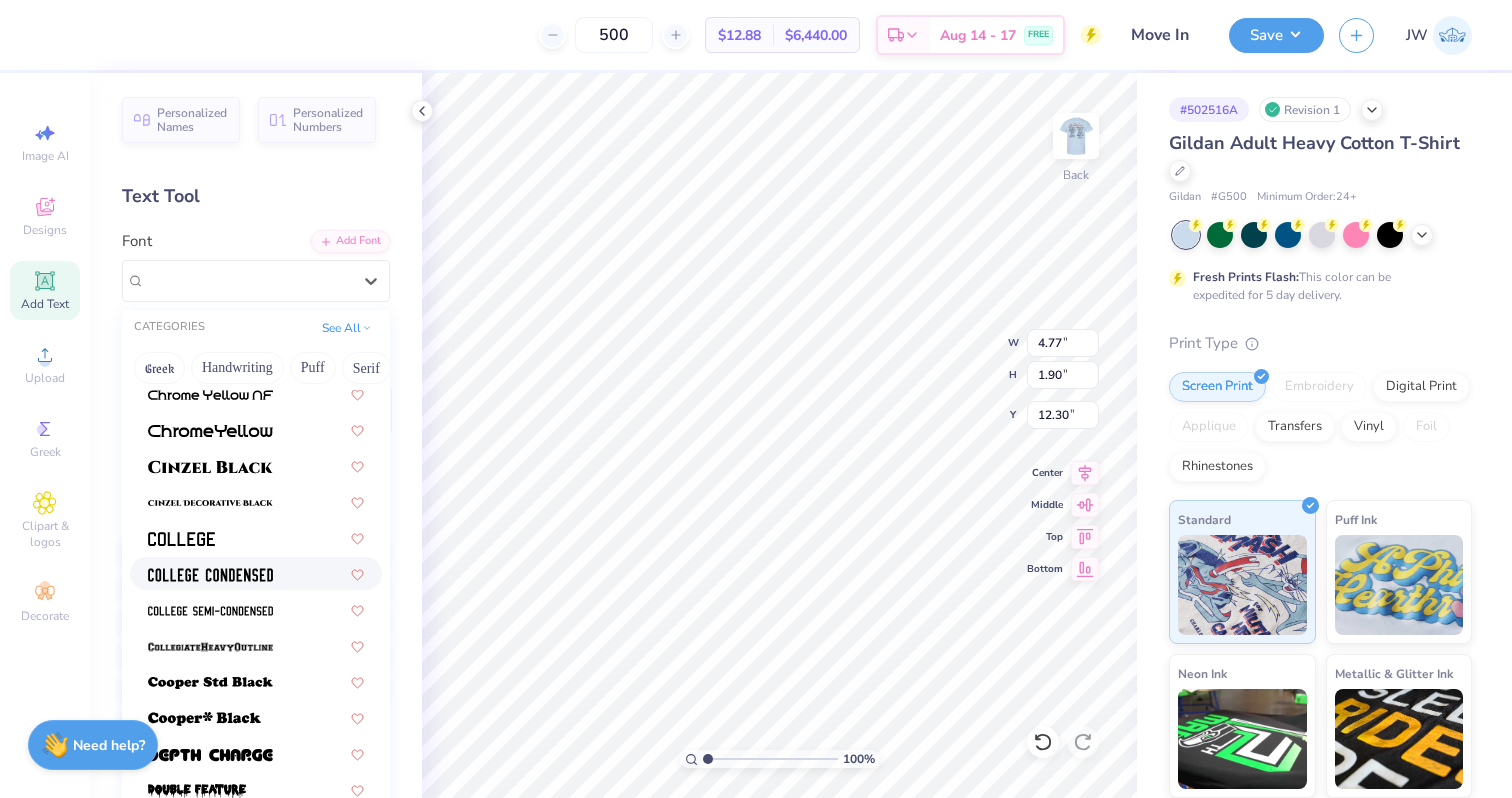 scroll, scrollTop: 75, scrollLeft: 0, axis: vertical 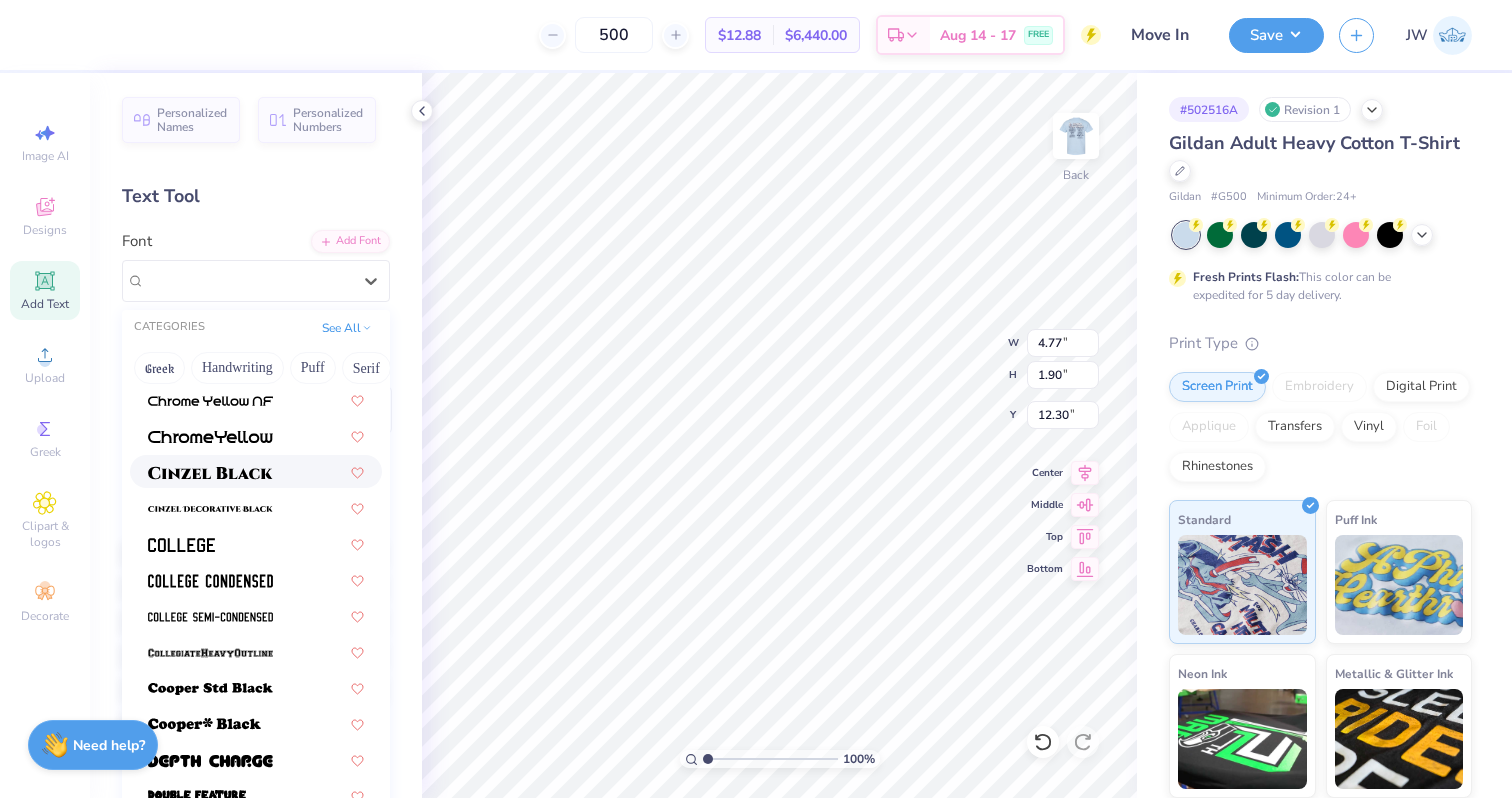 click at bounding box center [210, 473] 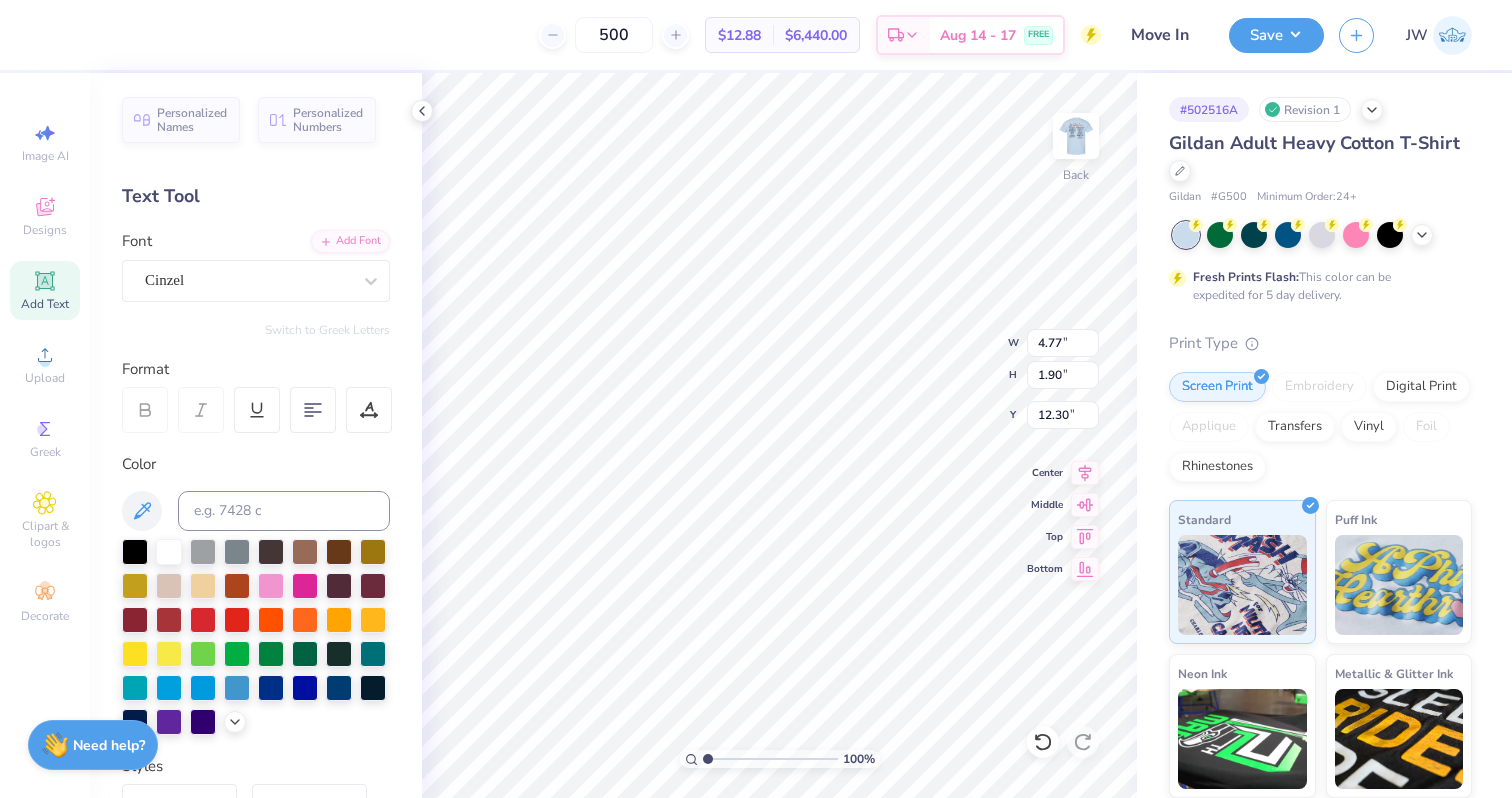 type on "6.21" 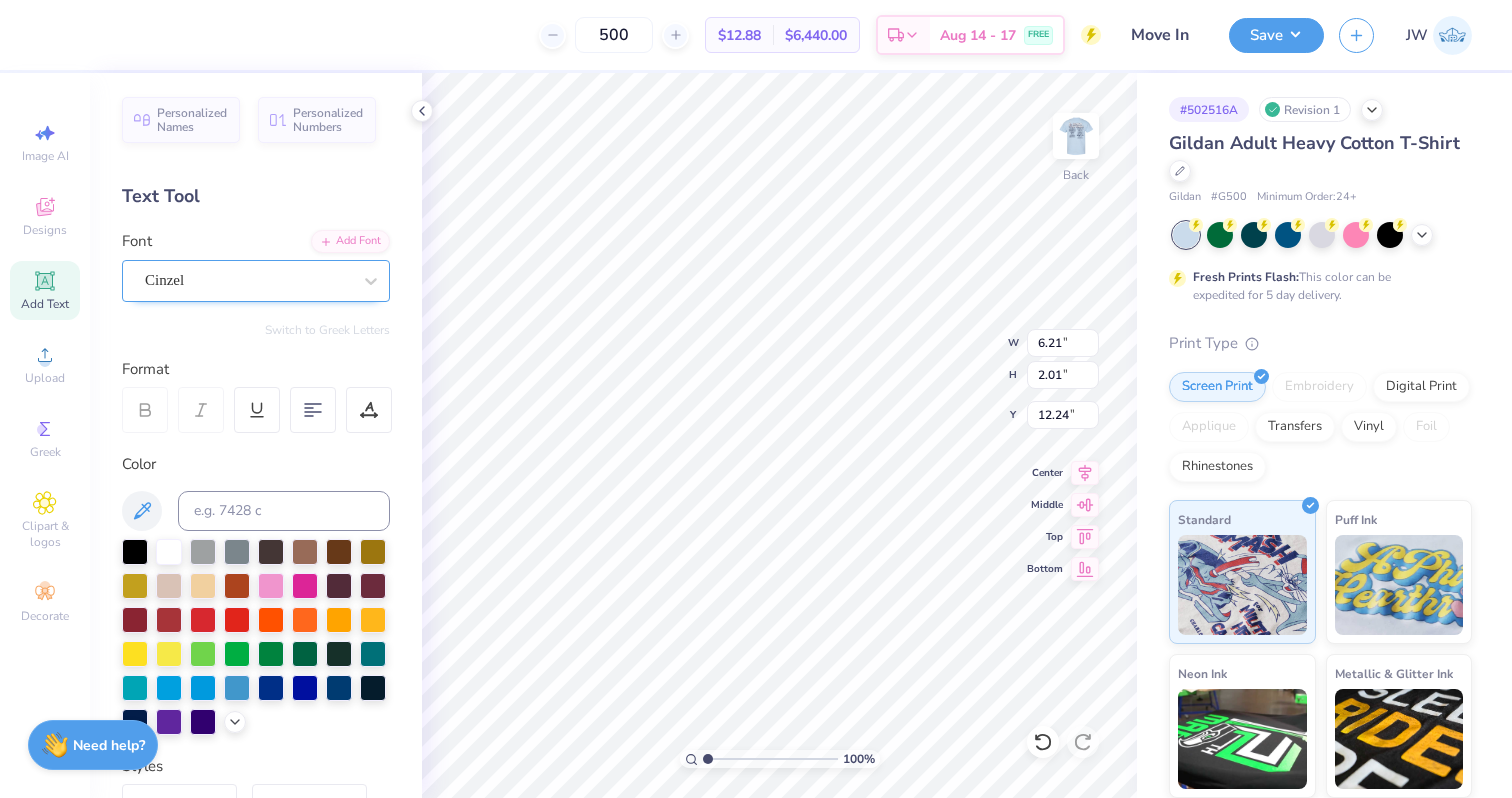 click on "Cinzel" at bounding box center (248, 280) 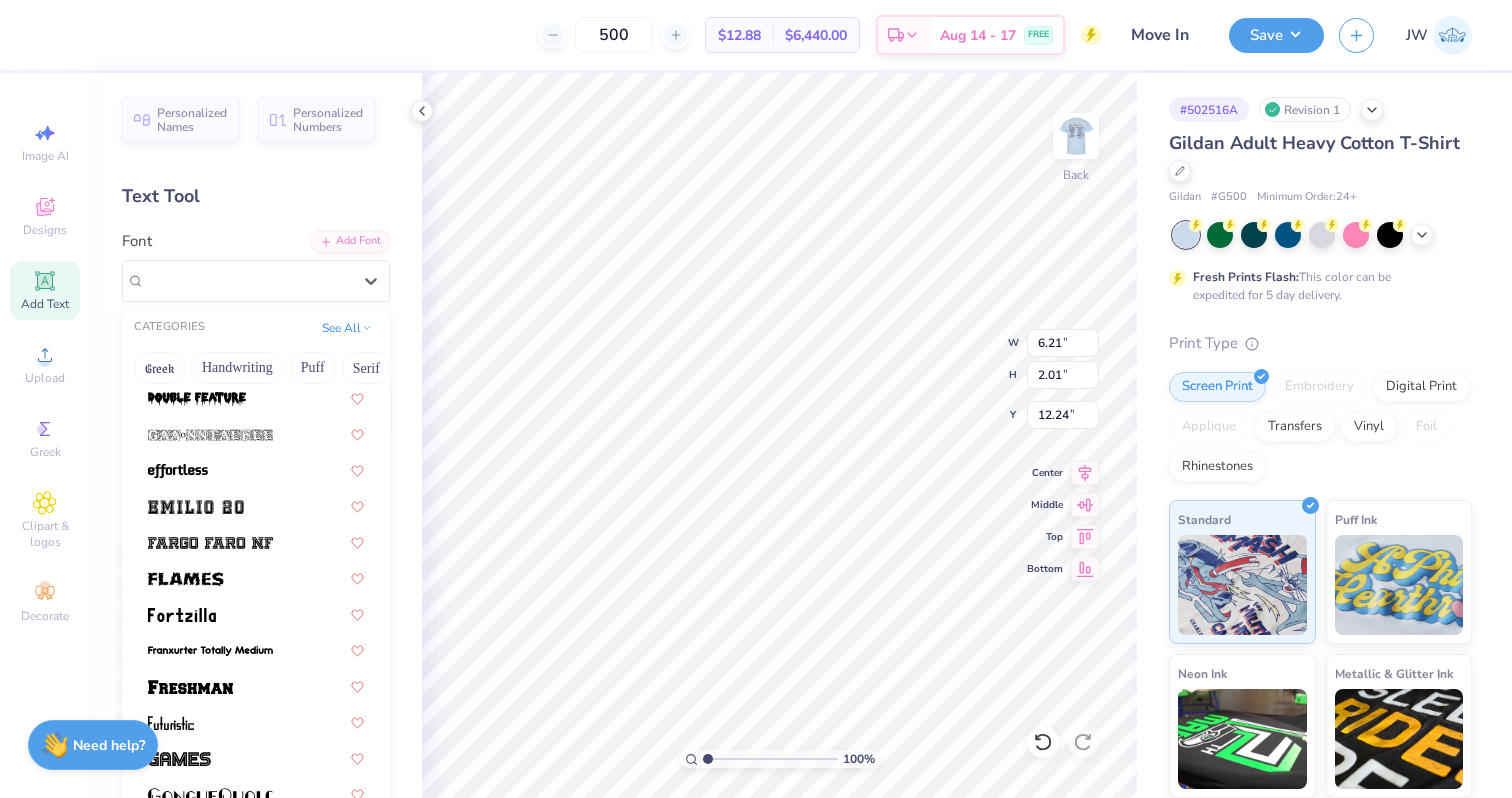 scroll, scrollTop: 487, scrollLeft: 0, axis: vertical 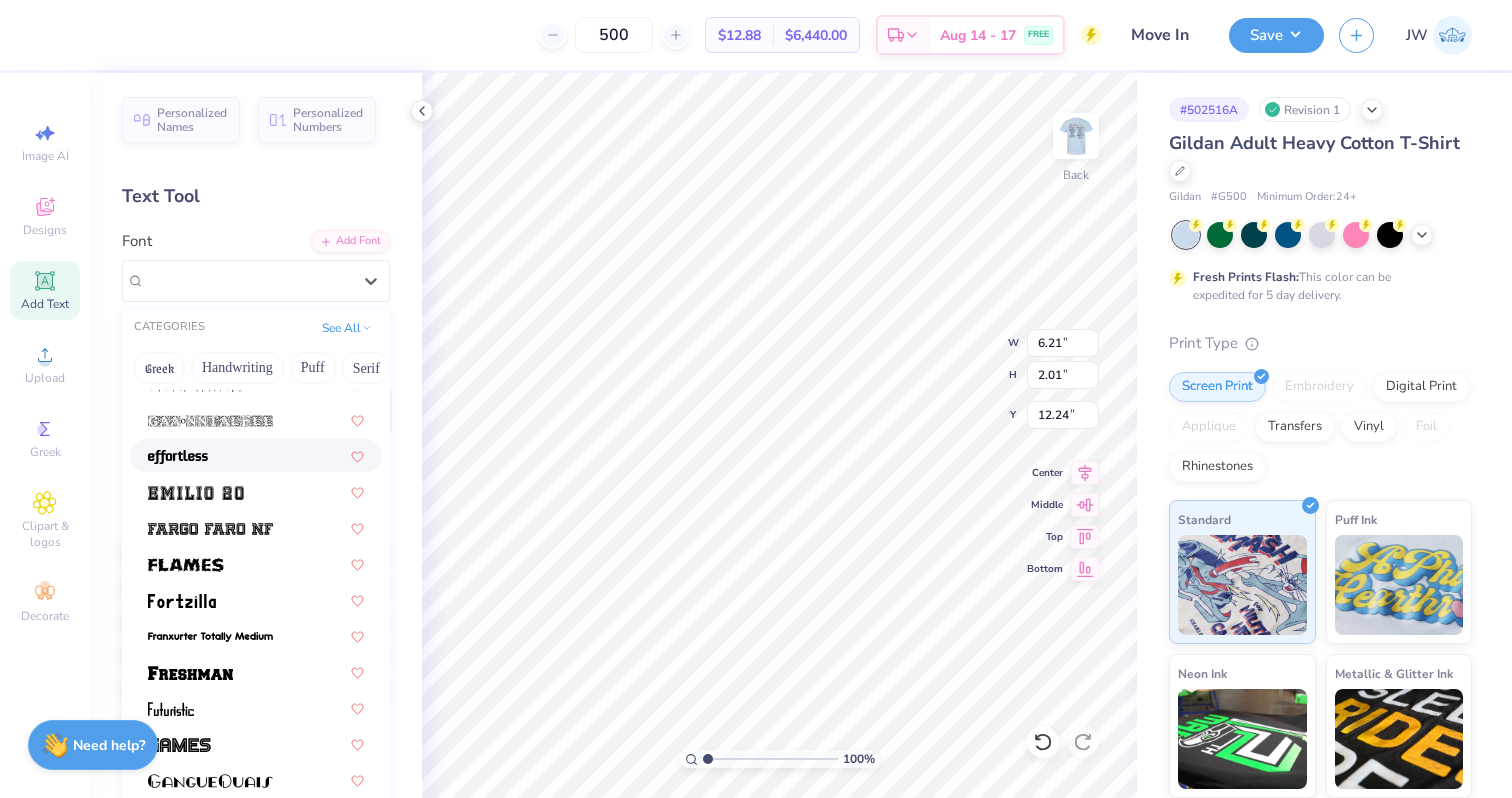 click at bounding box center [256, 455] 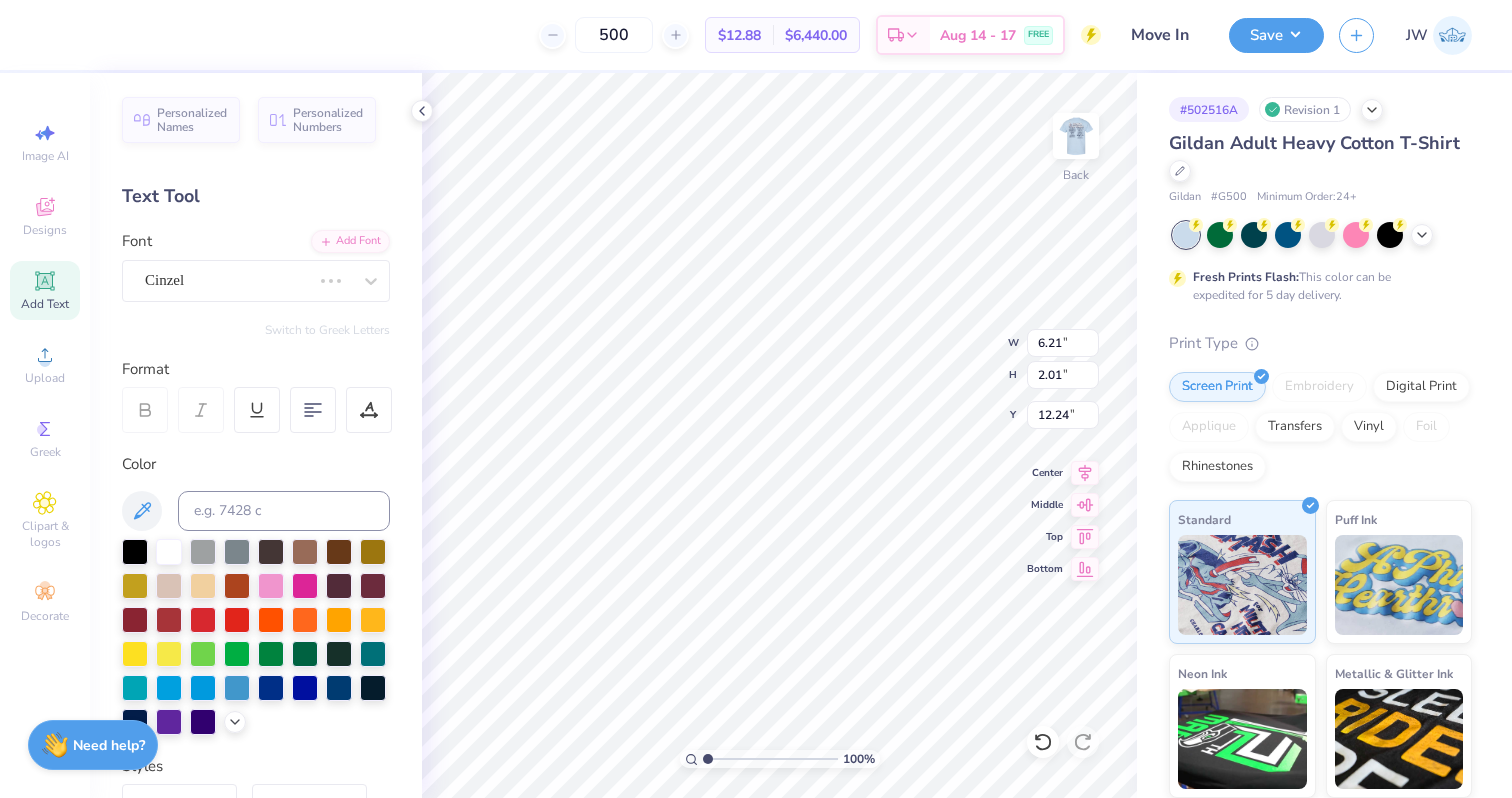 type on "5.11" 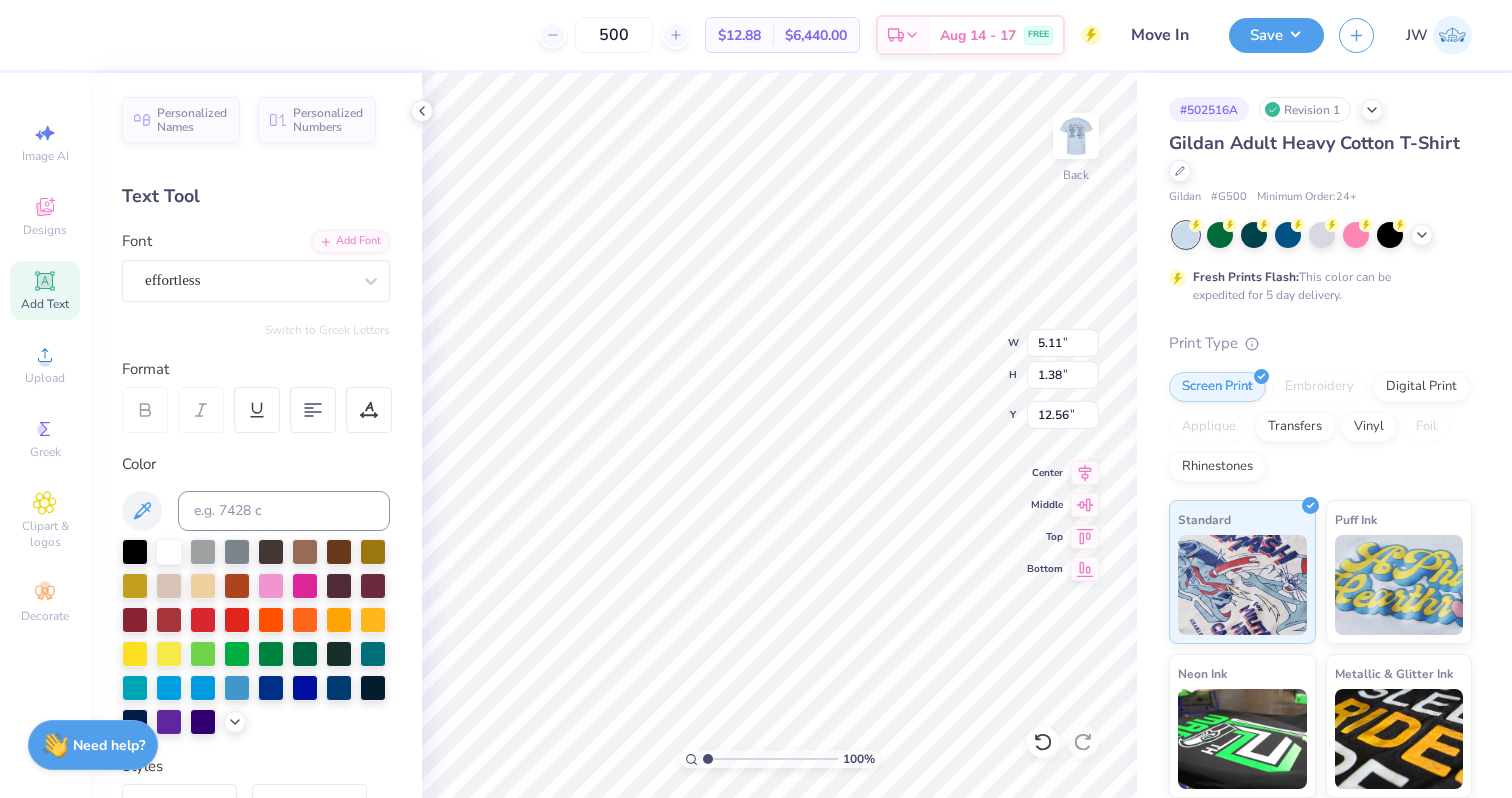 type on "5.88" 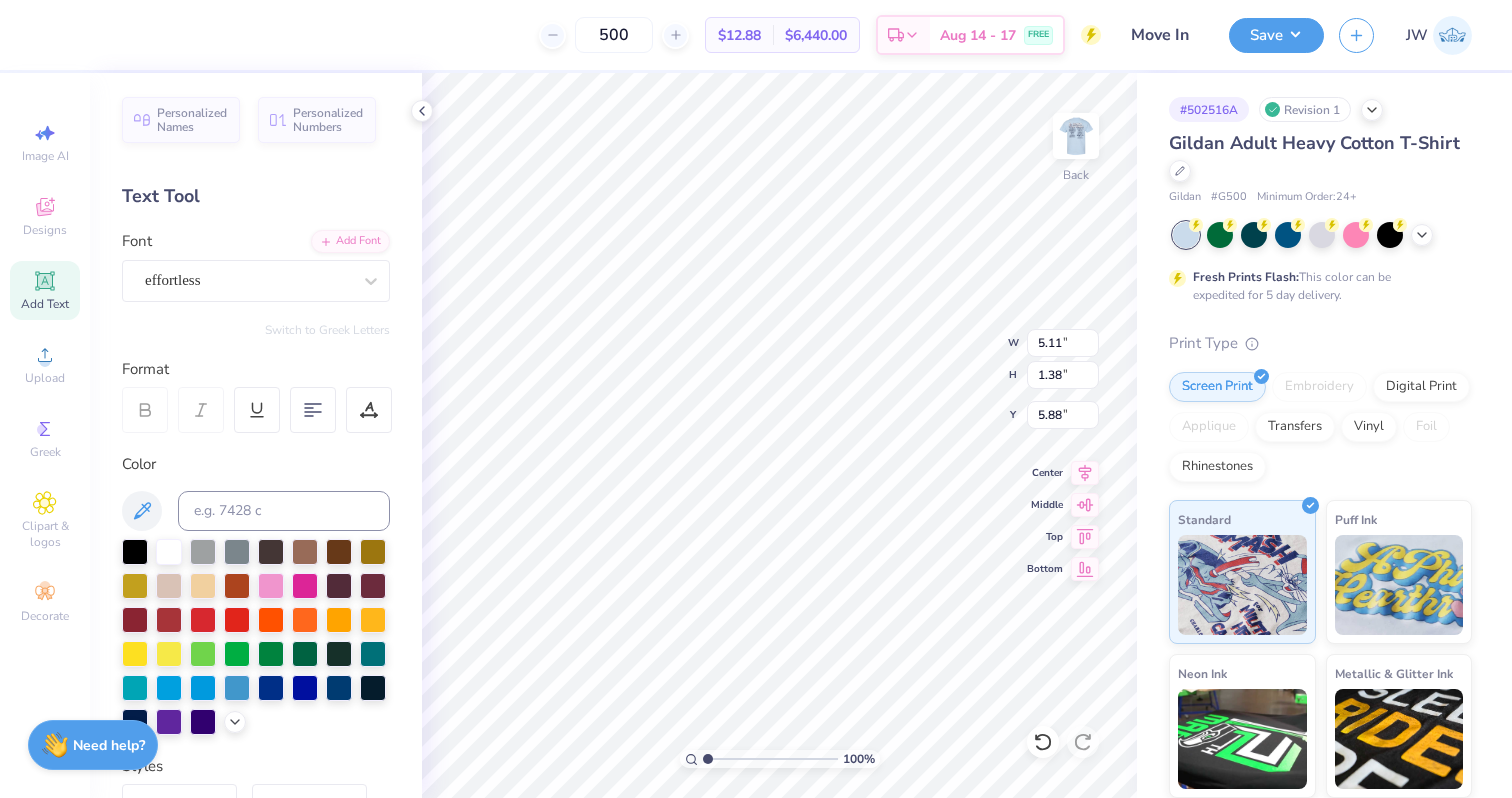 type on "2.74" 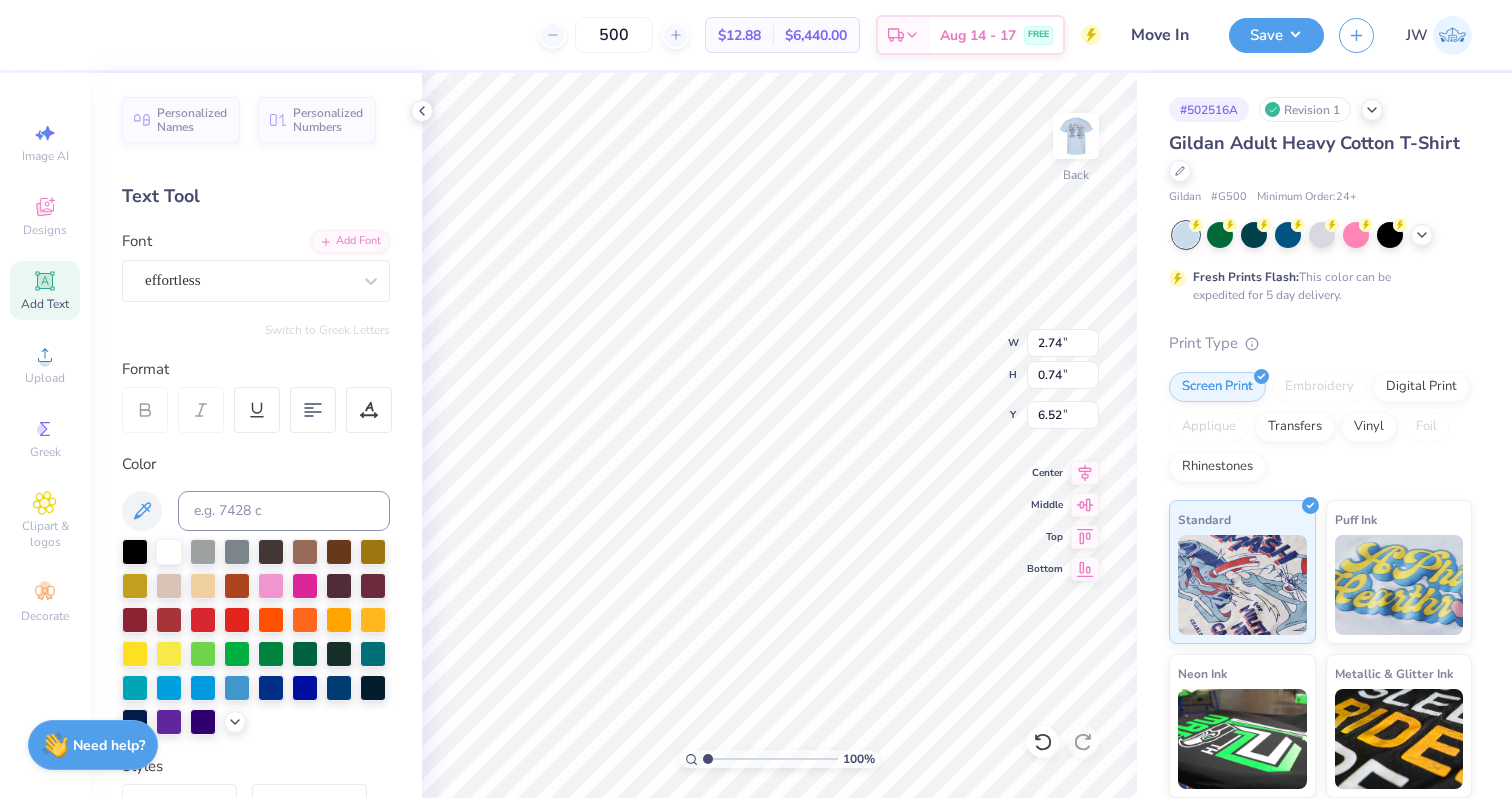 type on "5.01" 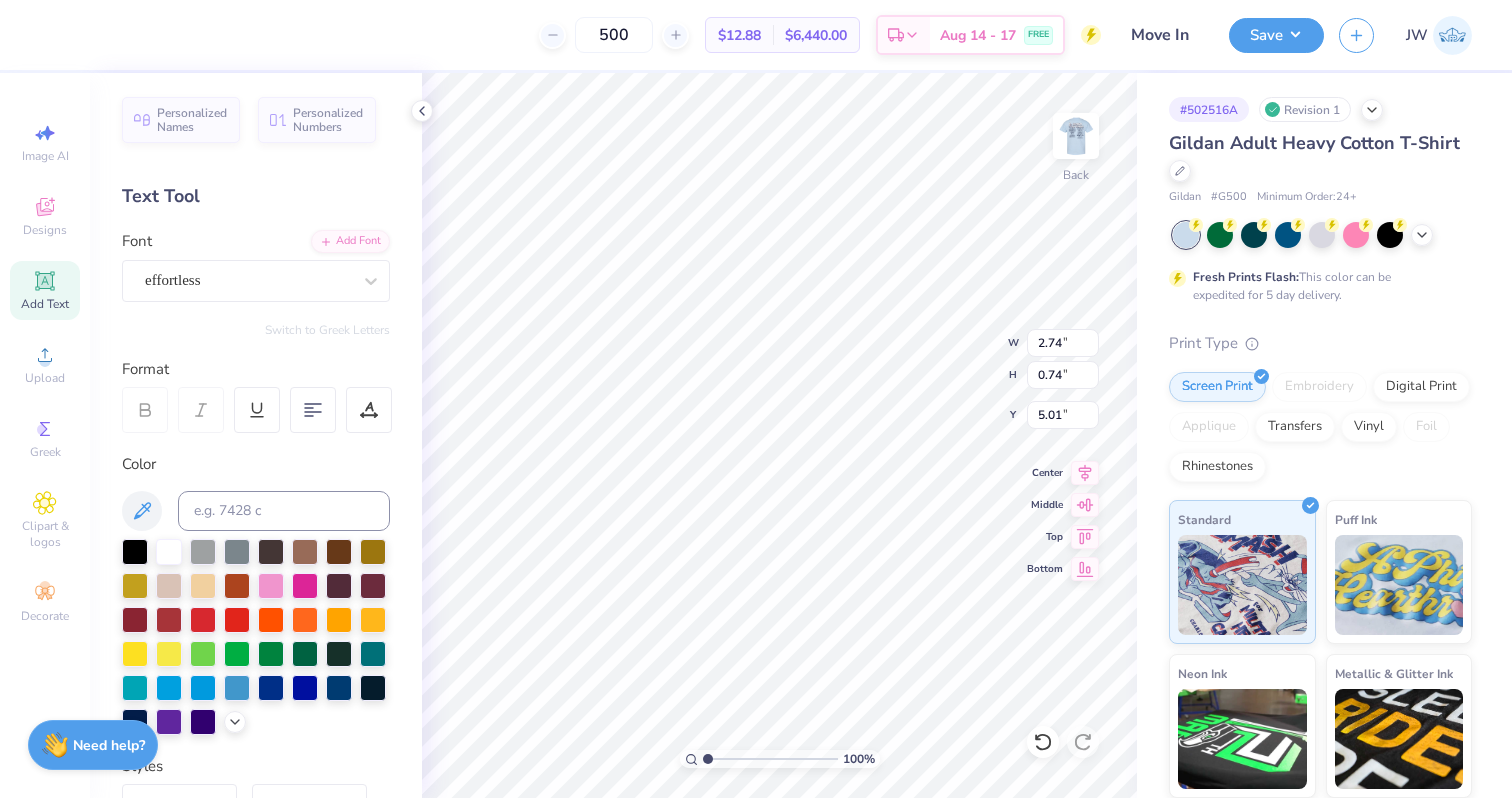 type on "1.94" 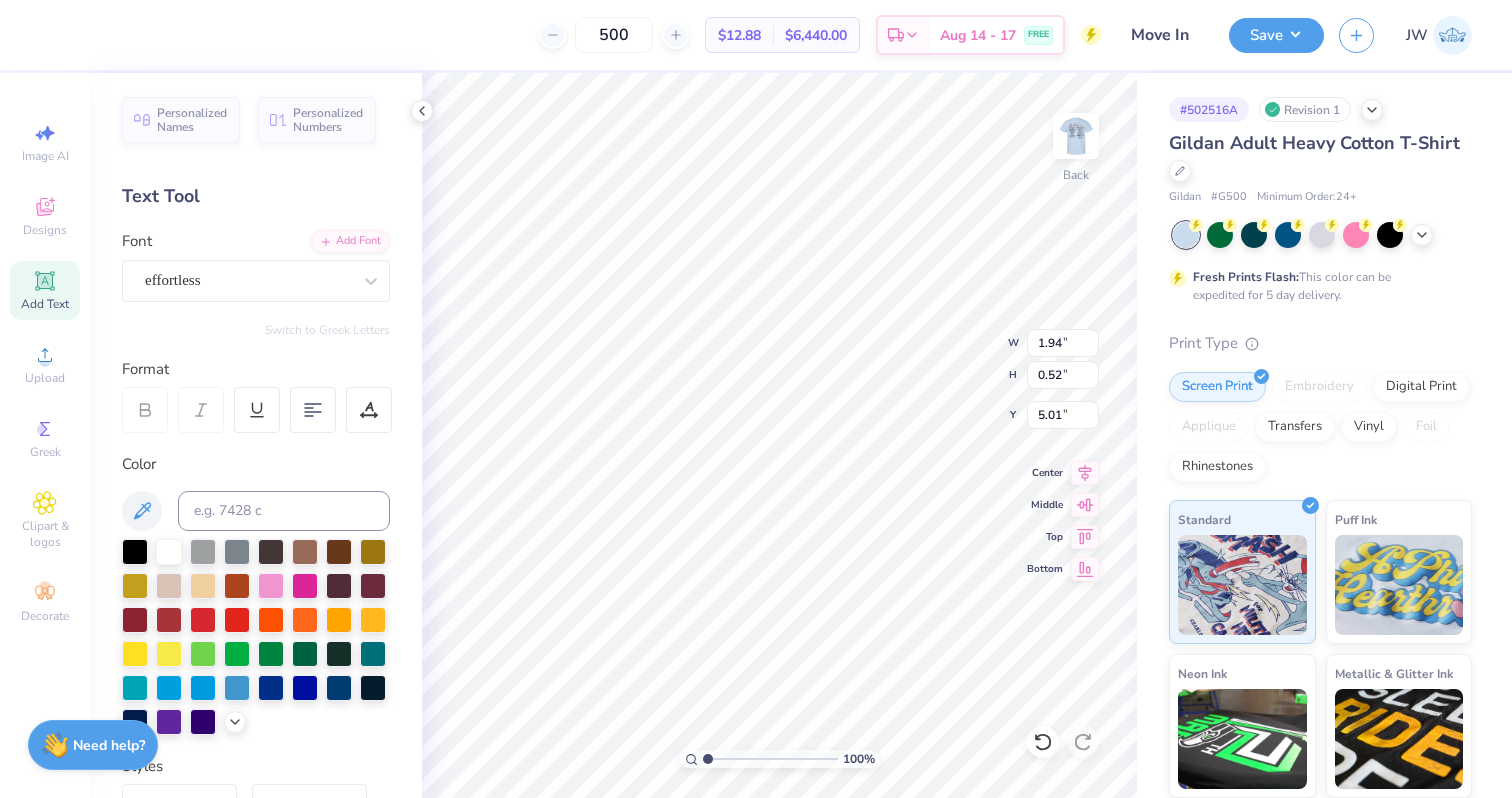 type on "1.64" 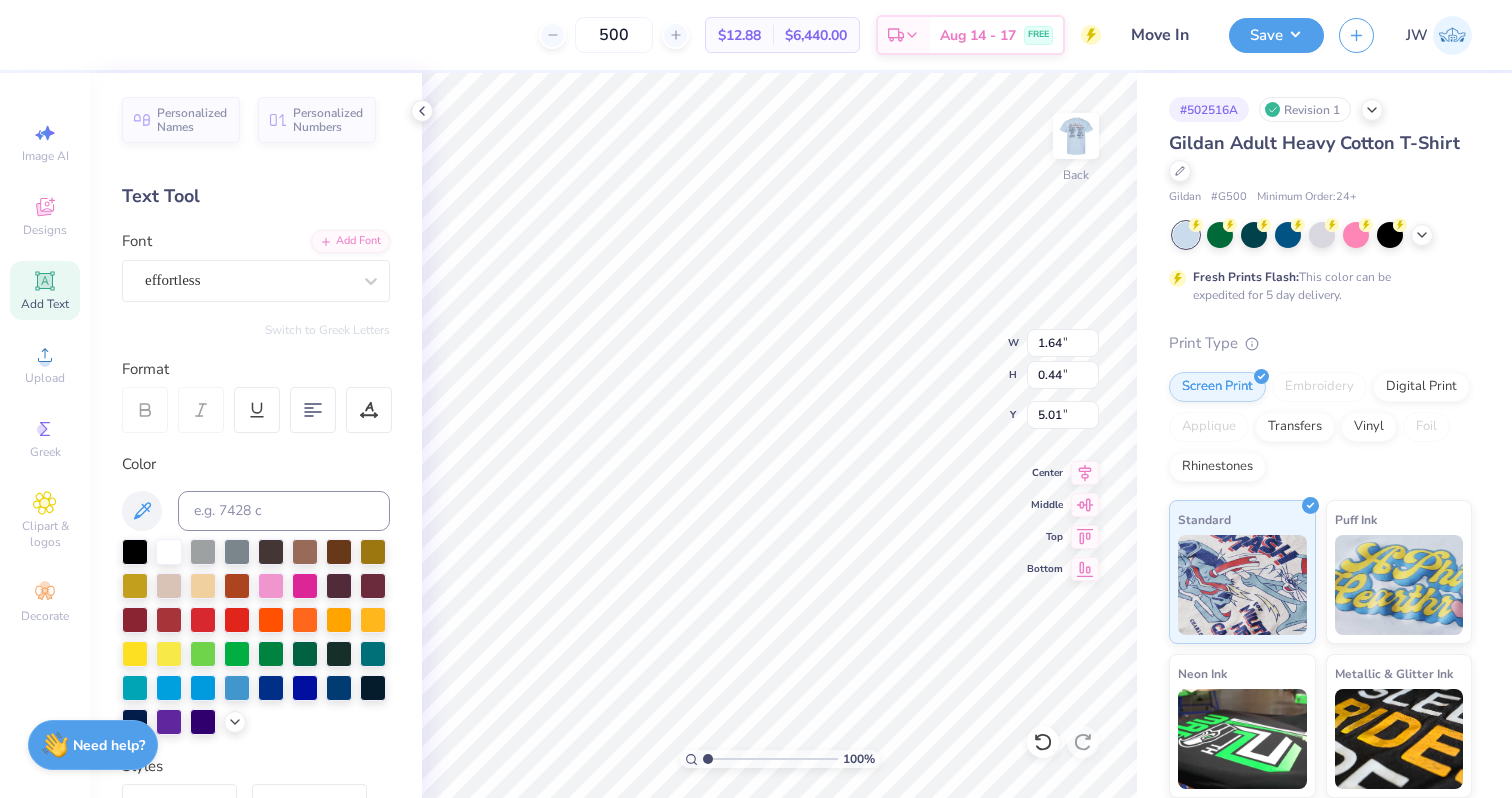 type on "5.13" 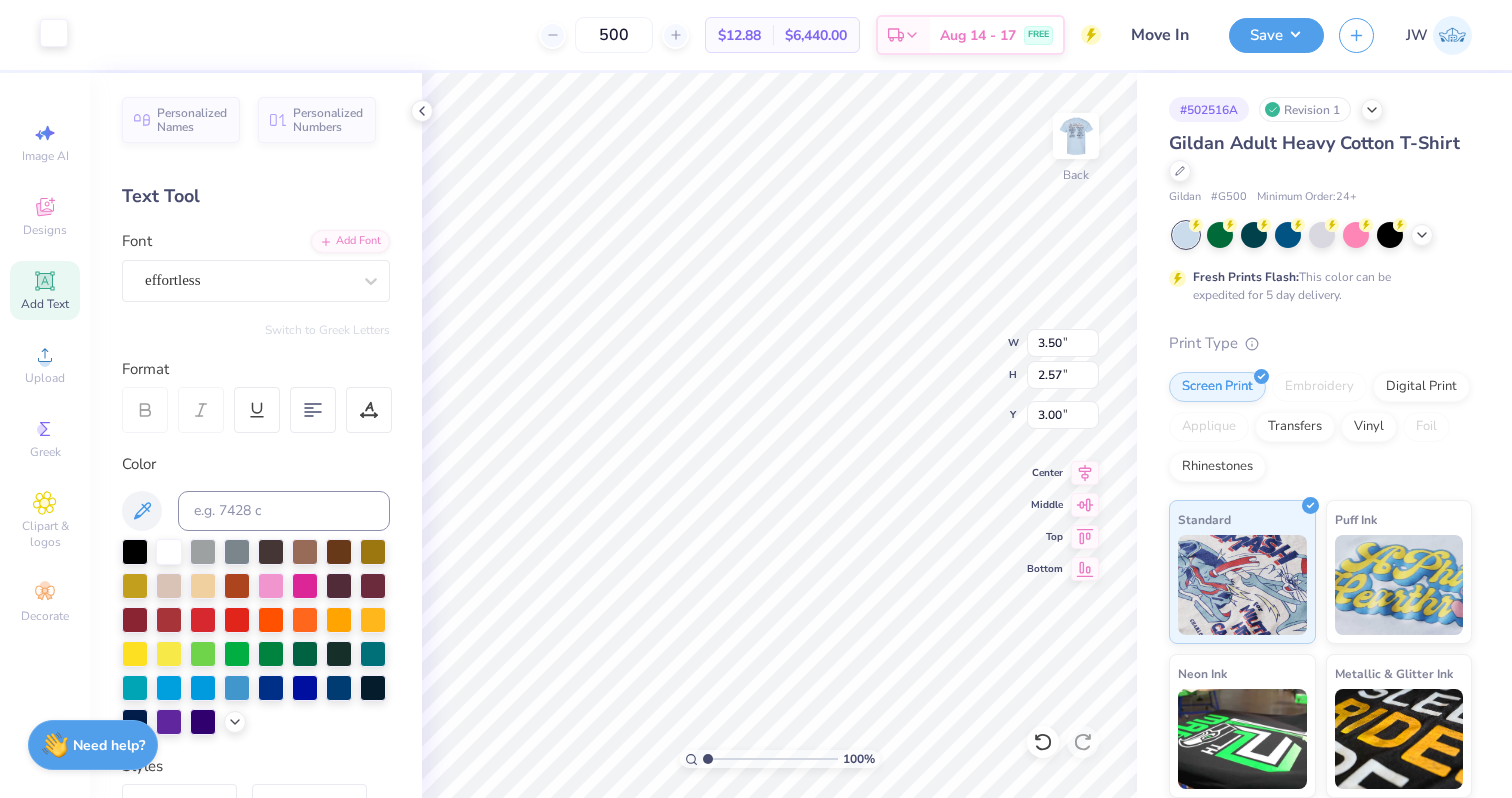 click at bounding box center (54, 33) 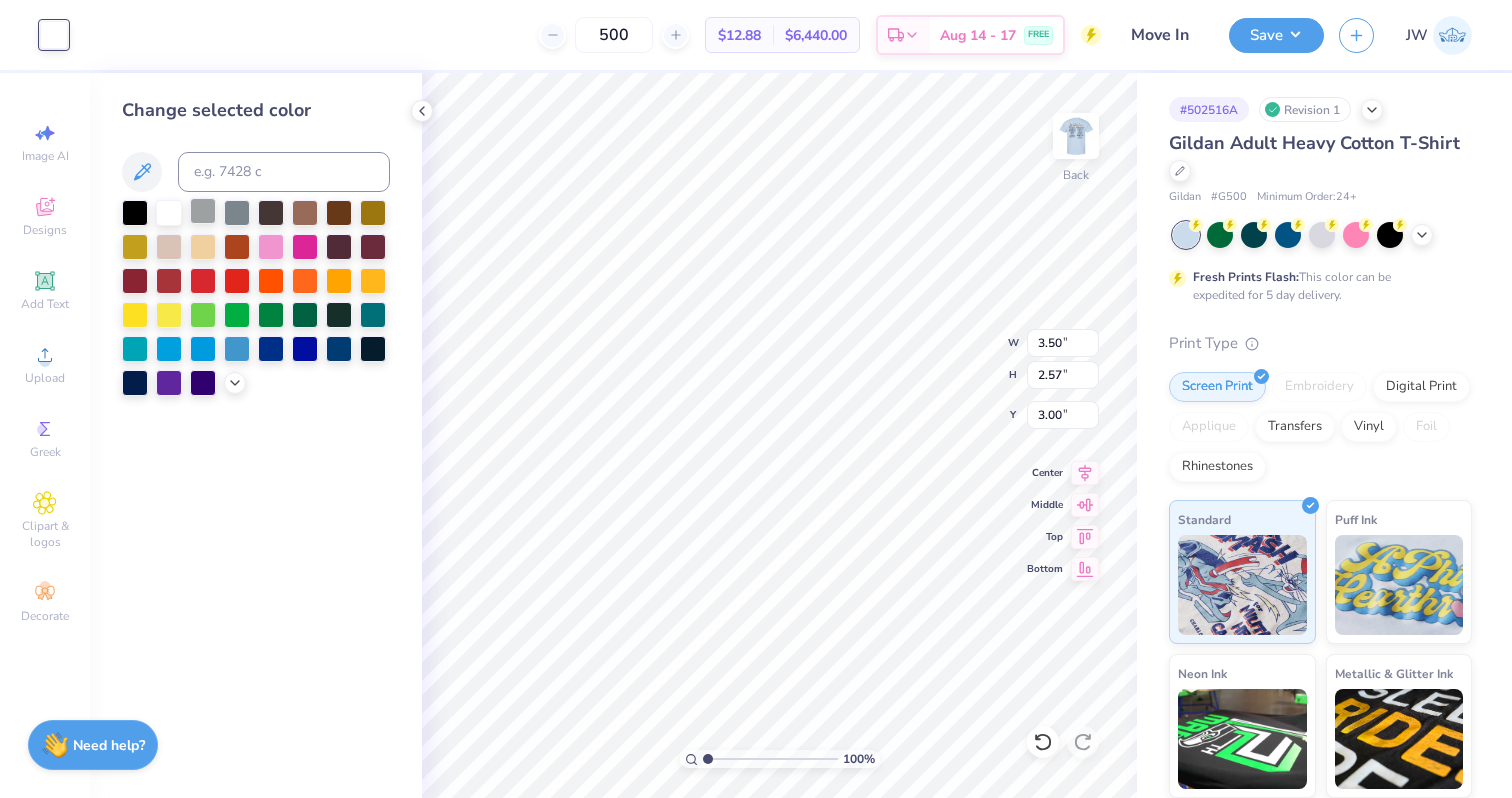 click at bounding box center [203, 211] 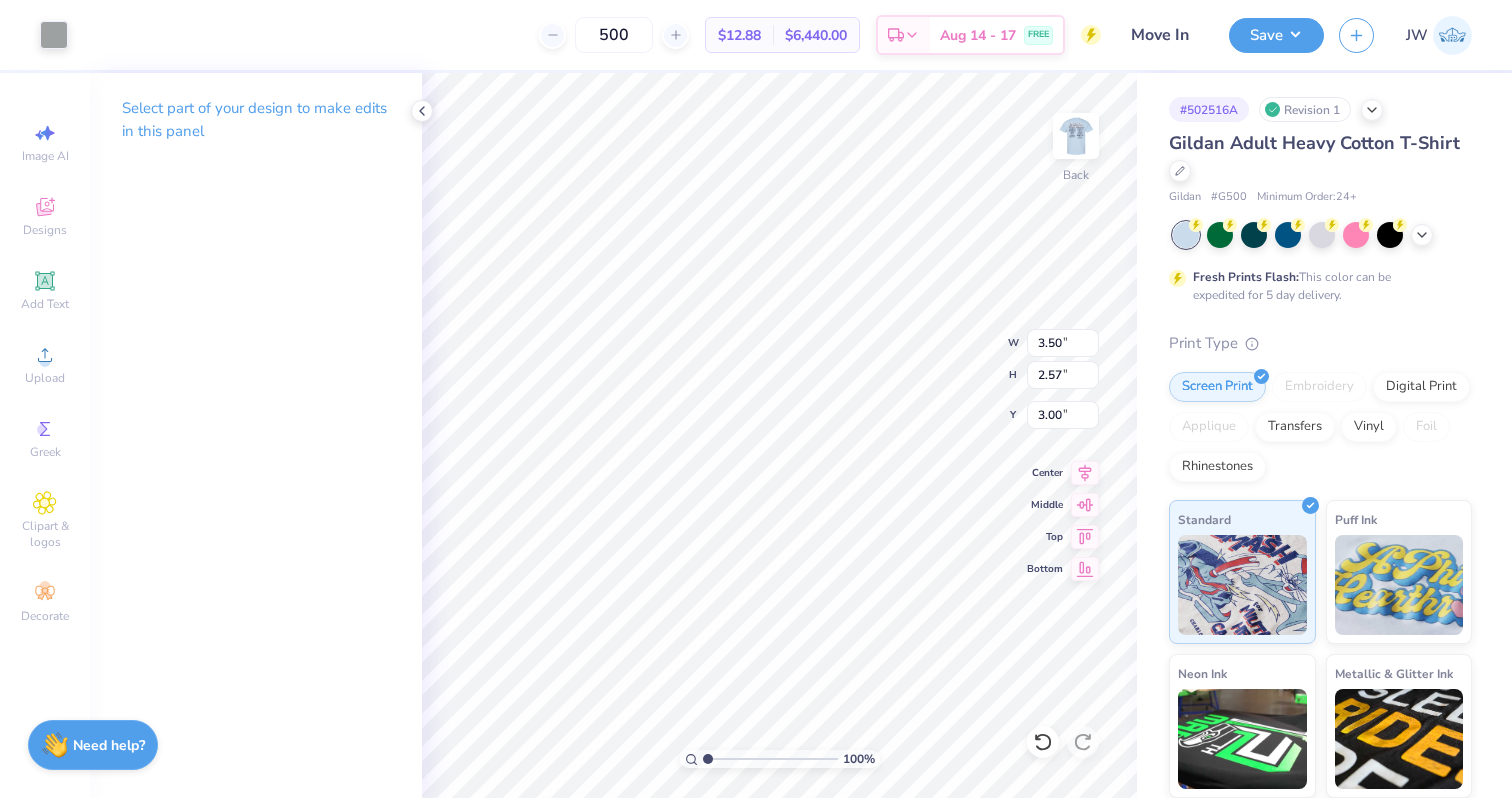 type on "4.02" 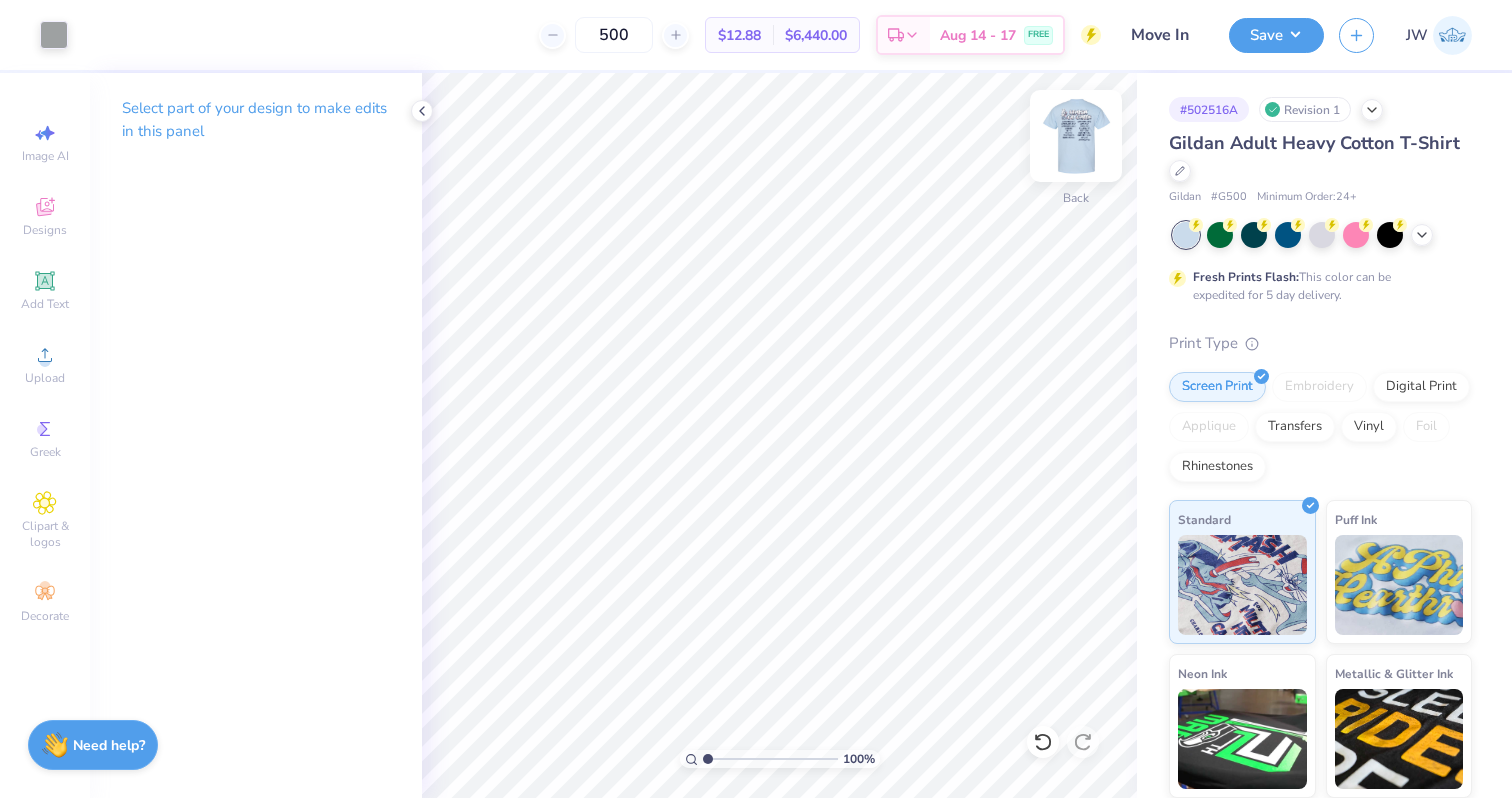 click at bounding box center [1076, 136] 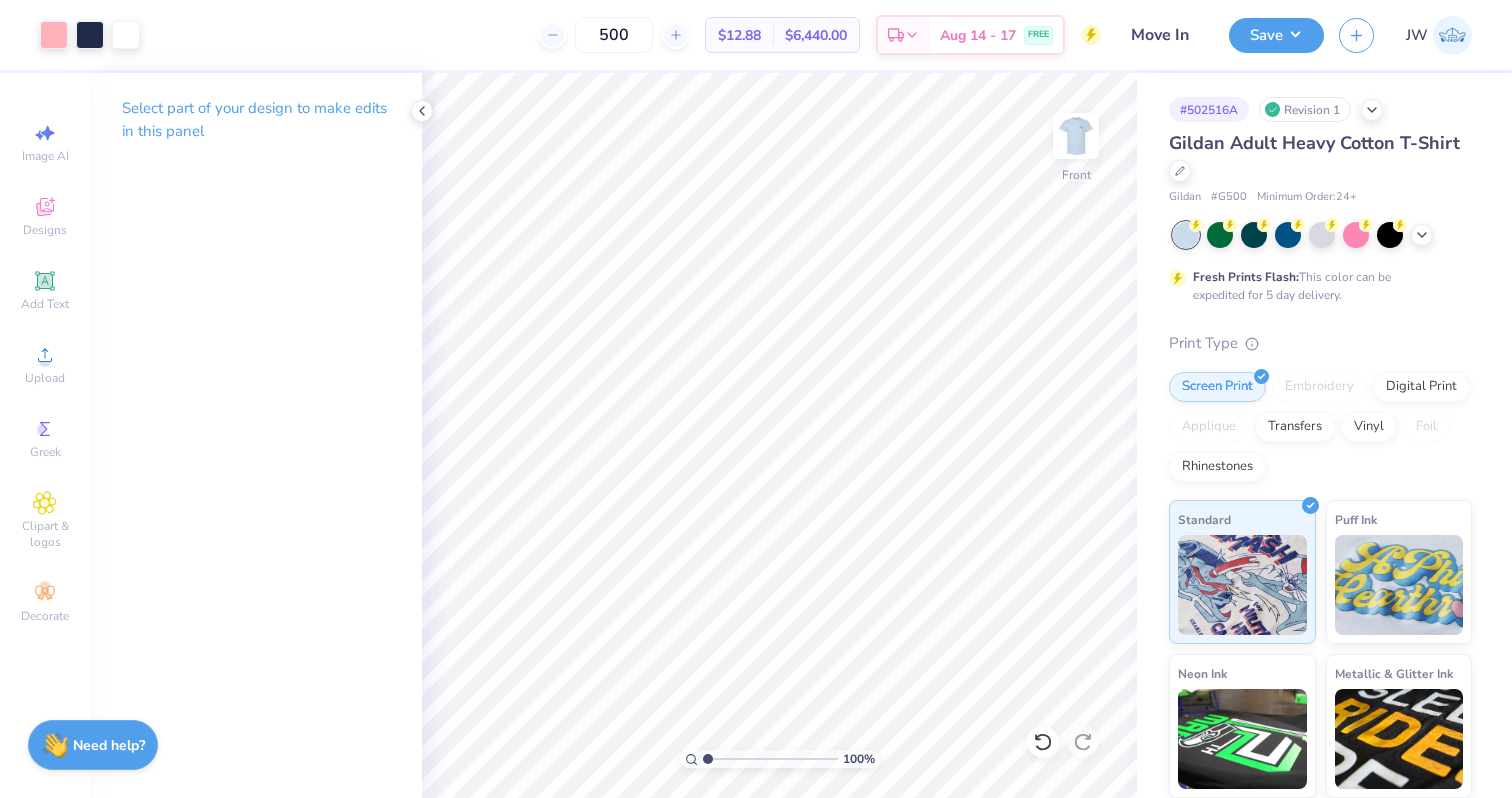 click at bounding box center (1076, 136) 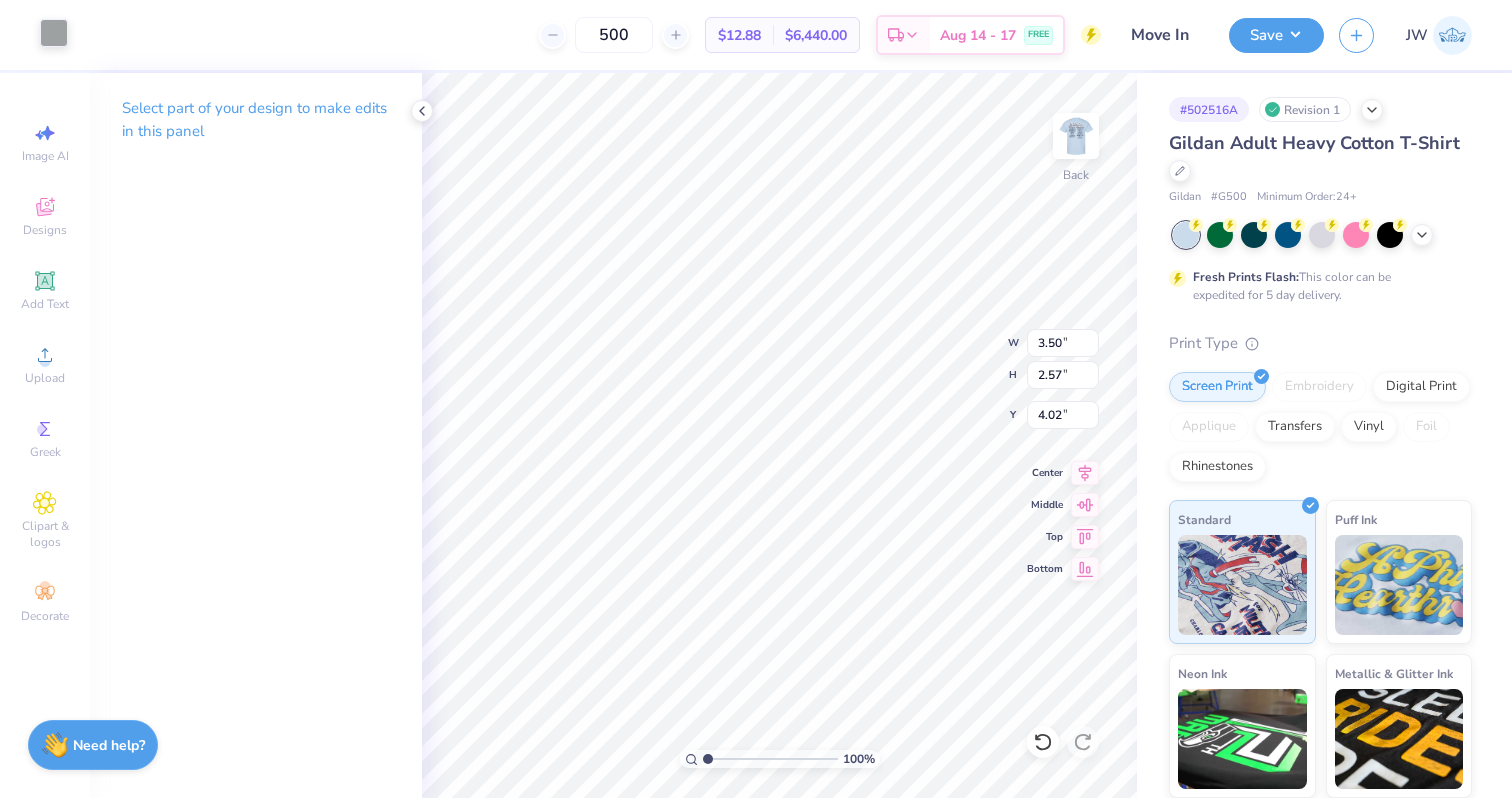 click at bounding box center (54, 33) 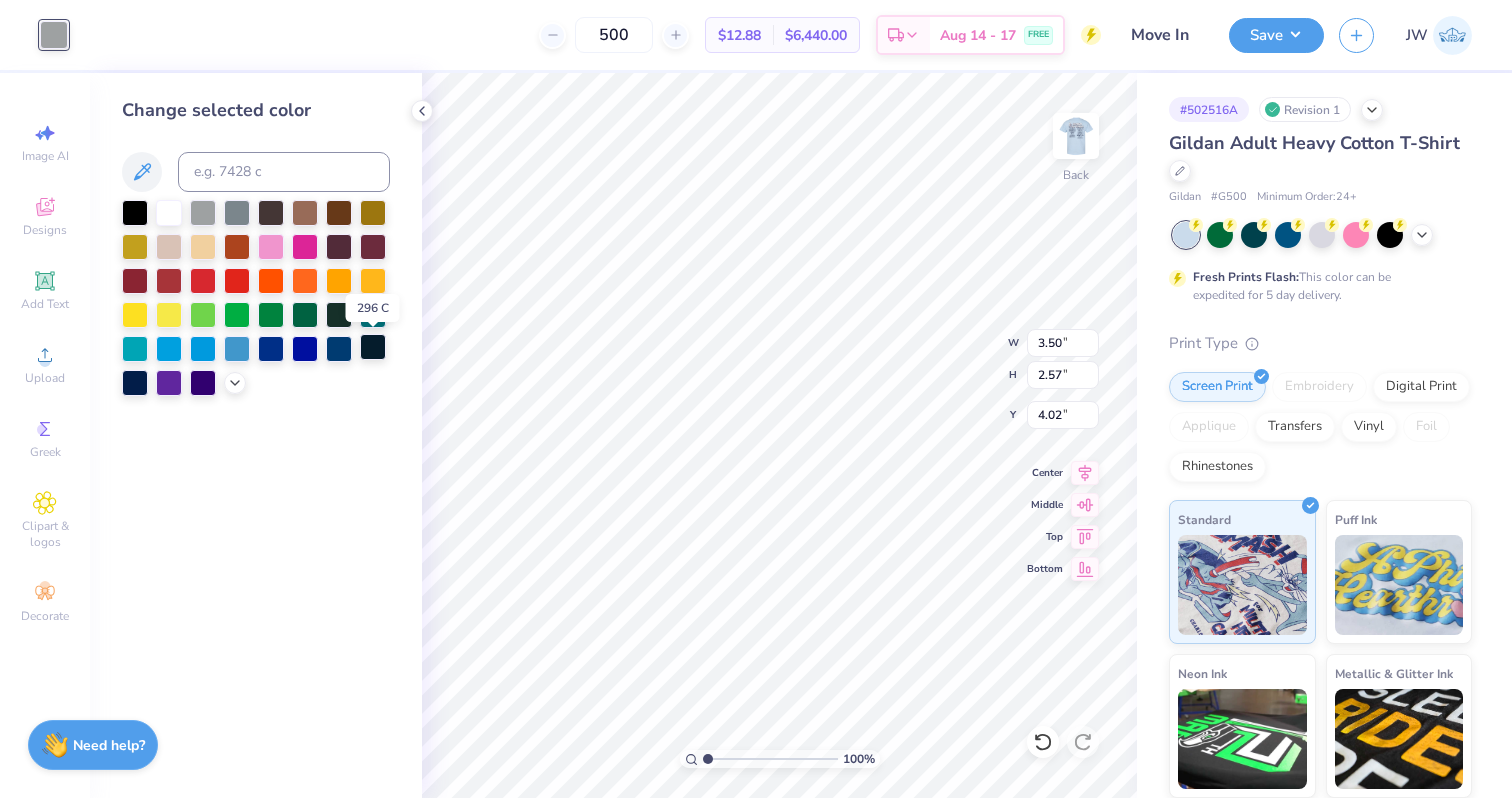 click at bounding box center (373, 347) 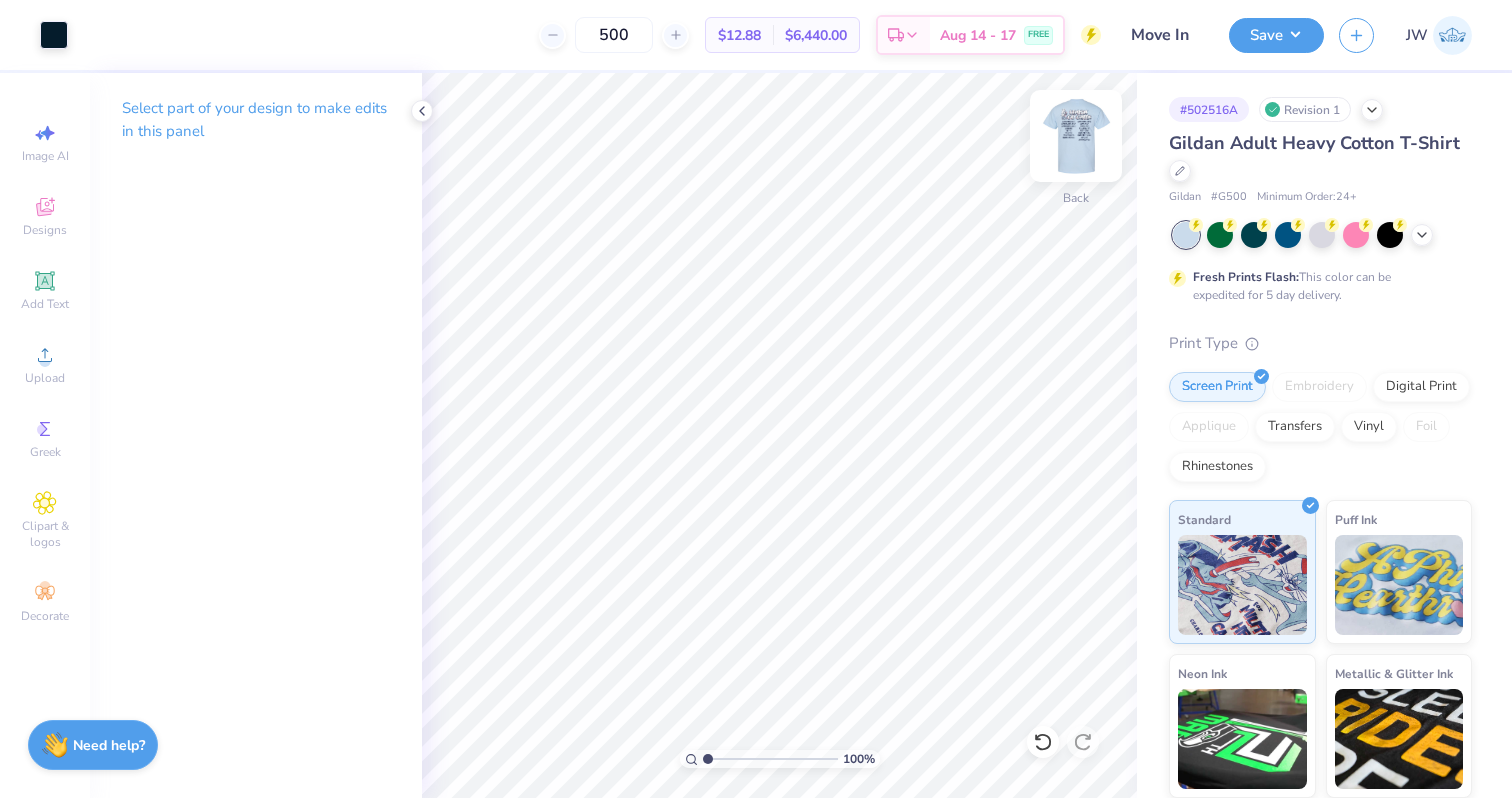 click at bounding box center (1076, 136) 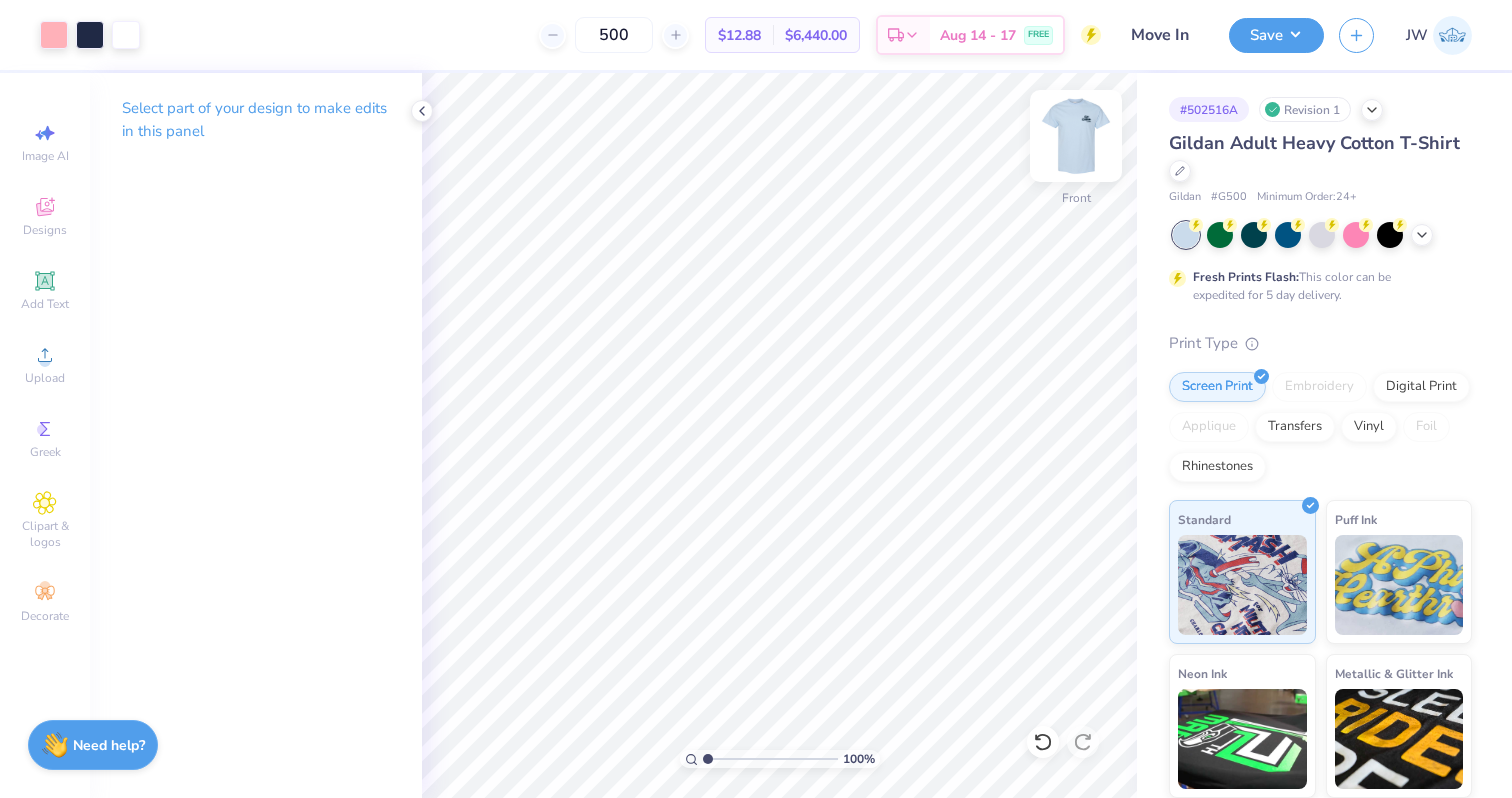 click at bounding box center (1076, 136) 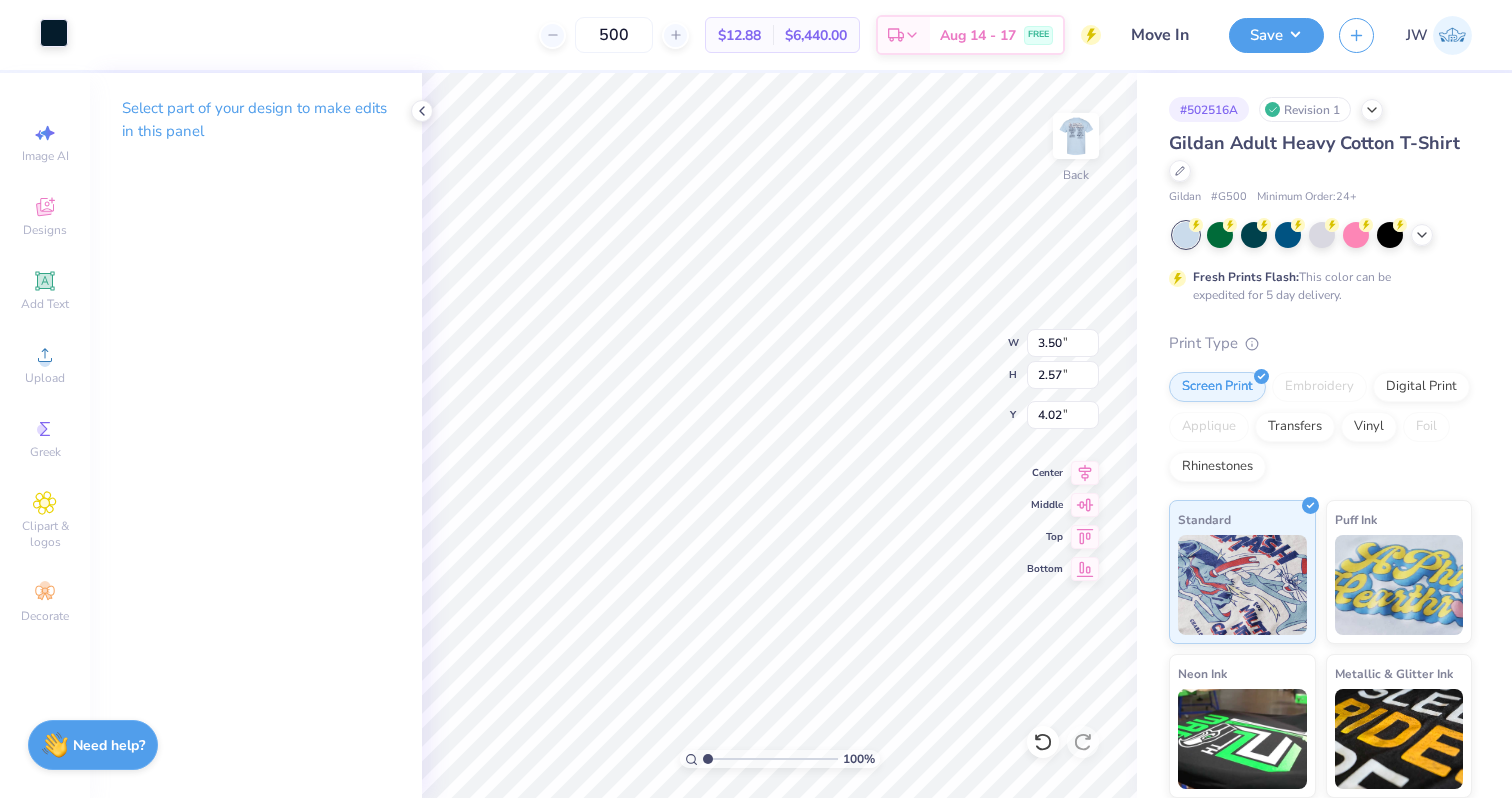 click at bounding box center (54, 33) 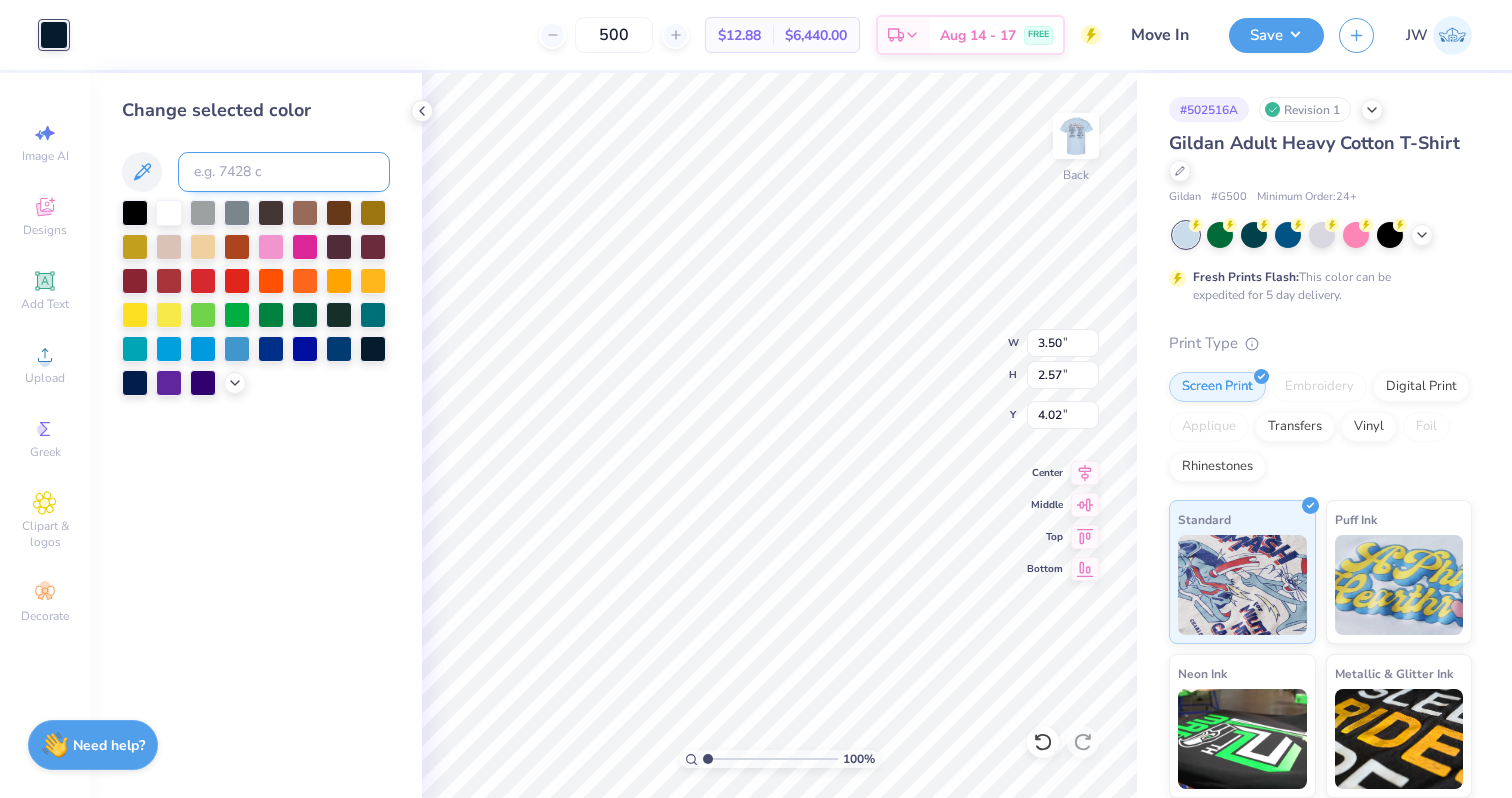 click at bounding box center [284, 172] 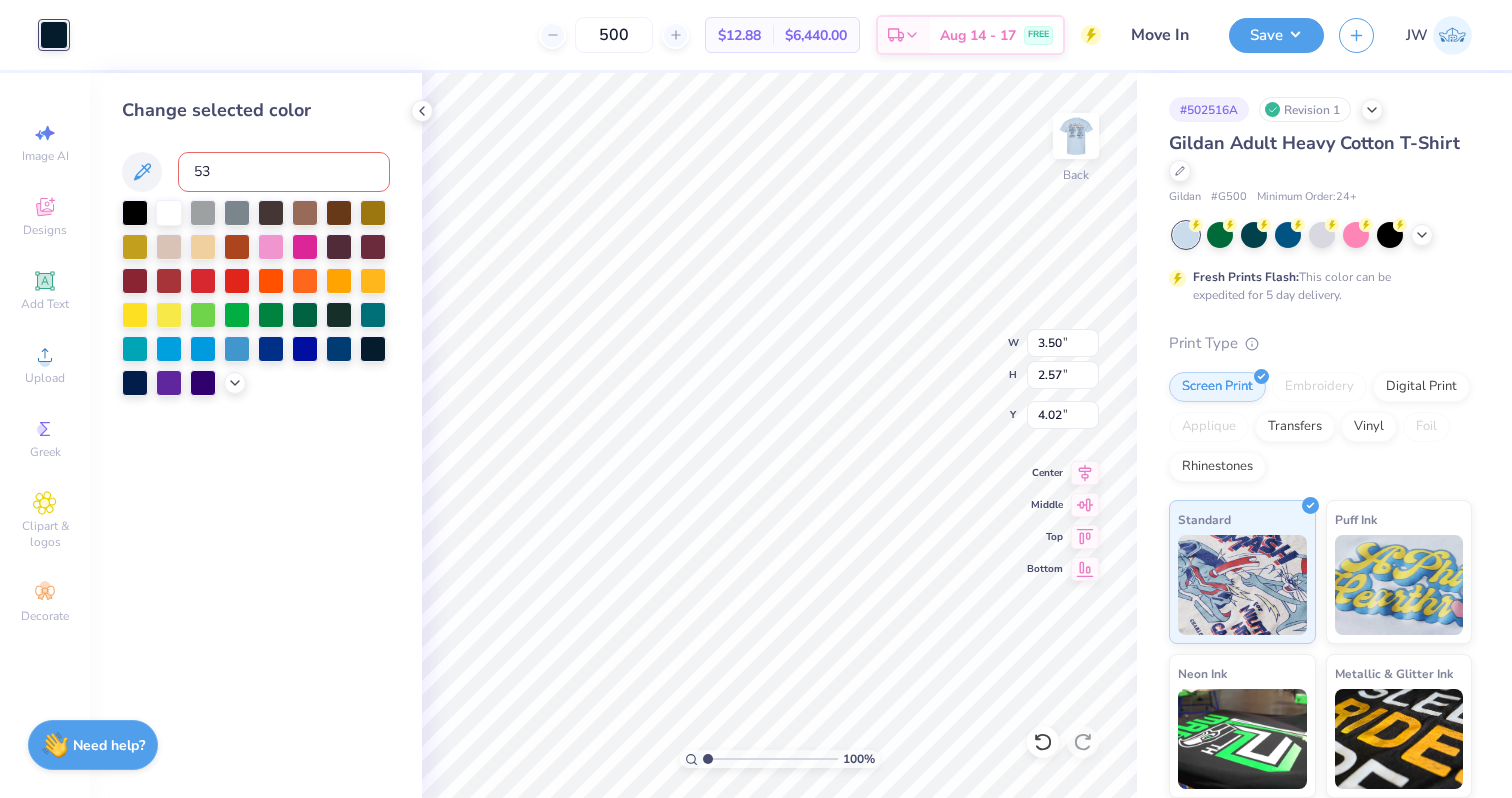 type on "533" 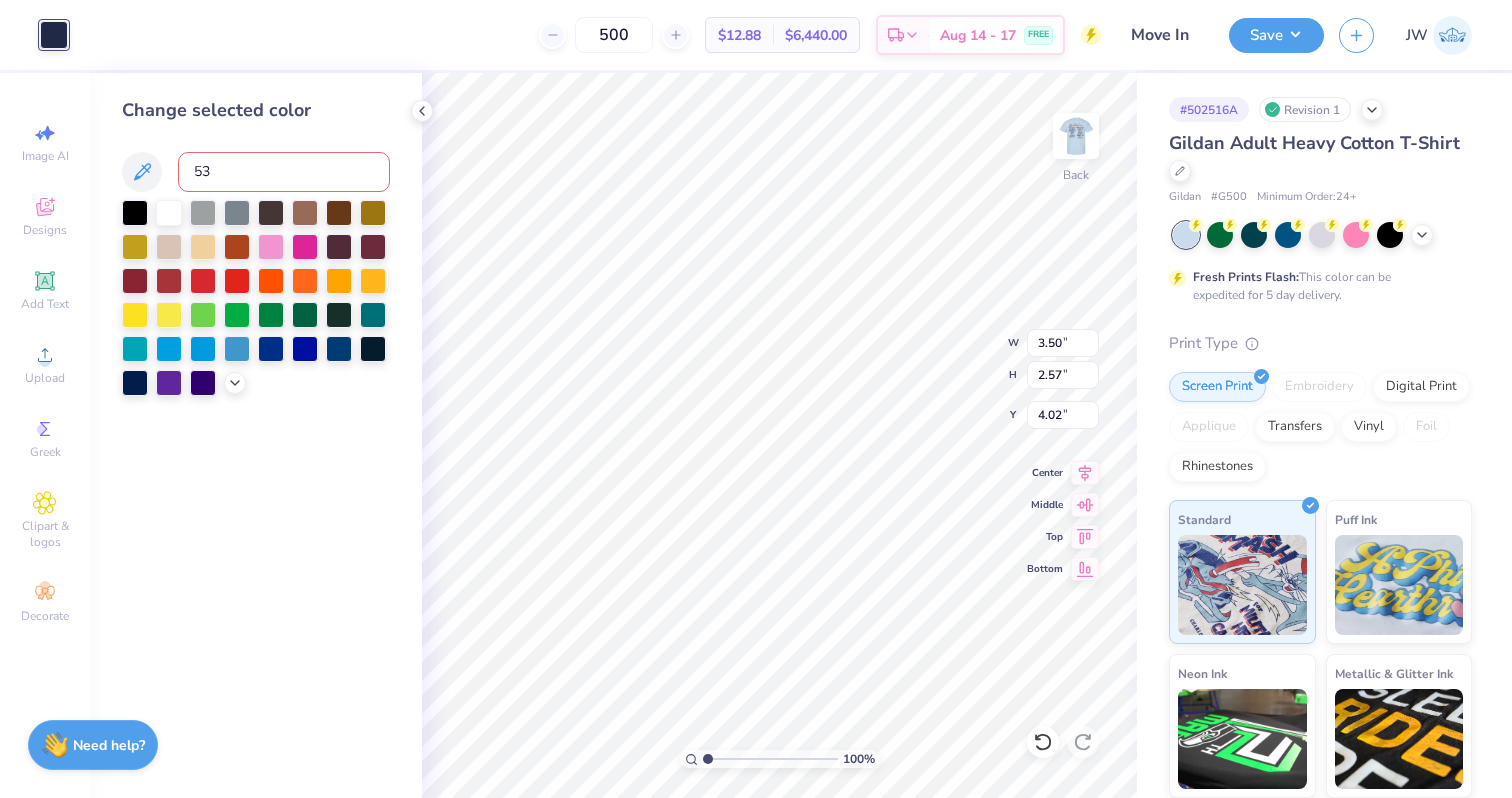 type on "533" 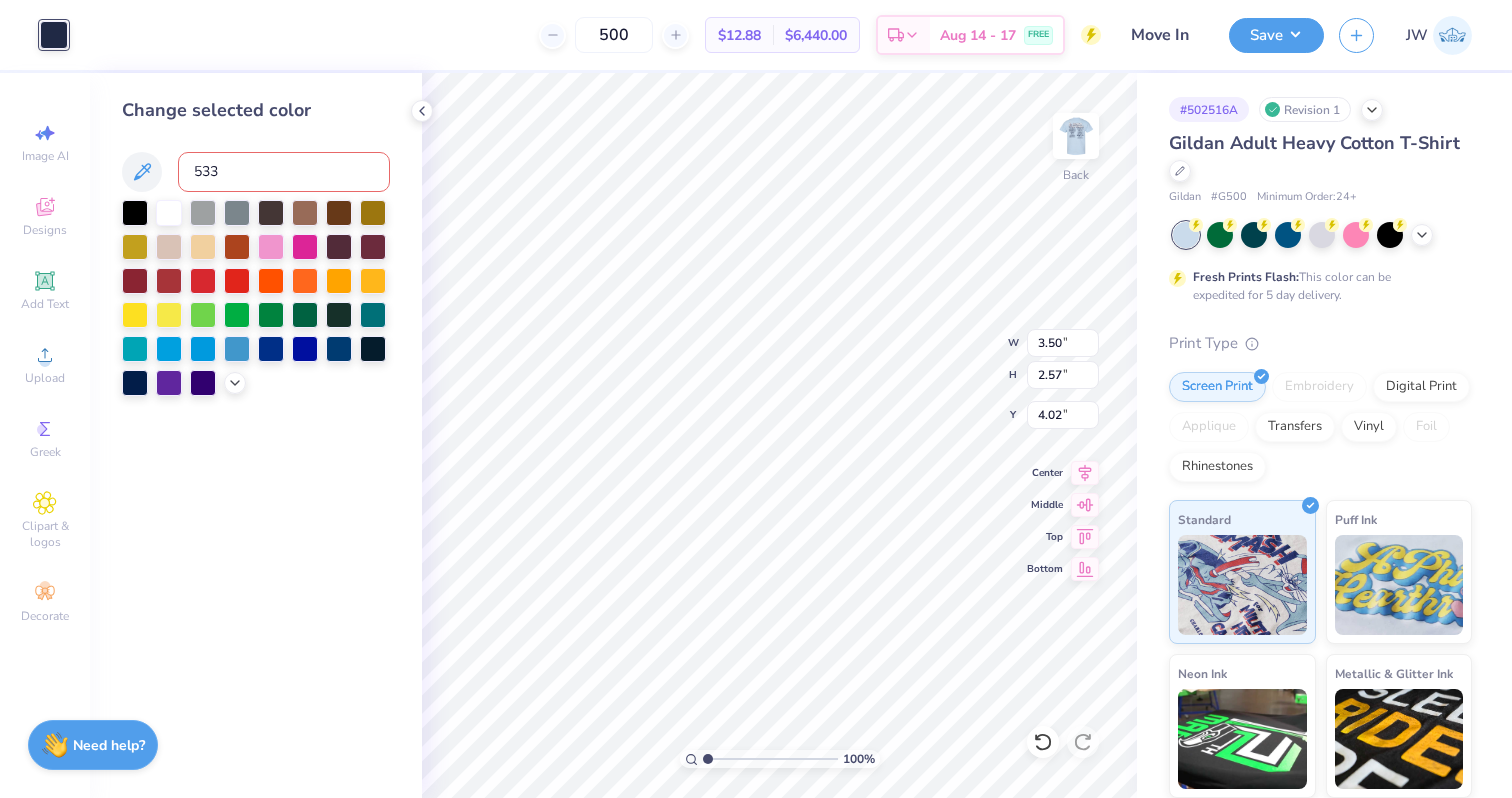 type 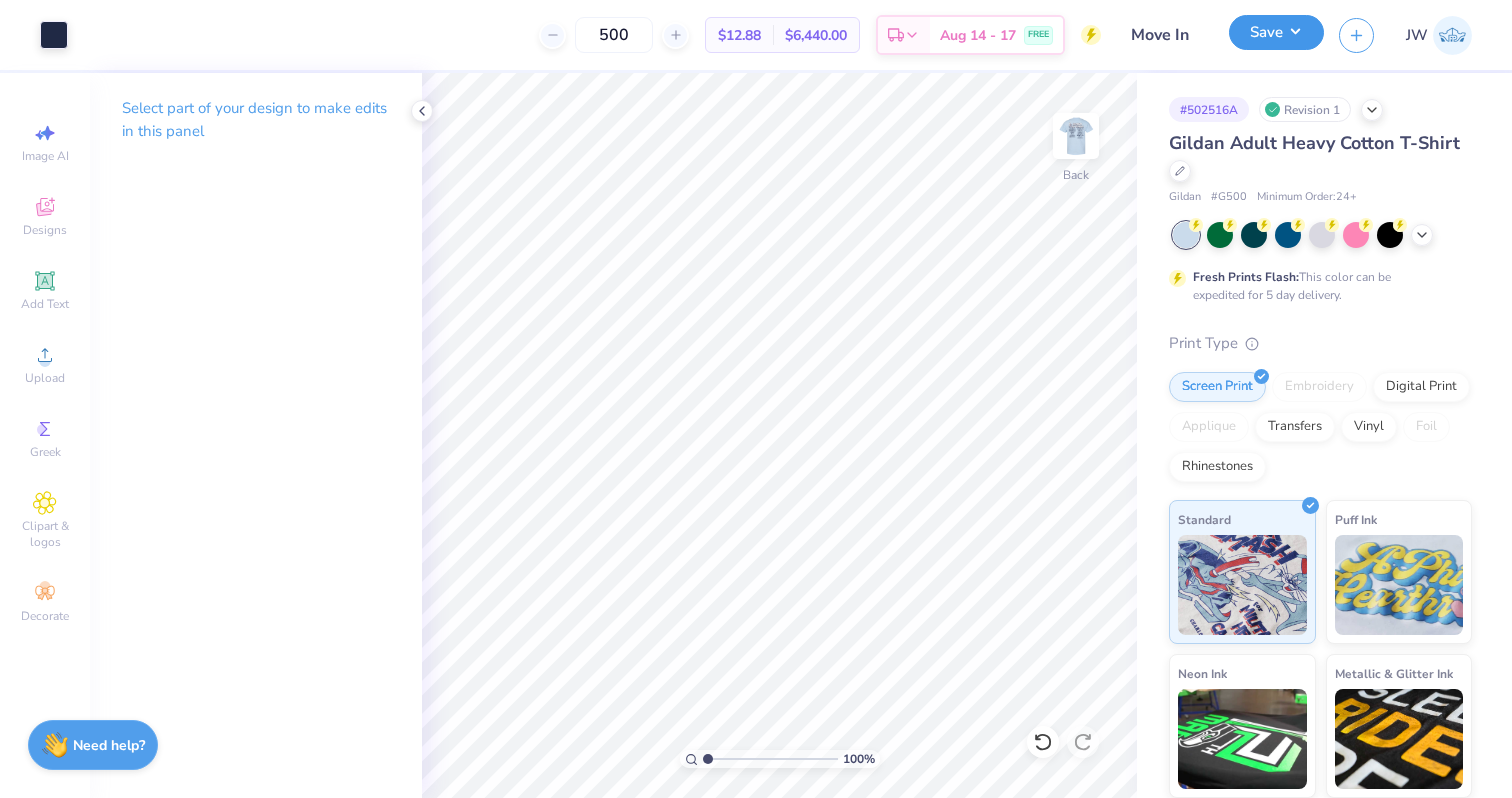 click on "Save" at bounding box center (1276, 32) 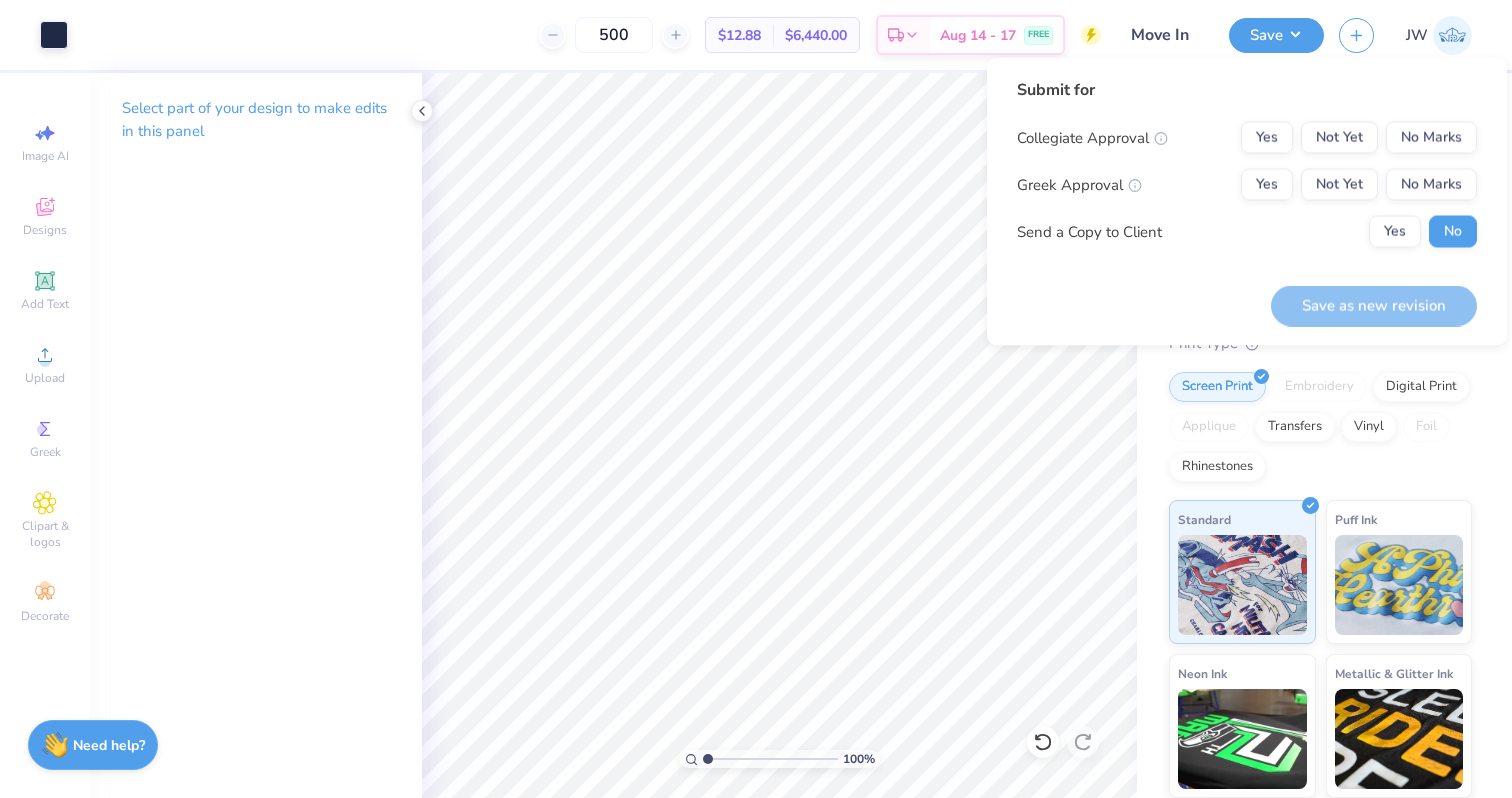 click on "Collegiate Approval Yes Not Yet No Marks Greek Approval Yes Not Yet No Marks Send a Copy to Client Yes No" at bounding box center [1247, 185] 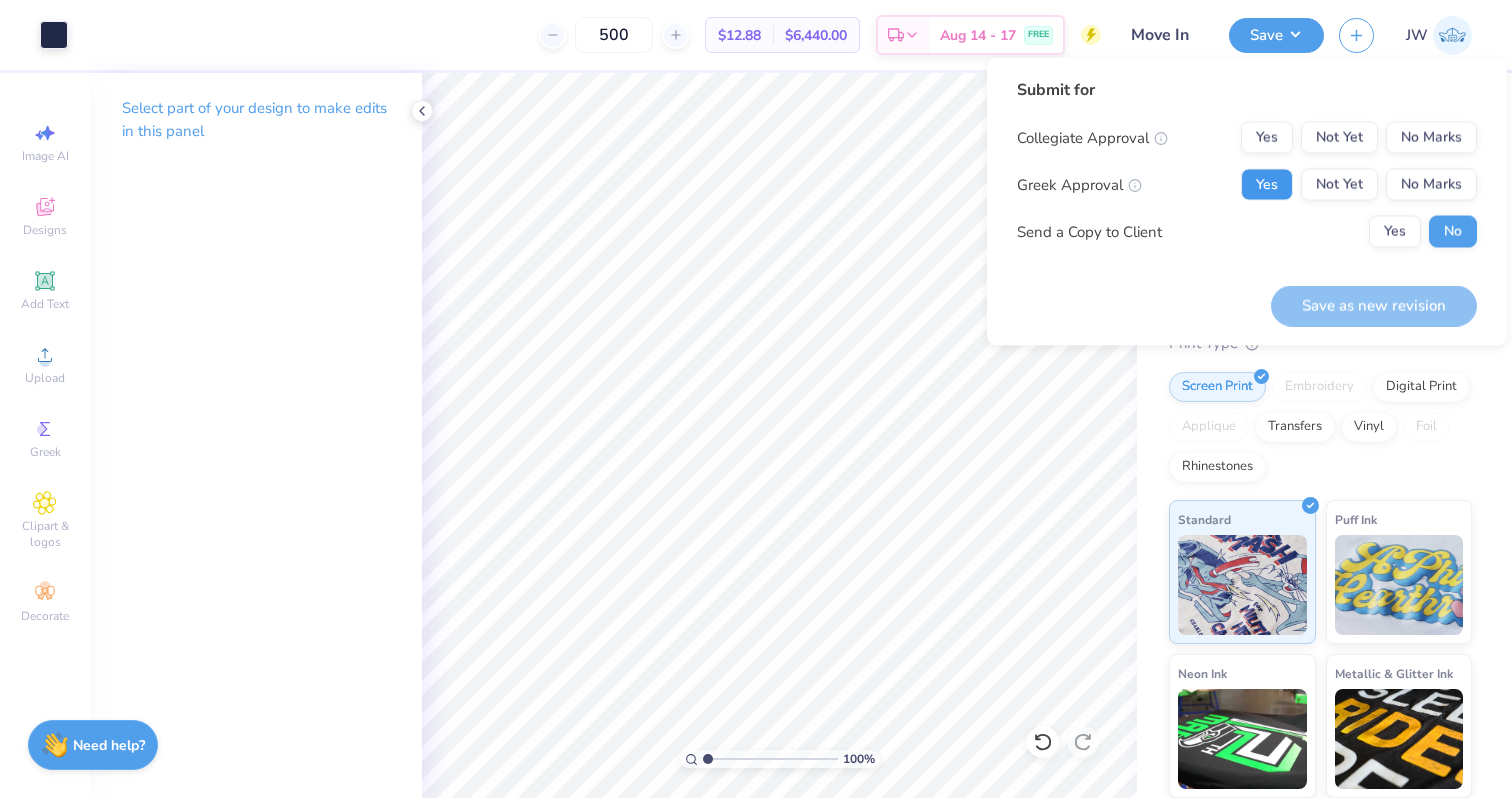 click on "Yes" at bounding box center [1267, 185] 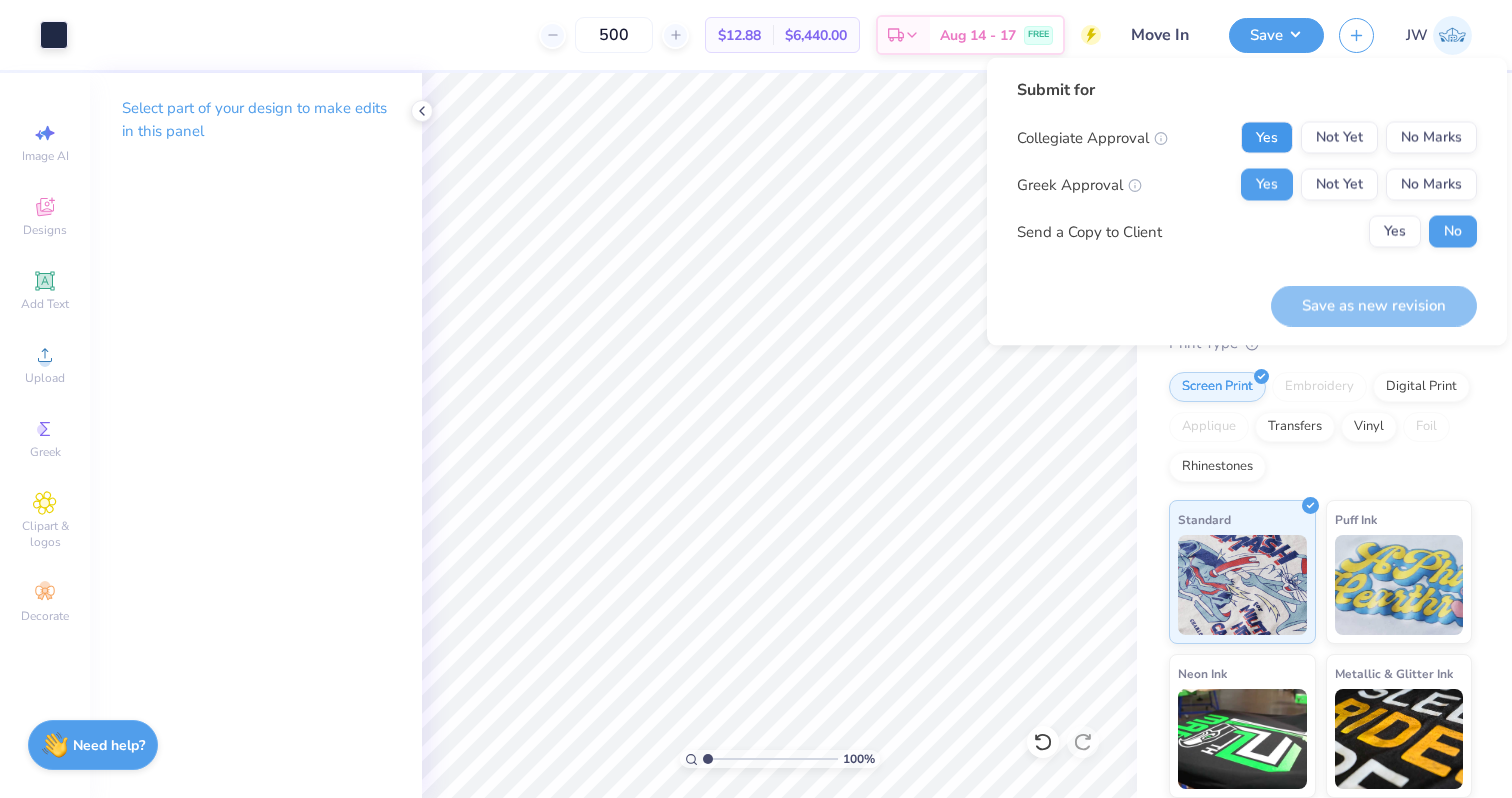 click on "Yes" at bounding box center (1267, 138) 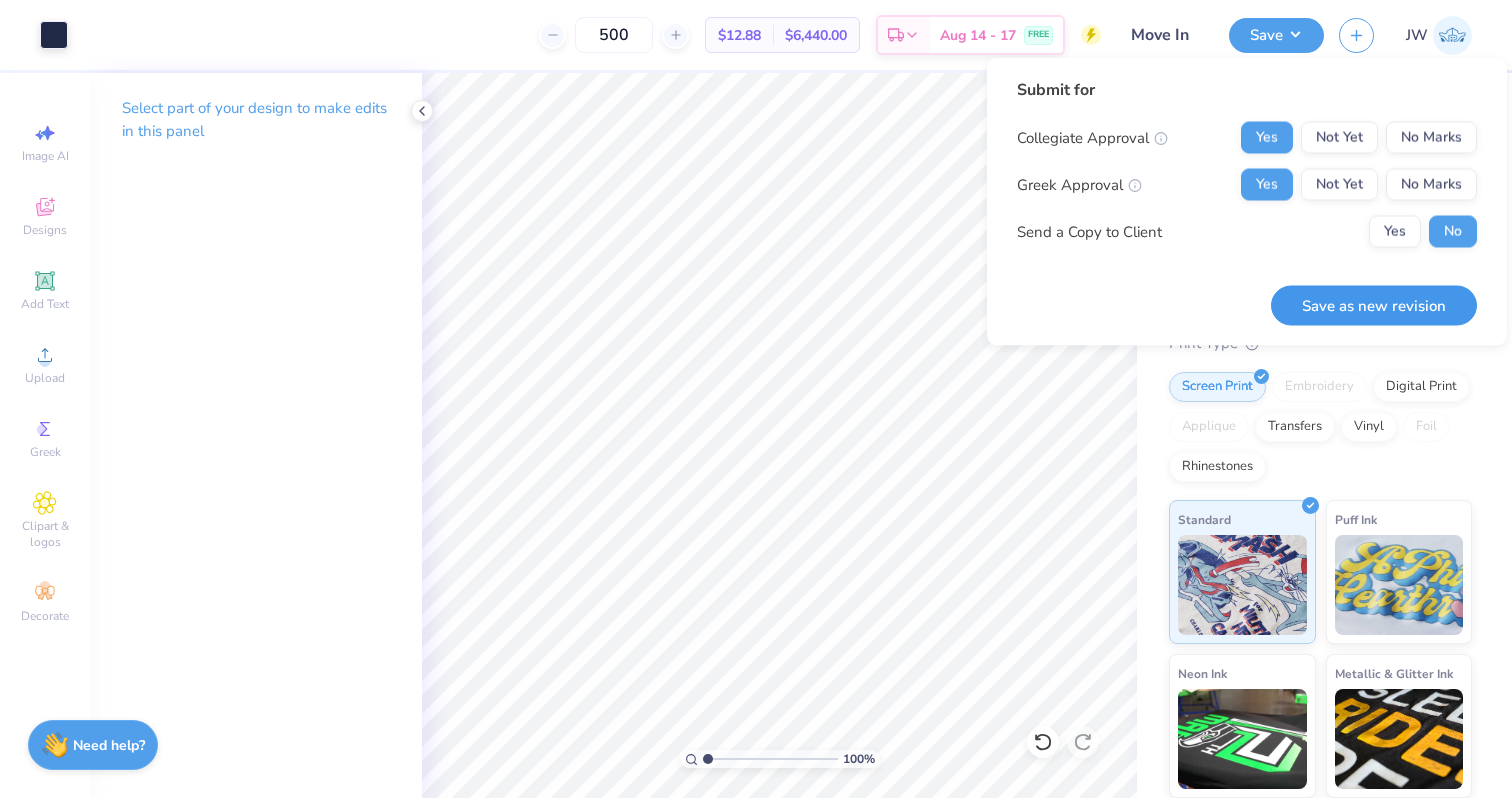 click on "Save as new revision" at bounding box center (1374, 305) 